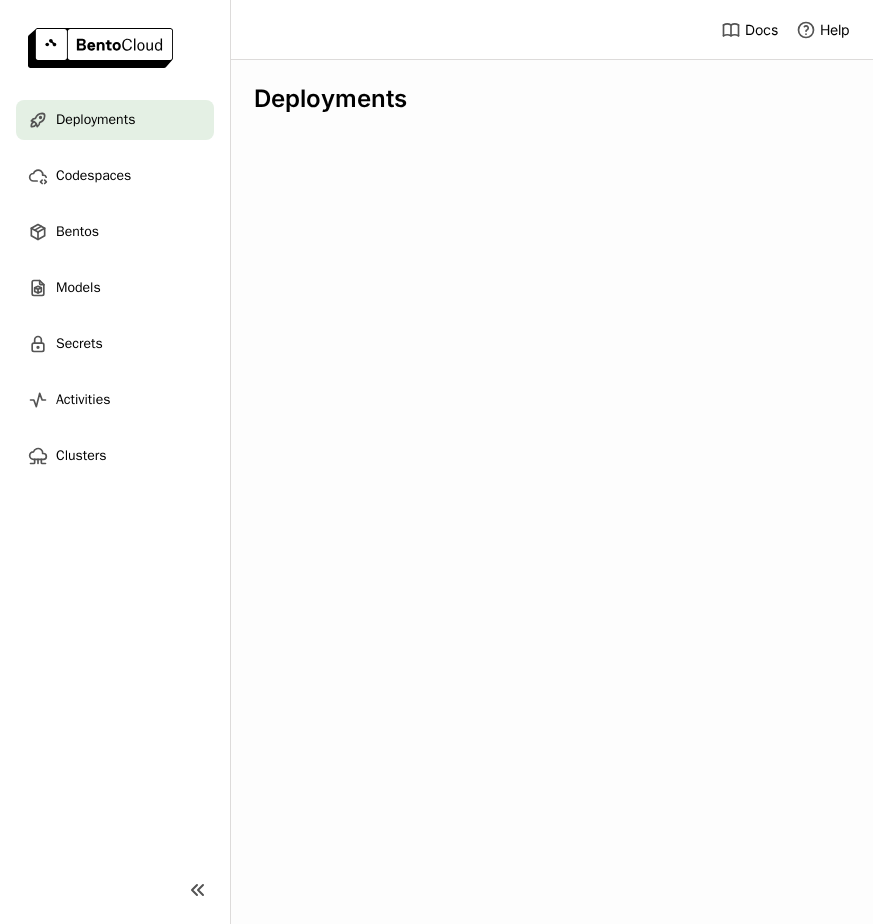 scroll, scrollTop: 0, scrollLeft: 0, axis: both 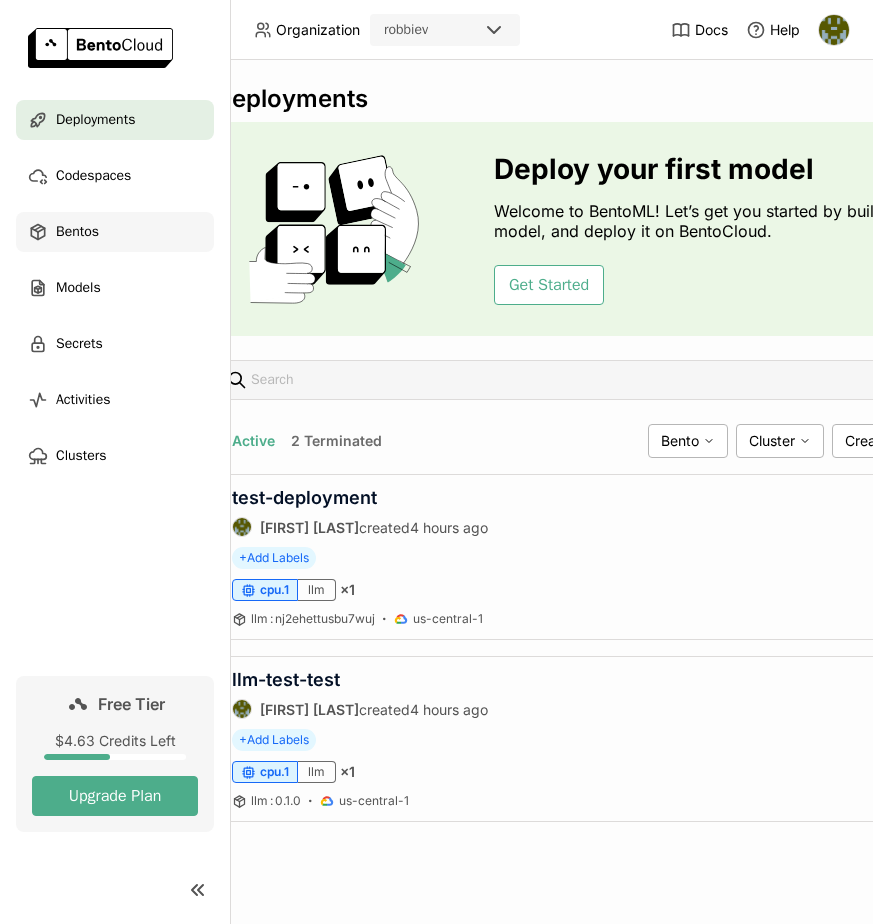 click on "Bentos" at bounding box center [77, 232] 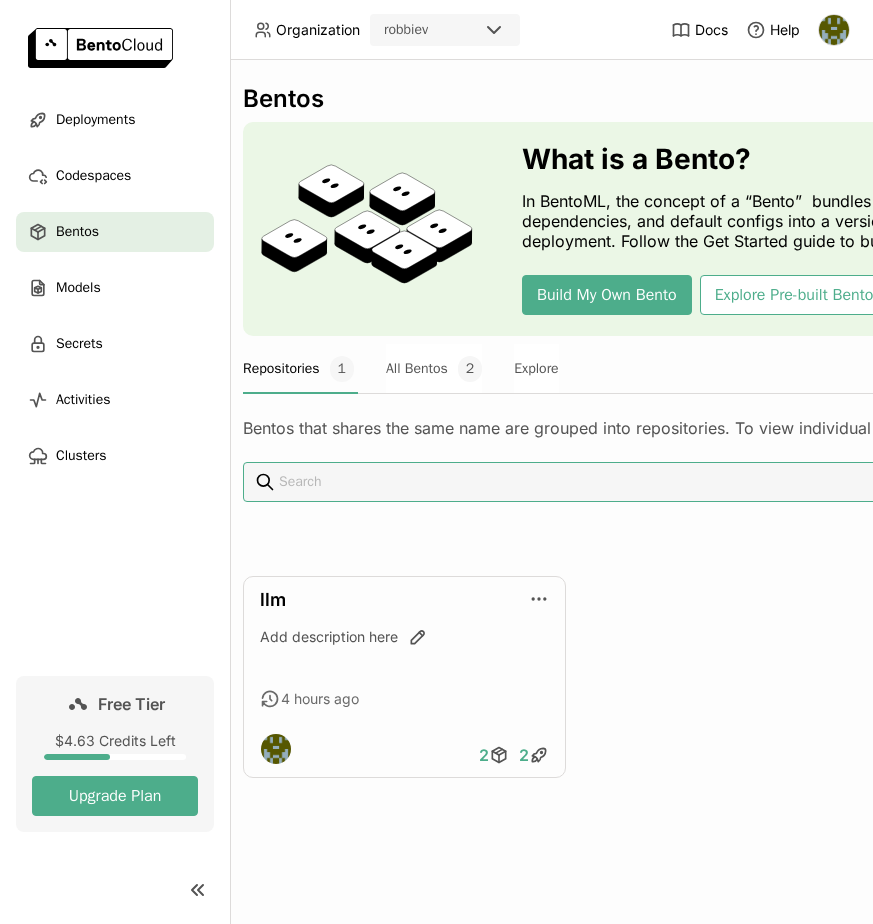 scroll, scrollTop: 0, scrollLeft: 0, axis: both 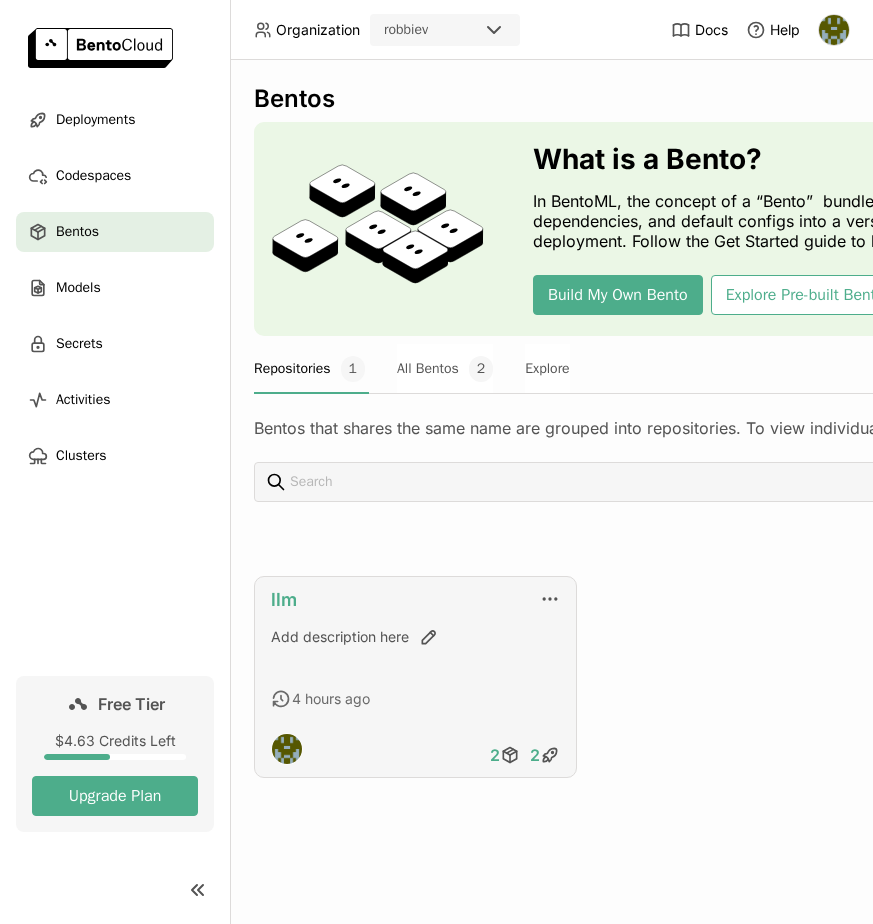click on "llm" at bounding box center (284, 599) 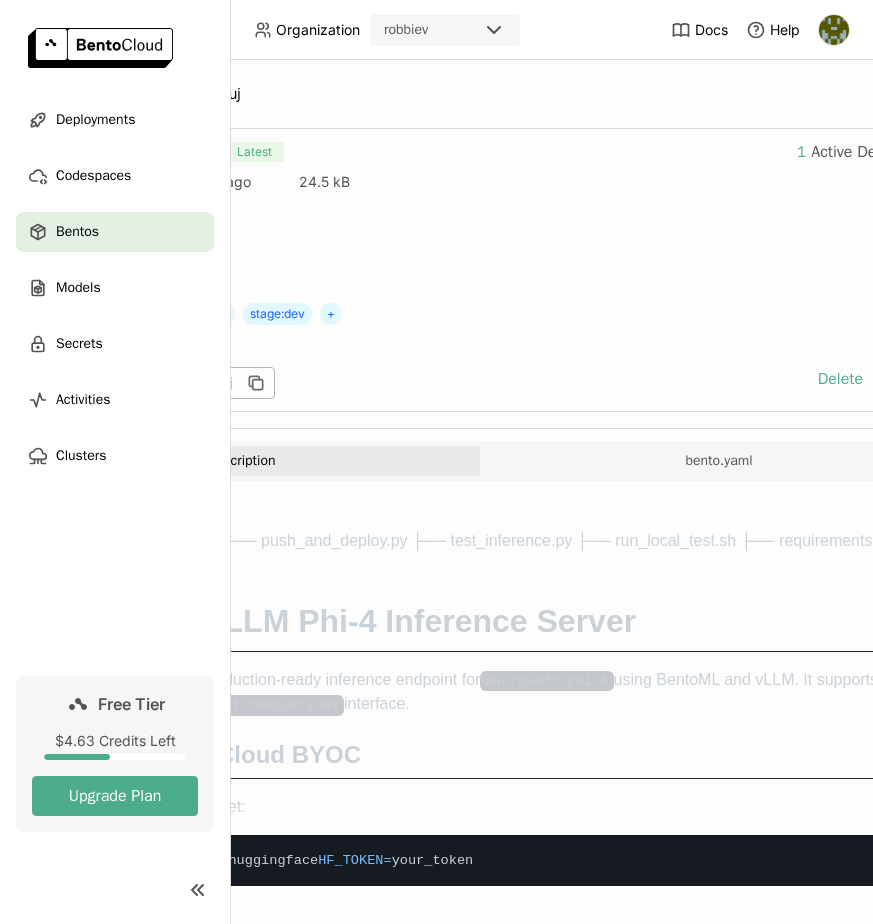 scroll, scrollTop: 0, scrollLeft: 380, axis: horizontal 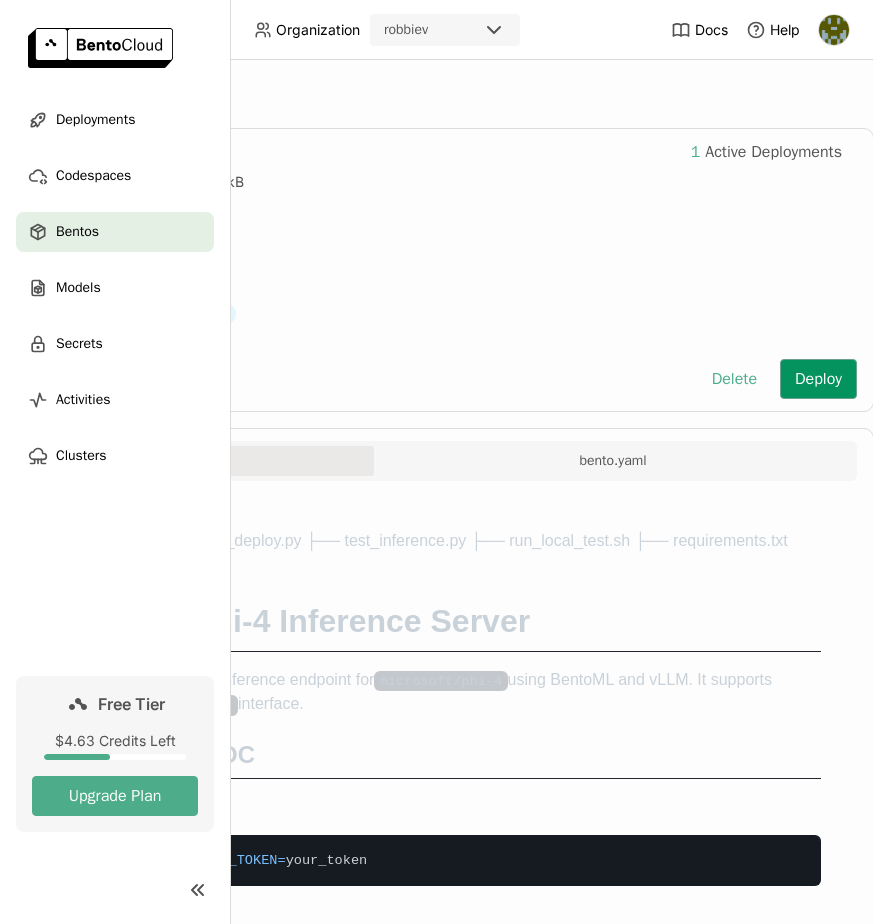 click on "Deploy" at bounding box center [818, 379] 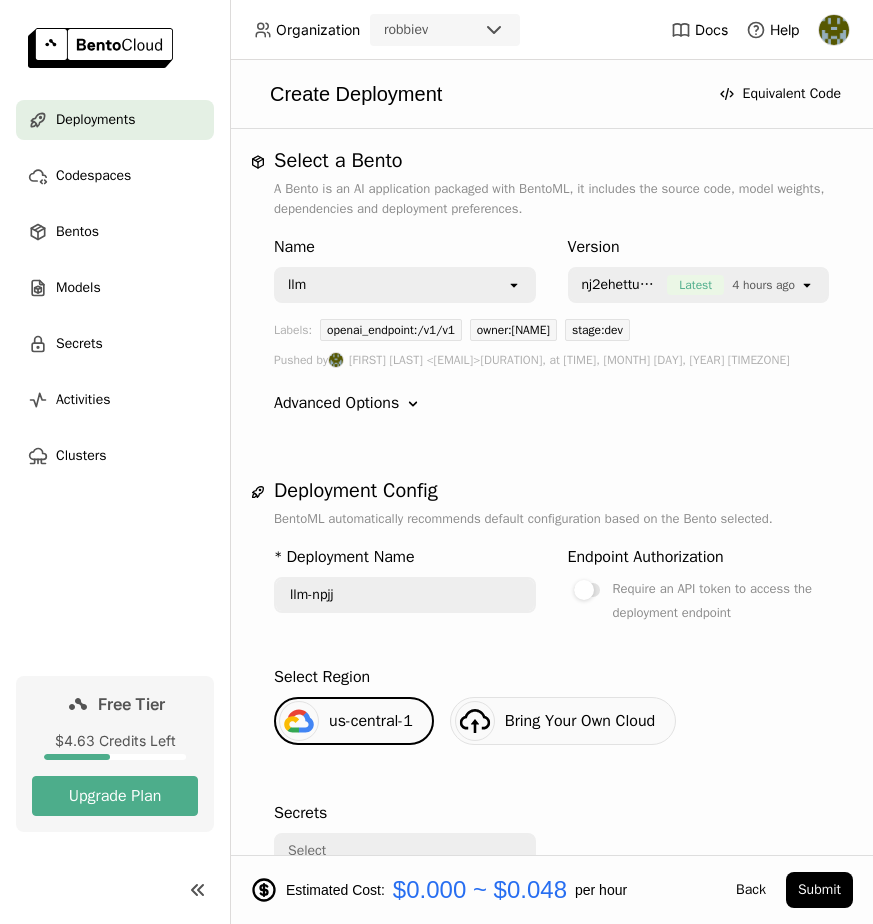 click on "nj2ehettusbu7wuj Latest 4 hours ago" at bounding box center [685, 285] 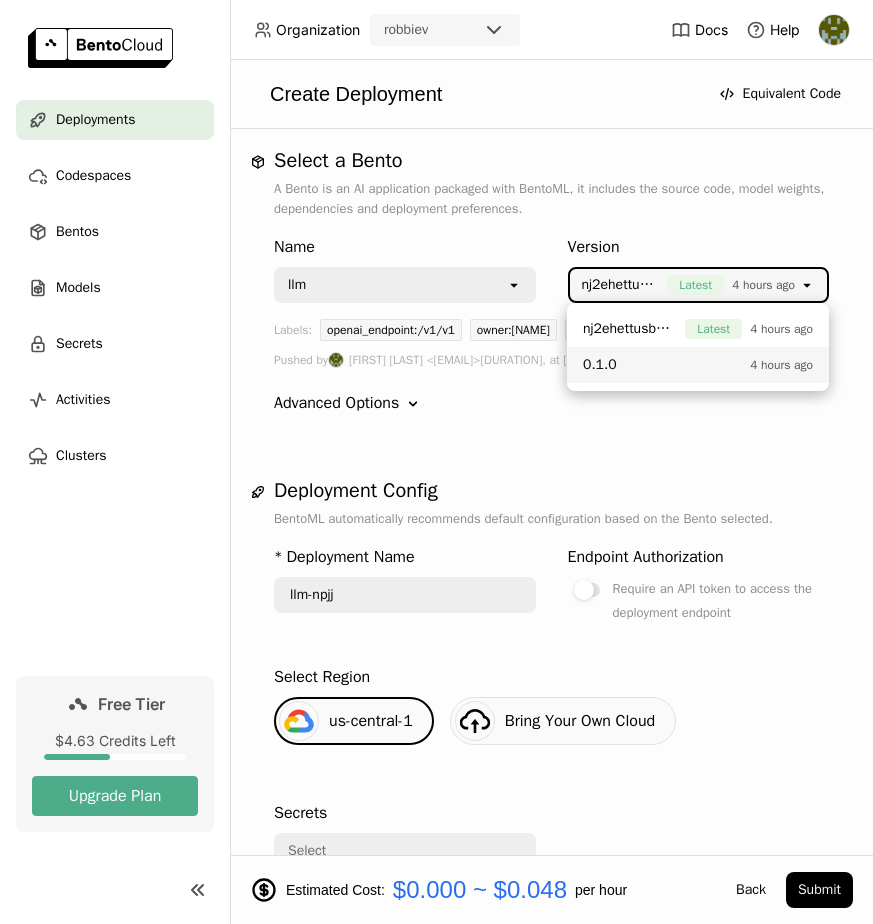 click on "0.1.0" at bounding box center (661, 365) 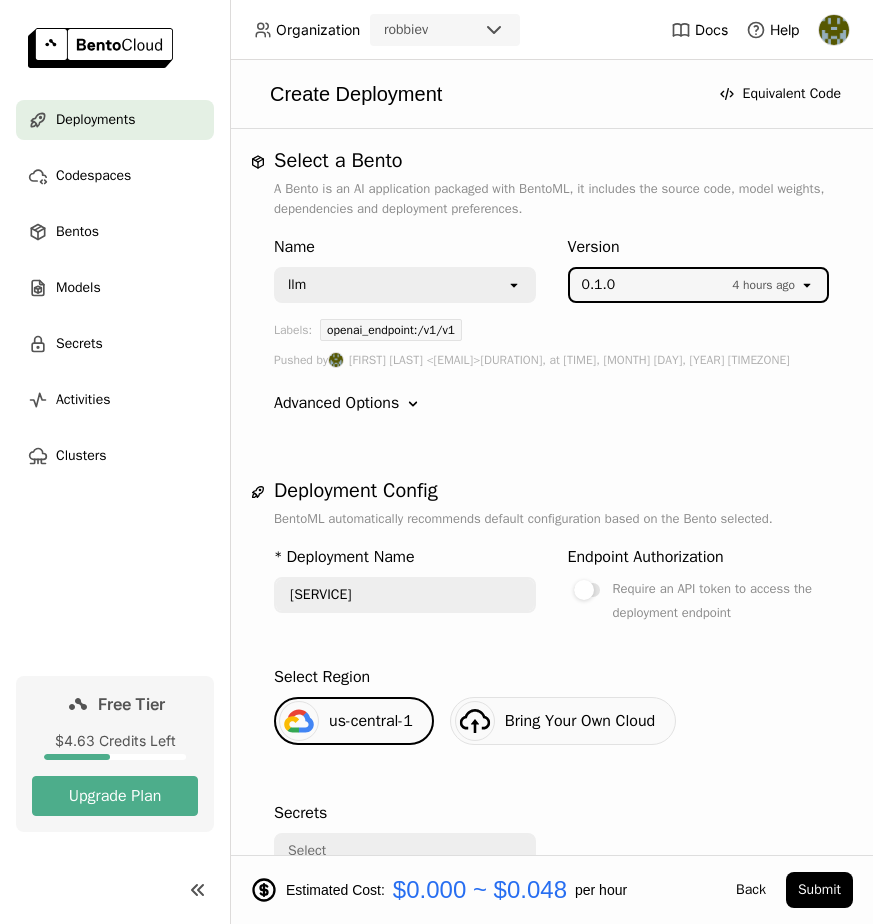 click on "Create Deployment Equivalent Code" at bounding box center [551, 94] 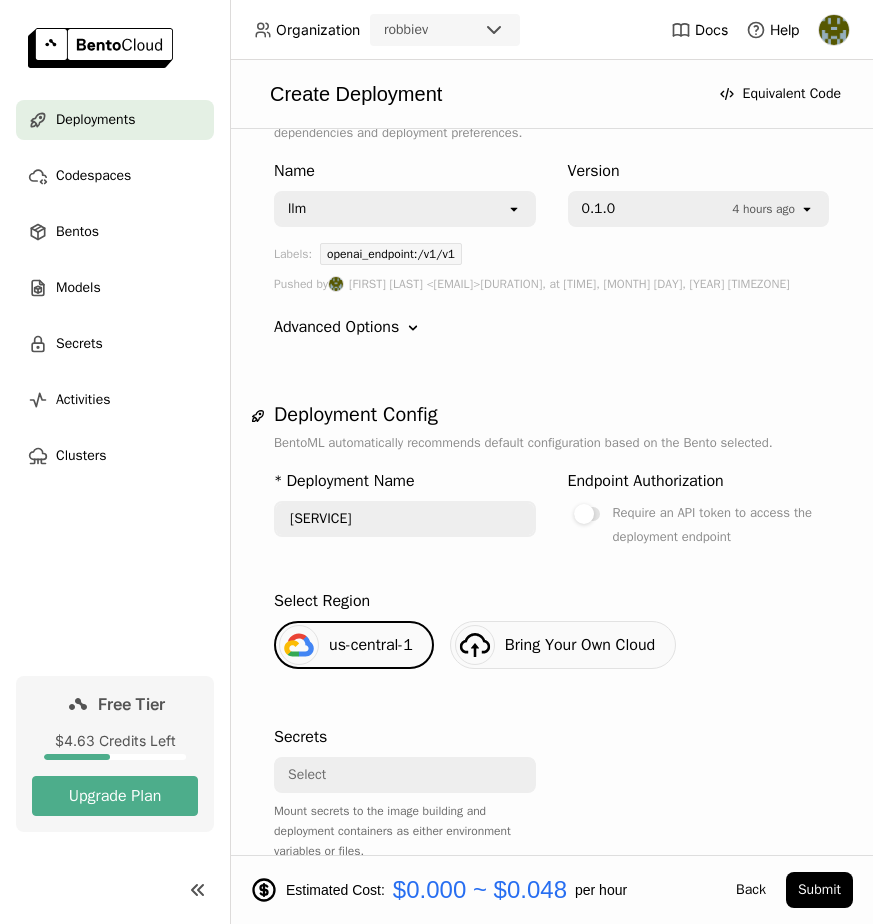 scroll, scrollTop: 82, scrollLeft: 0, axis: vertical 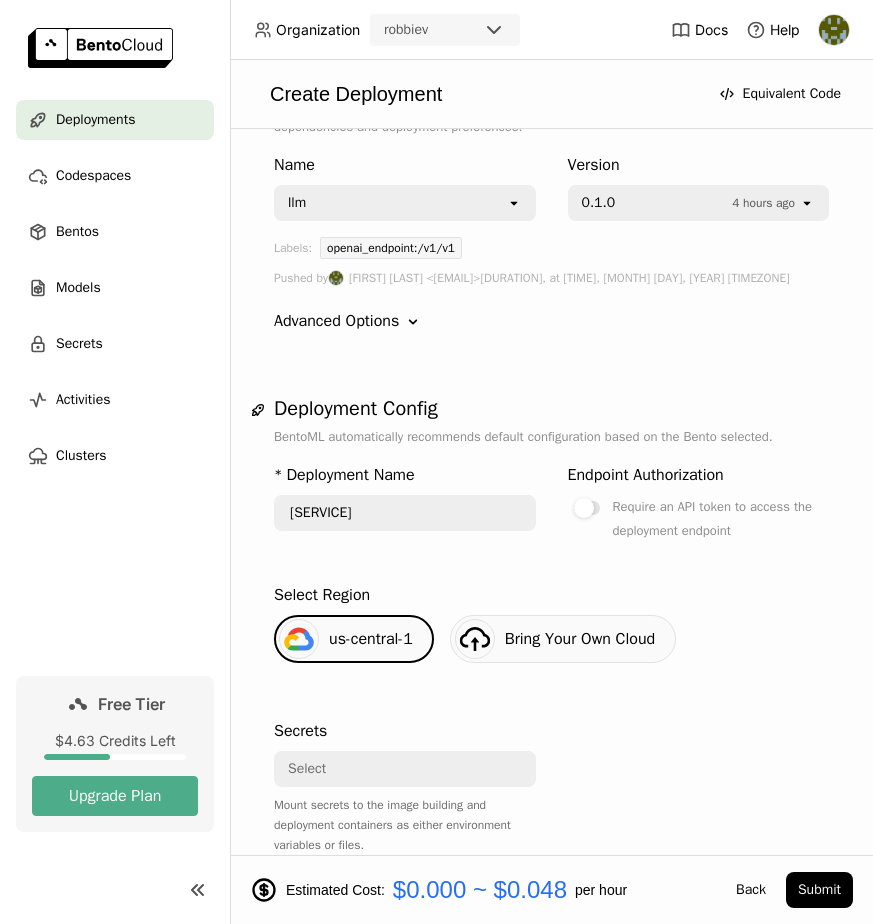 click on "llm-t35x" at bounding box center (405, 513) 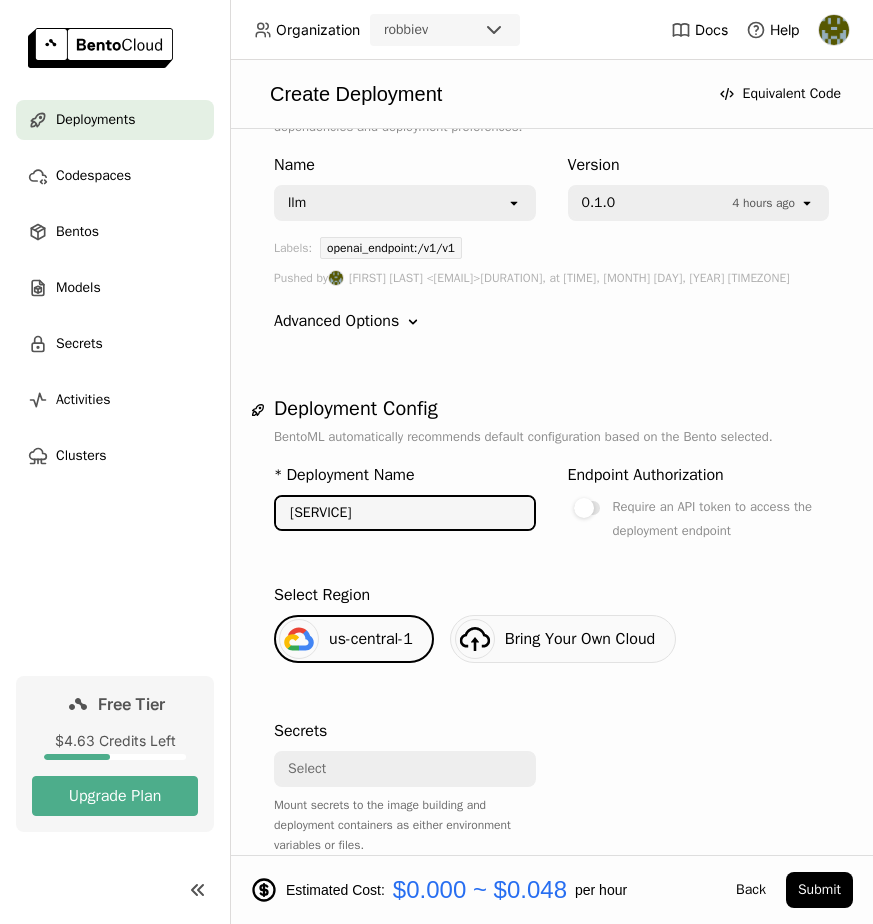 click on "llm-t35x" at bounding box center [405, 513] 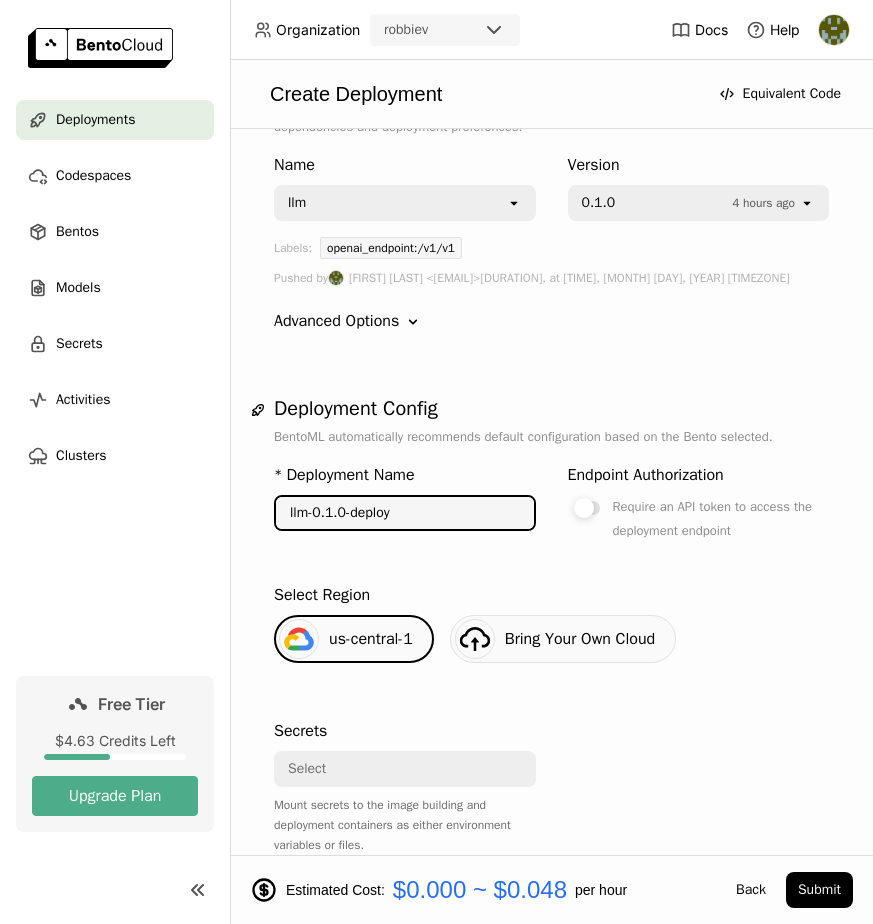 type on "llm-0.1.0-deploy" 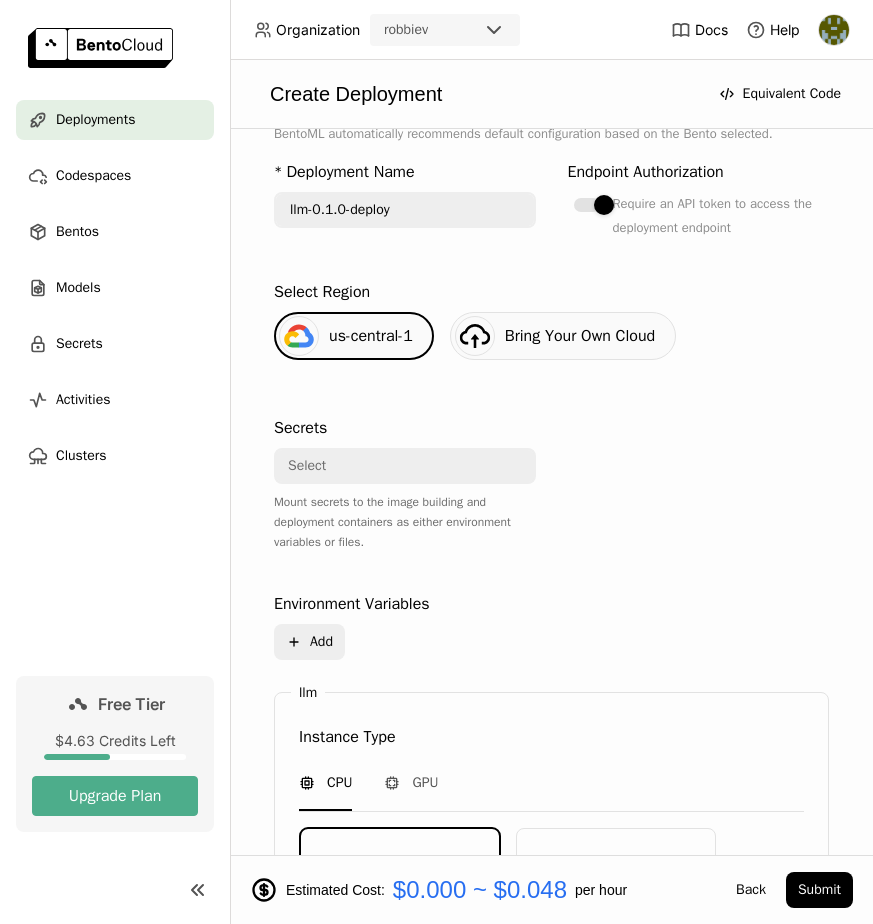 scroll, scrollTop: 407, scrollLeft: 0, axis: vertical 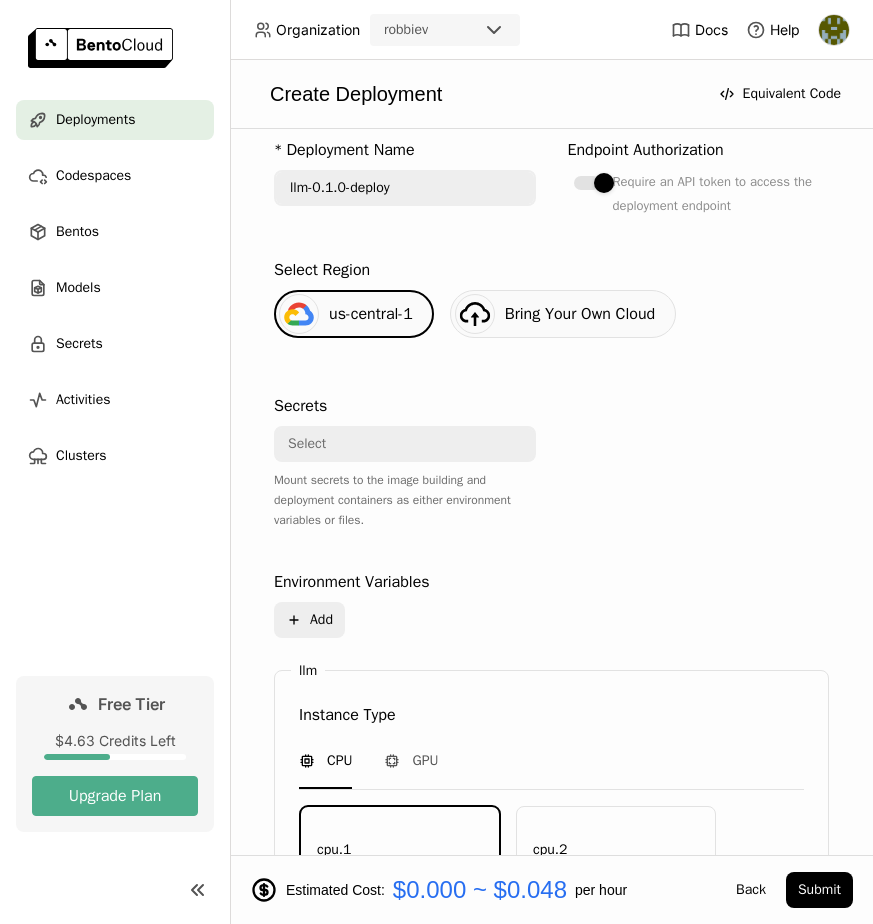 click on "Secrets" at bounding box center (405, 406) 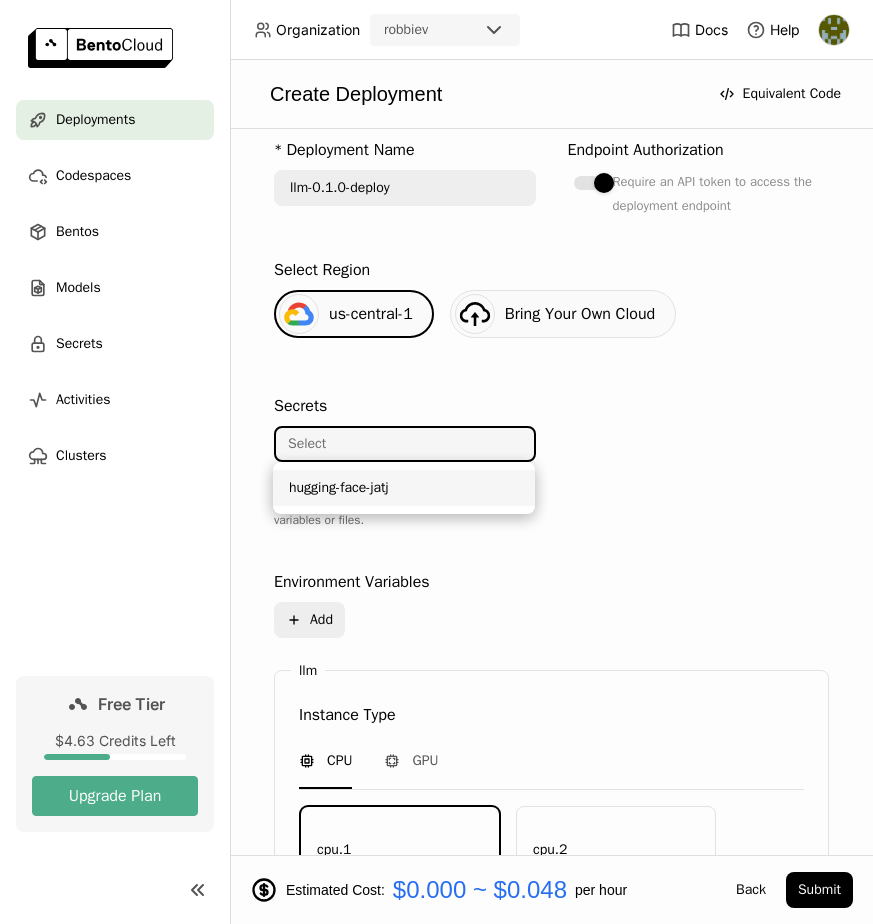 click on "hugging-face-jatj" at bounding box center (404, 488) 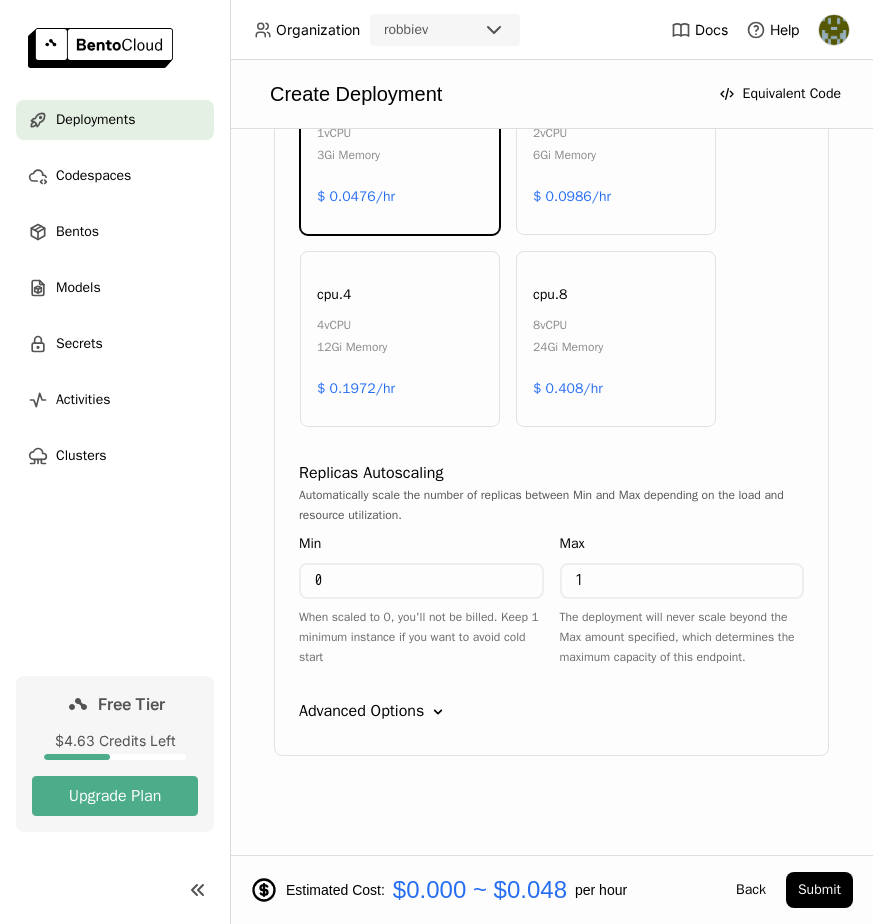 scroll, scrollTop: 1246, scrollLeft: 0, axis: vertical 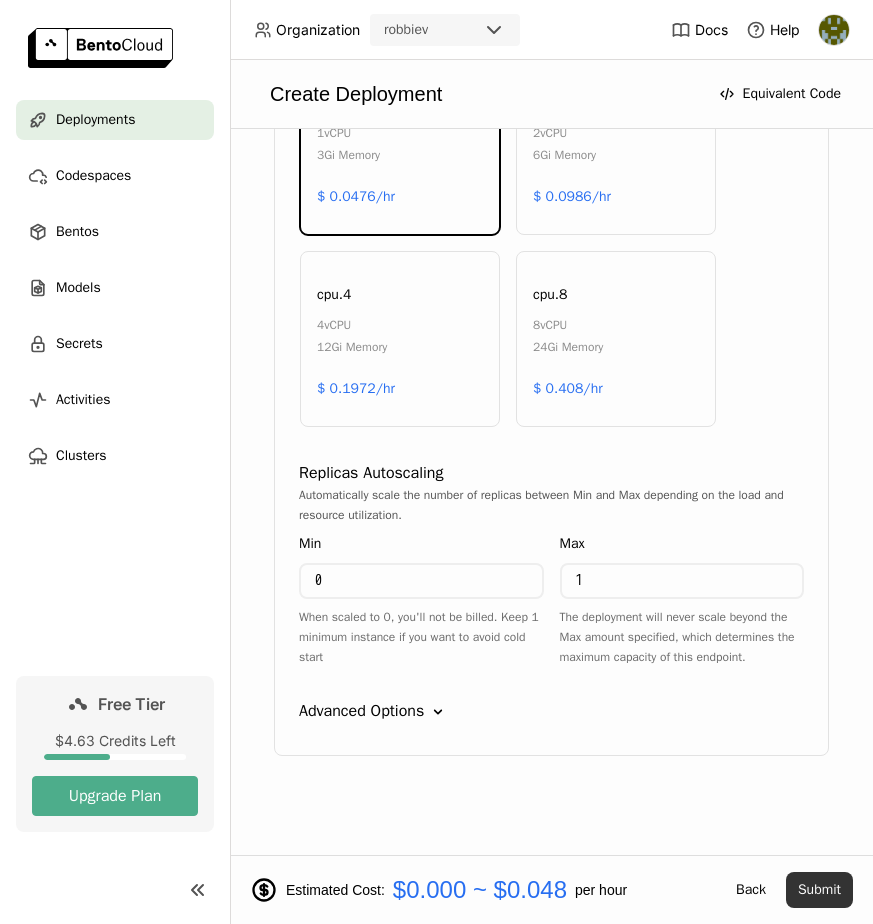 click on "Submit" at bounding box center (819, 890) 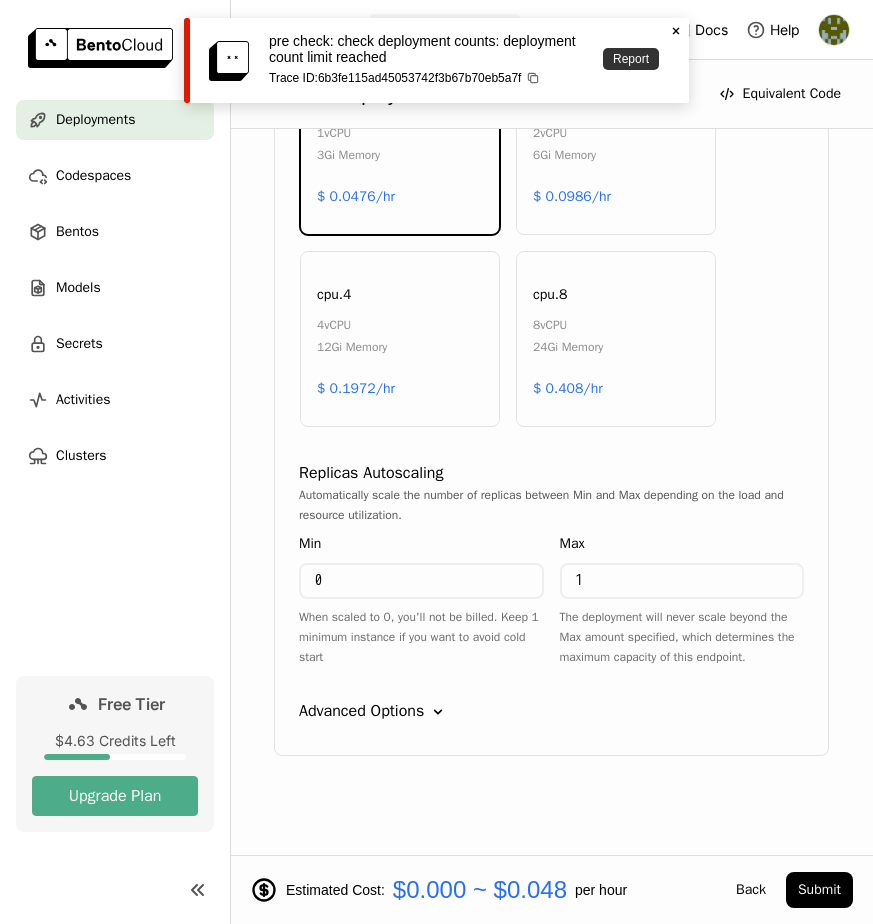 click on "Report" at bounding box center (631, 59) 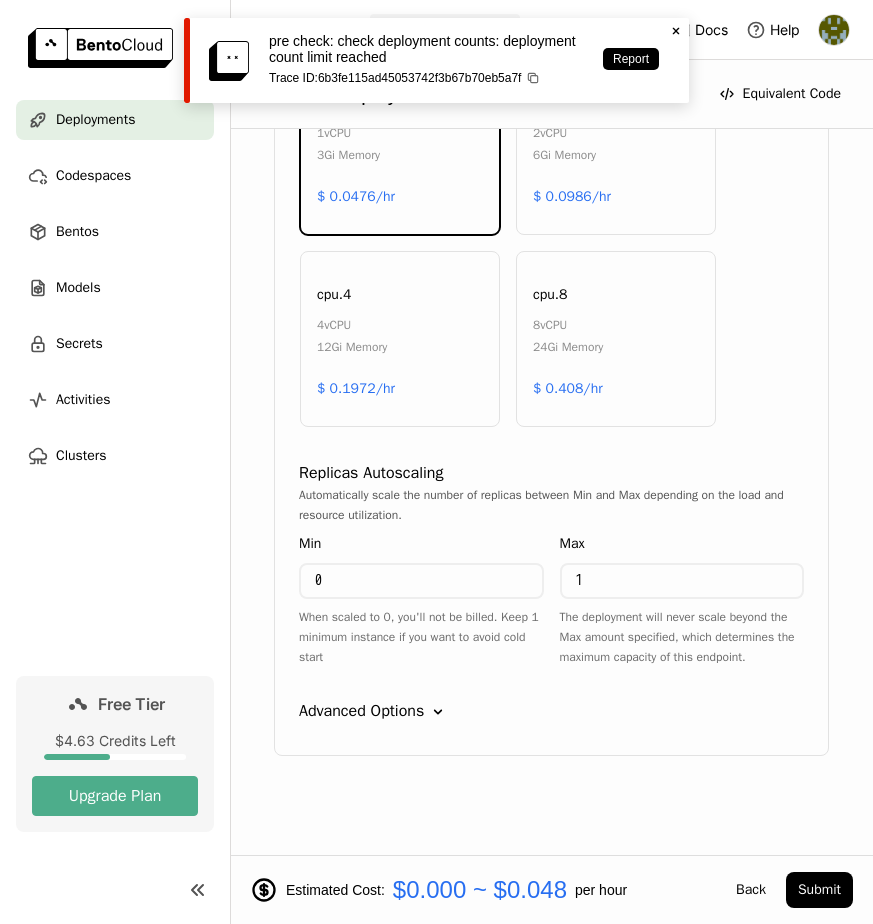 scroll, scrollTop: 0, scrollLeft: 0, axis: both 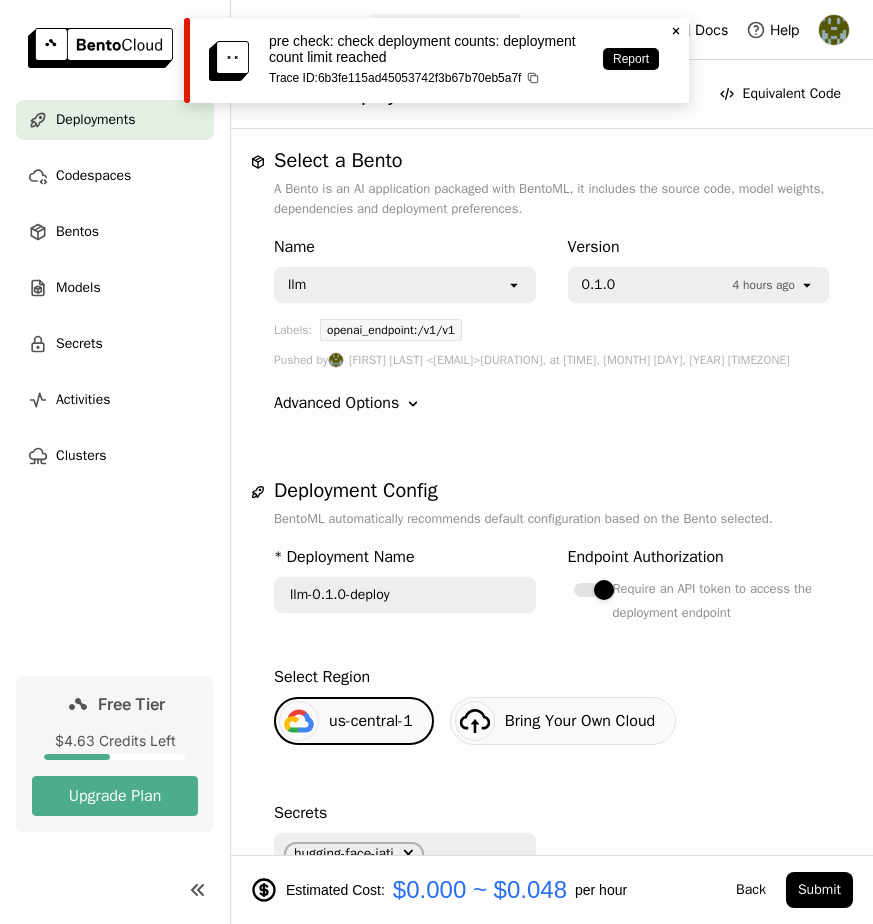 click 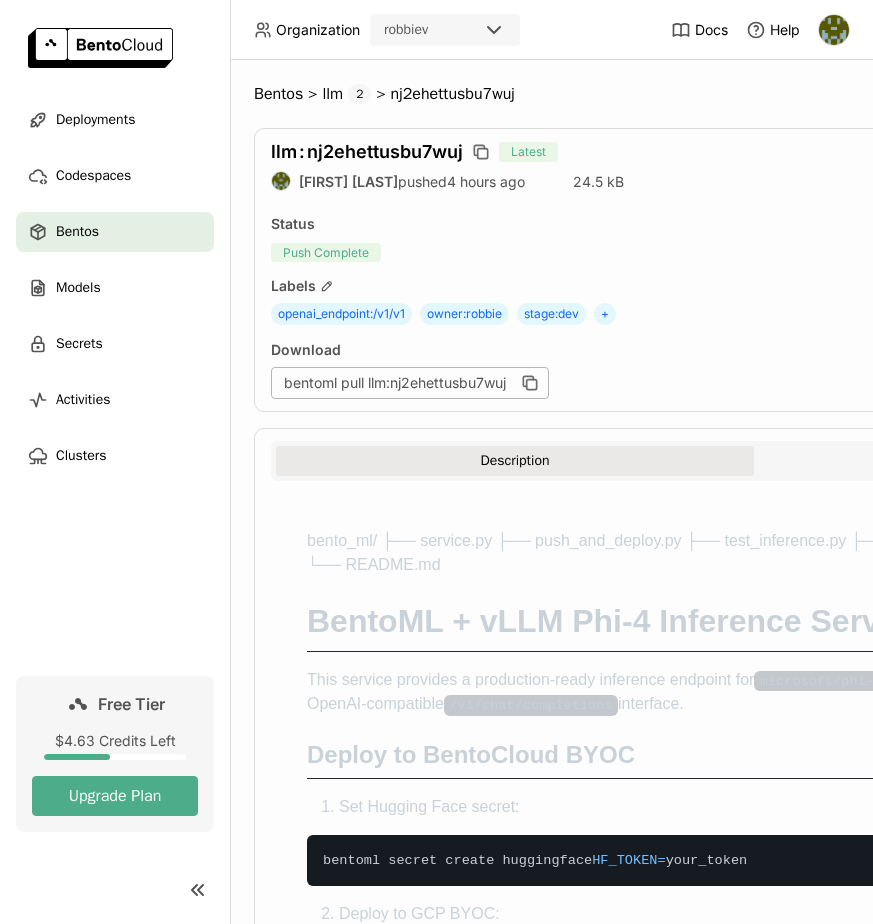 click on "Bentos" at bounding box center (115, 232) 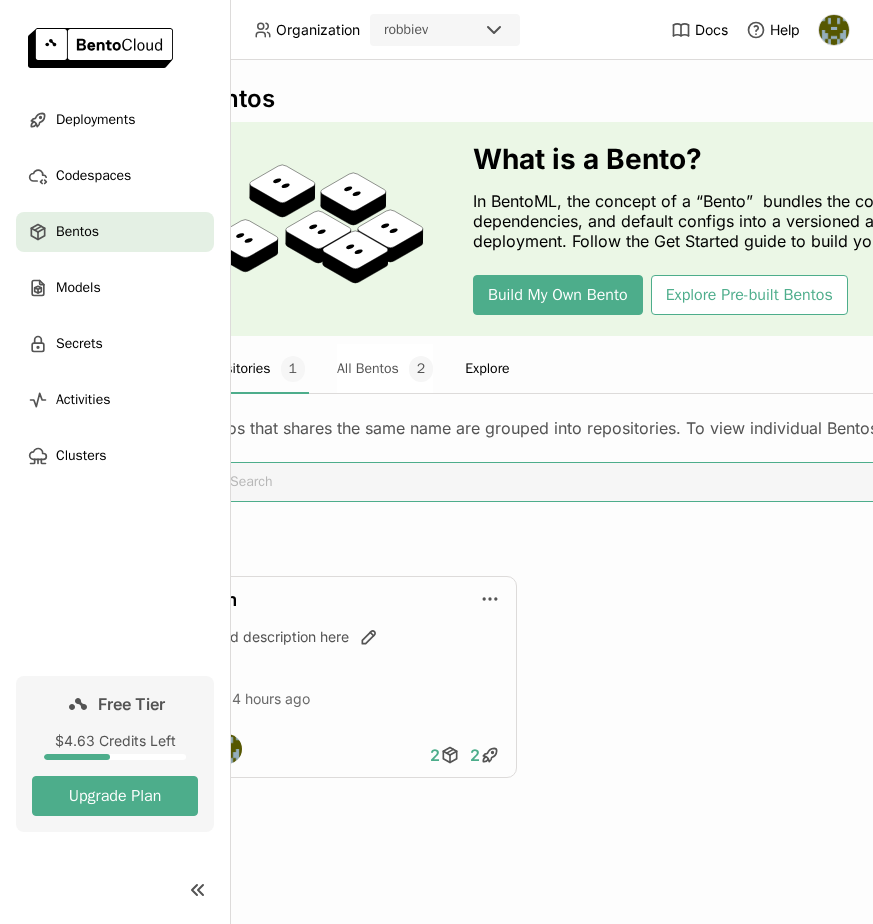 scroll, scrollTop: 0, scrollLeft: 0, axis: both 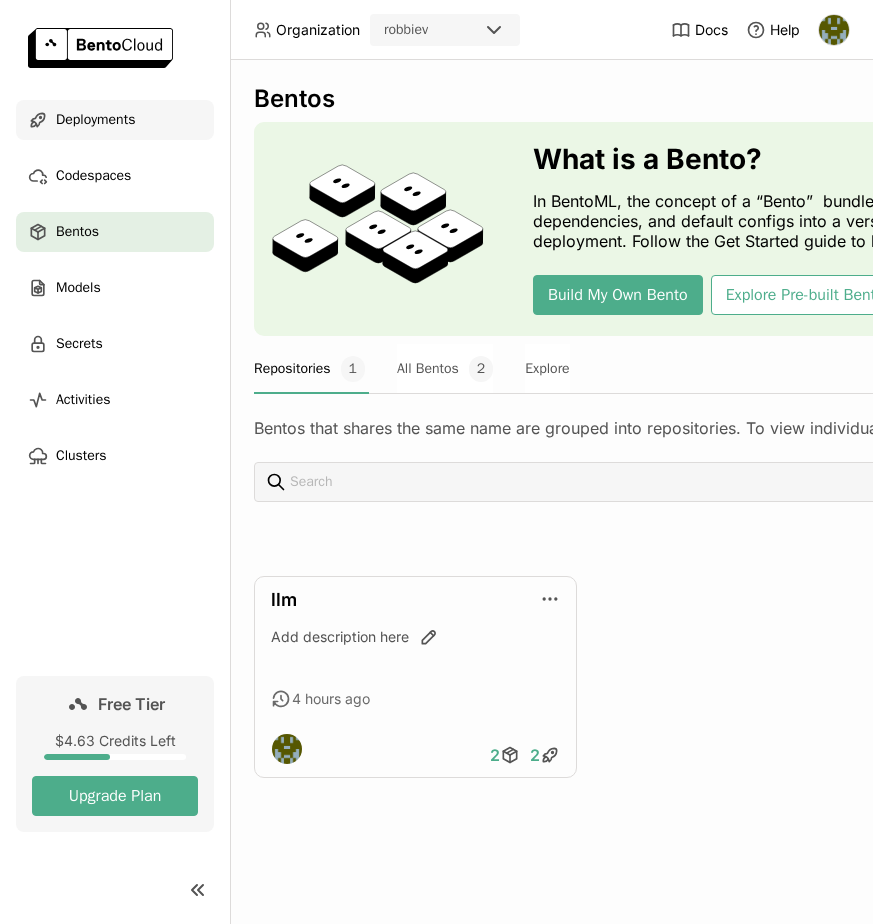 click on "Deployments" at bounding box center [95, 120] 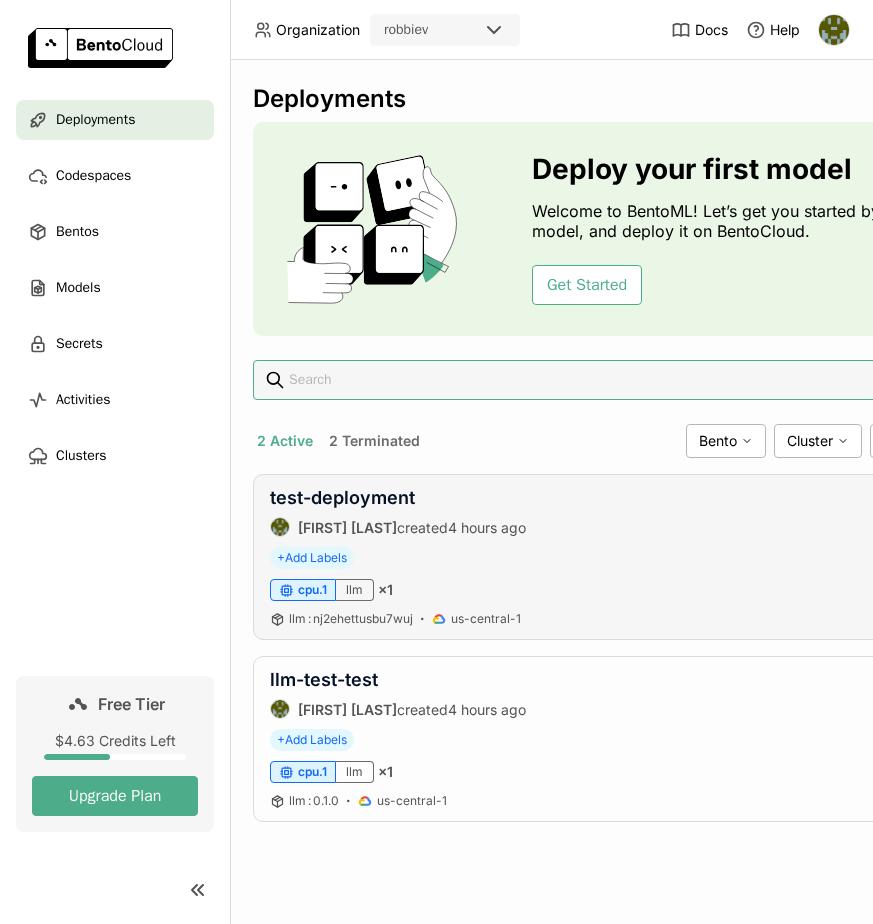 scroll, scrollTop: 0, scrollLeft: 0, axis: both 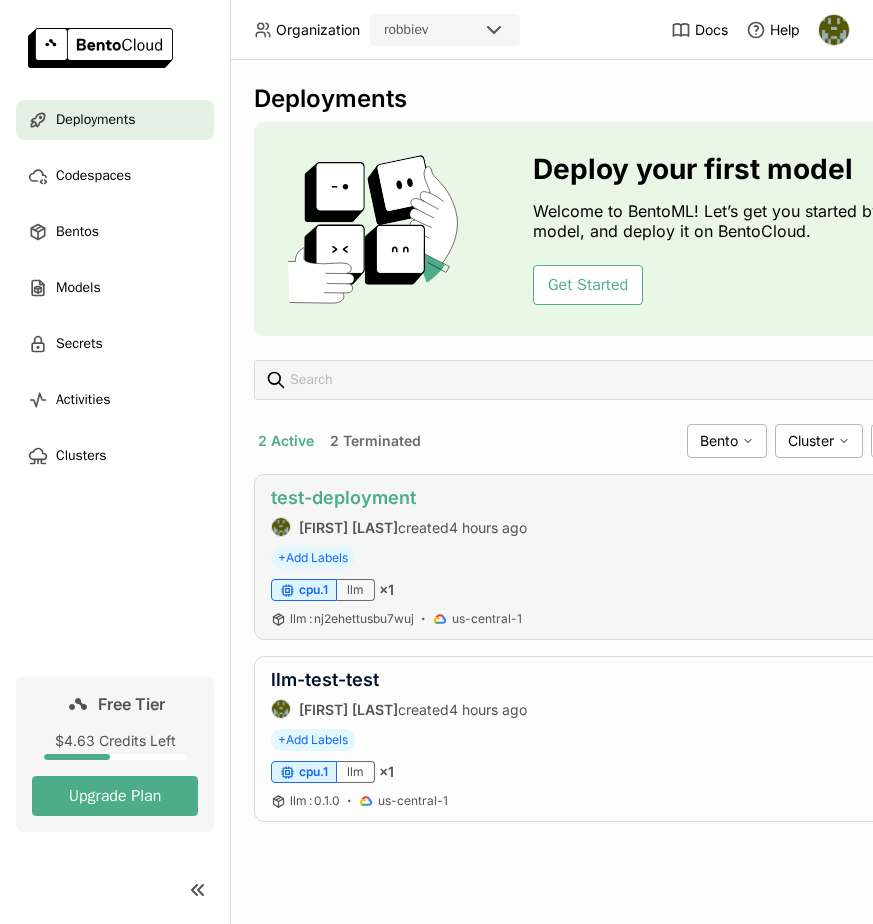 click on "test-deployment" at bounding box center [343, 497] 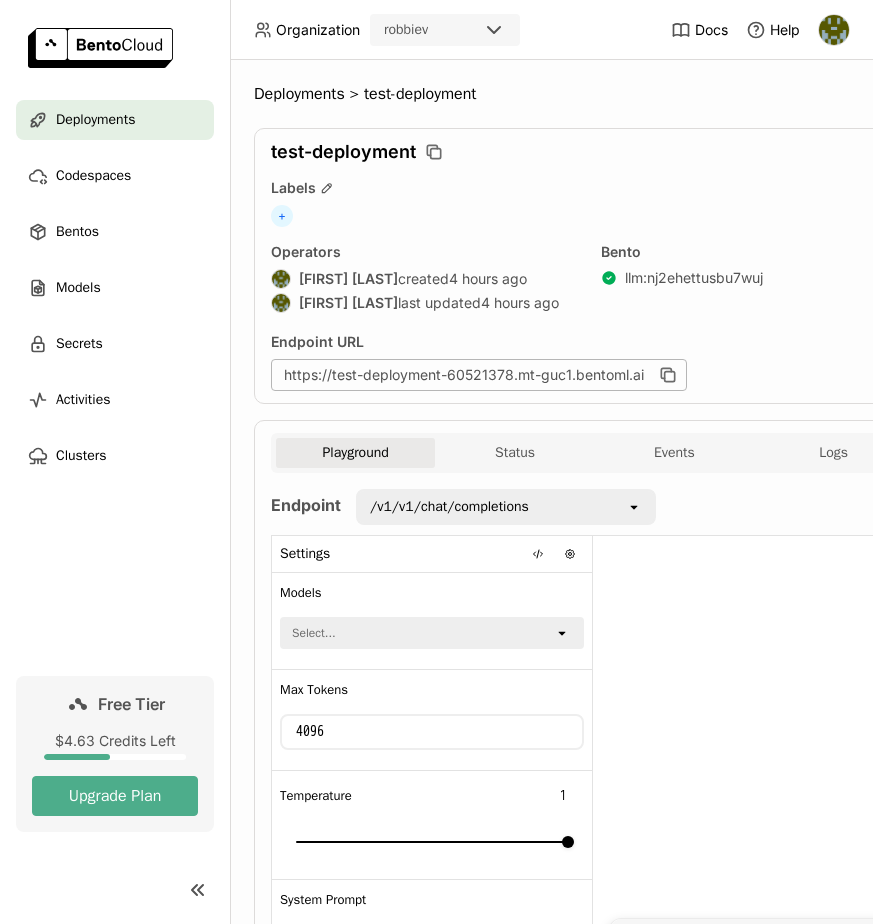 scroll, scrollTop: 0, scrollLeft: 0, axis: both 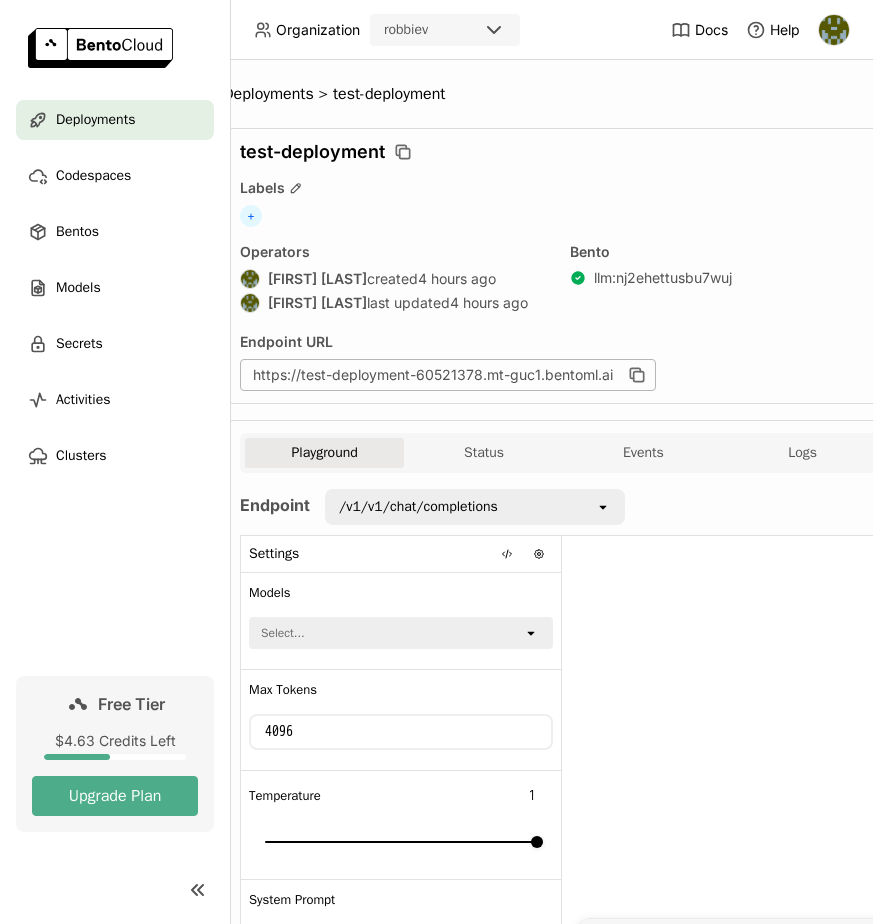 click on "/v1/v1/chat/completions" at bounding box center [461, 507] 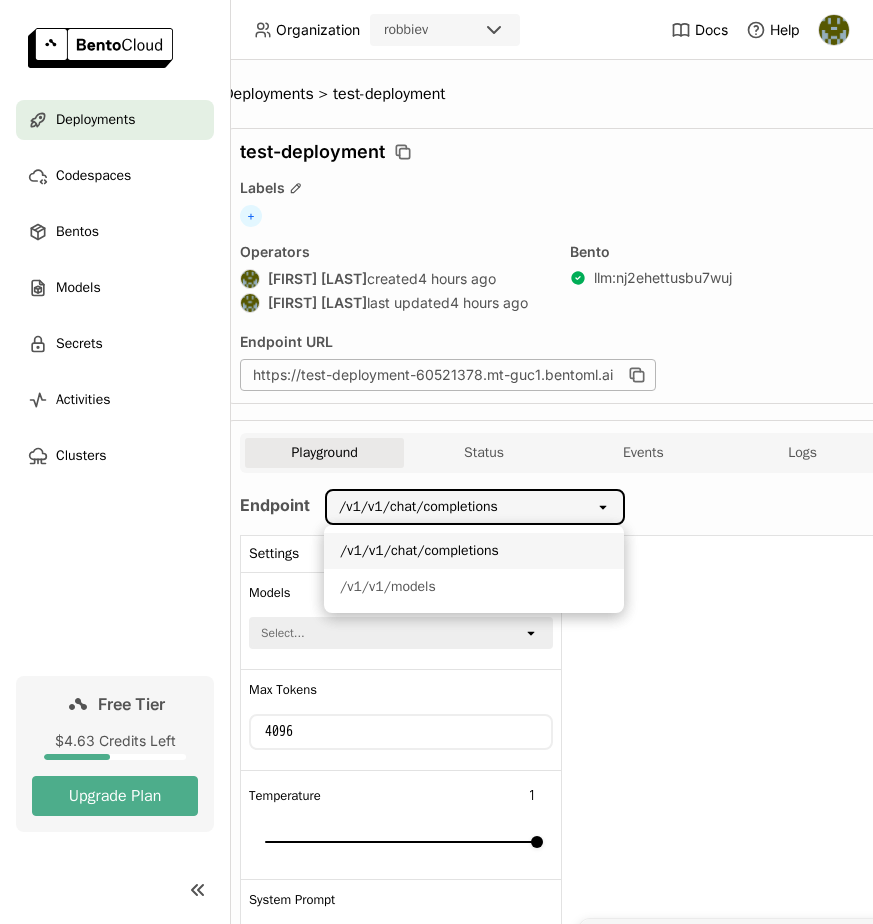 click on "/v1/v1/chat/completions" at bounding box center [474, 551] 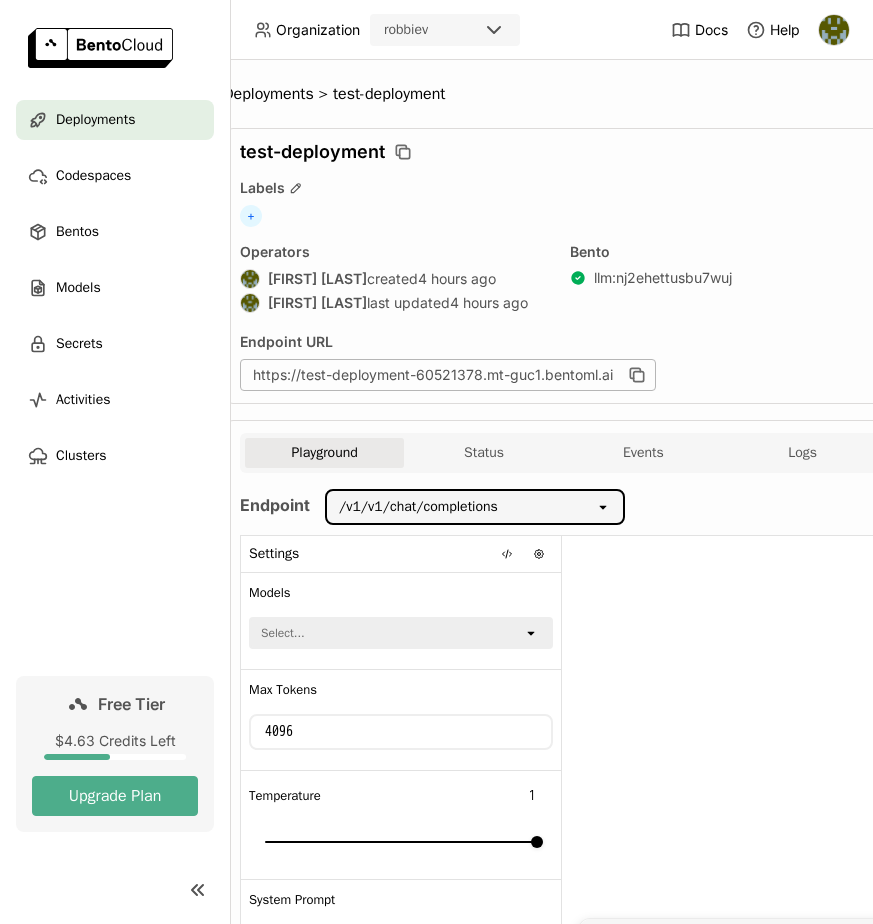 click on "/v1/v1/chat/completions" at bounding box center (461, 507) 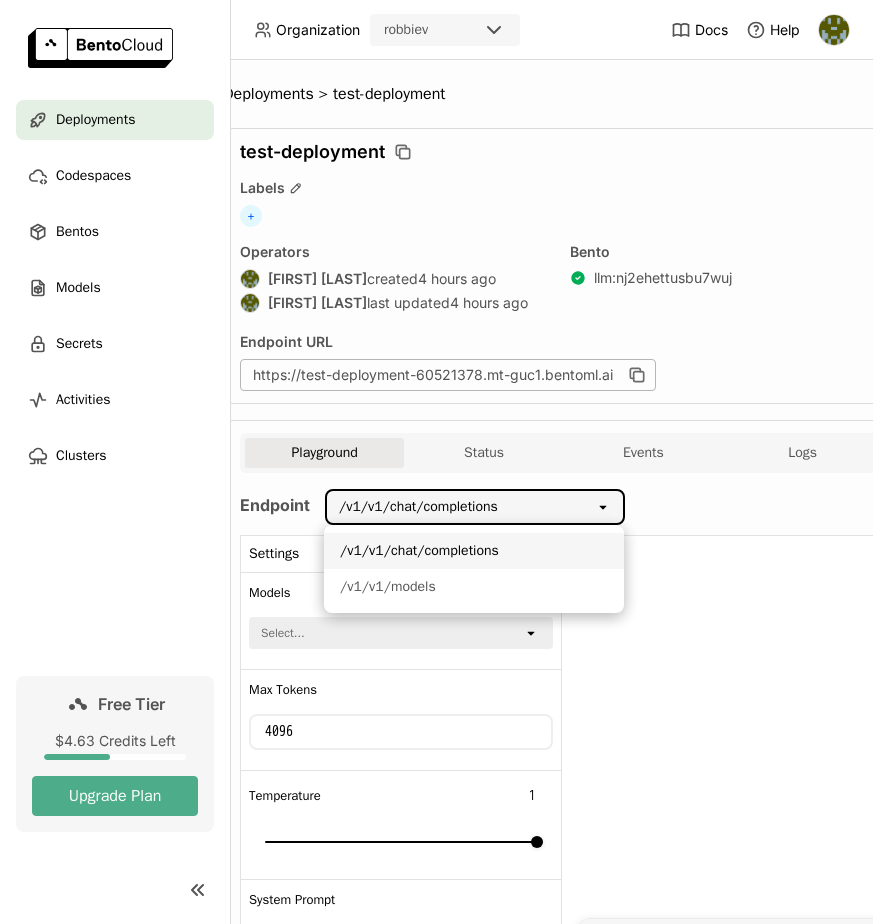 click on "/v1/v1/chat/completions" at bounding box center (474, 551) 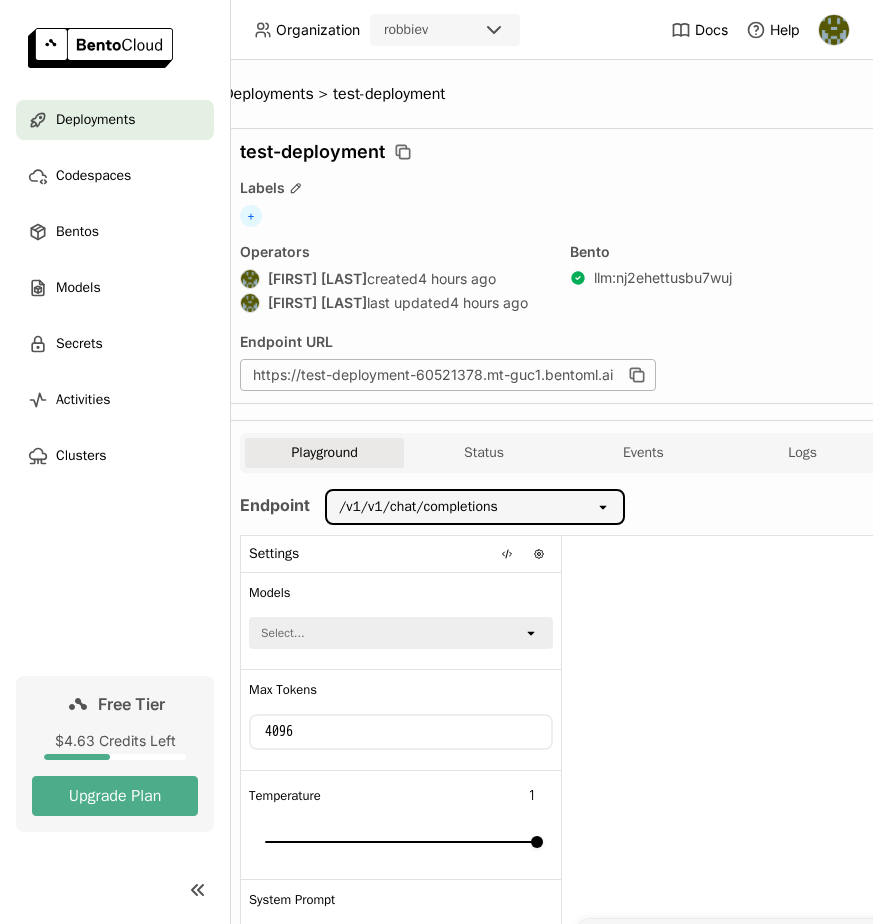 click on "/v1/v1/chat/completions" at bounding box center (418, 507) 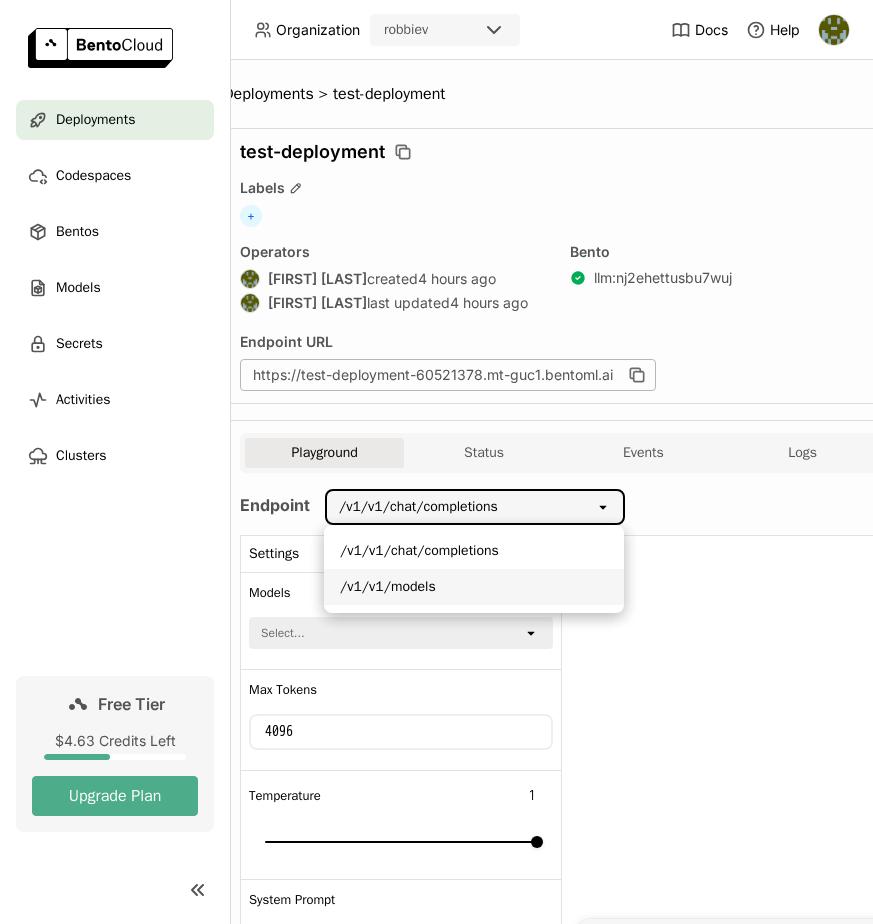 click on "/v1/v1/models" at bounding box center [474, 587] 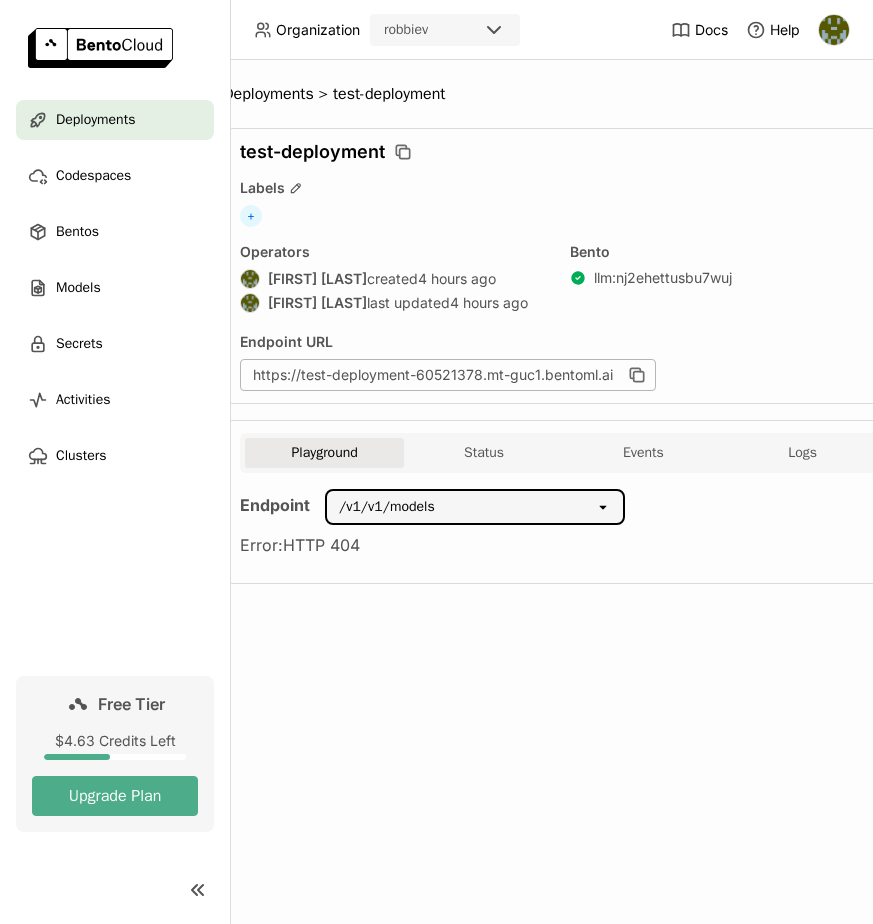 click on "/v1/v1/models open" at bounding box center (467, 512) 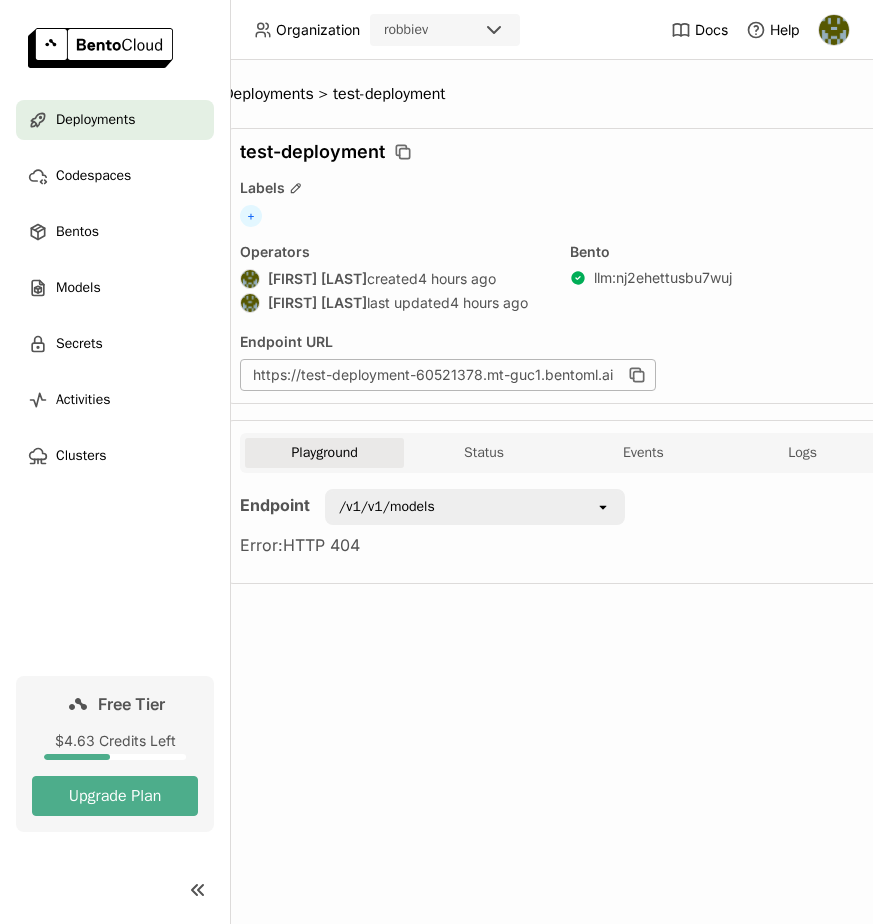 click on "/v1/v1/models" at bounding box center (387, 507) 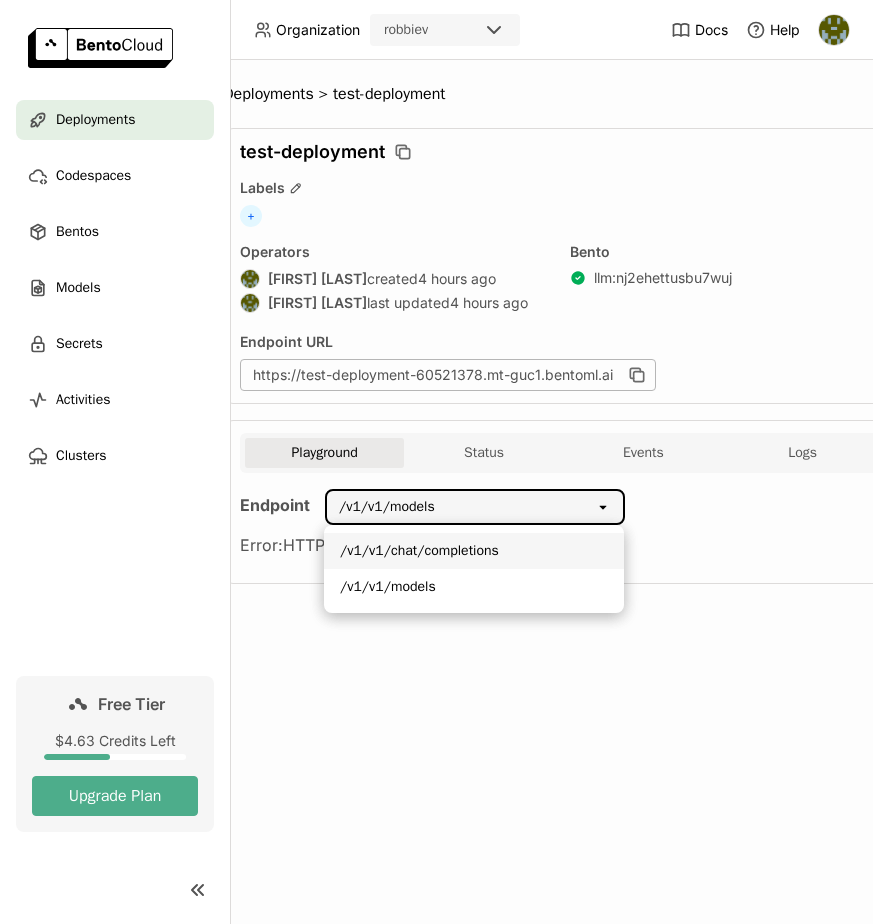 click on "/v1/v1/chat/completions" at bounding box center [474, 551] 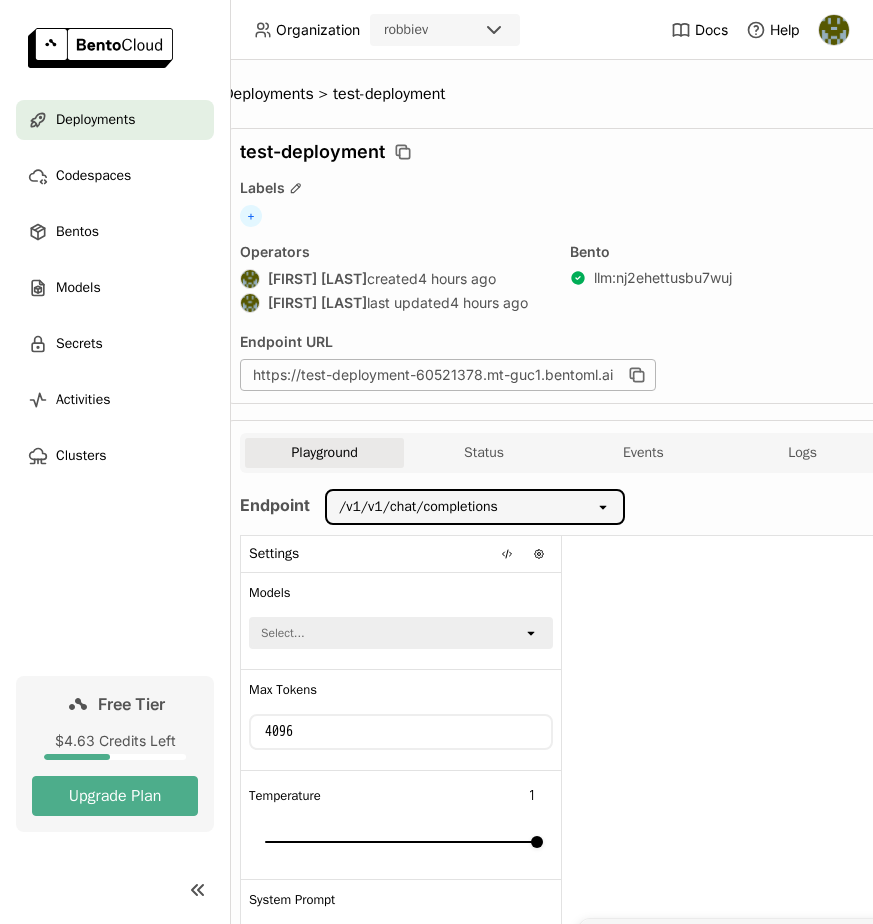 click on "Select... open" at bounding box center (401, 633) 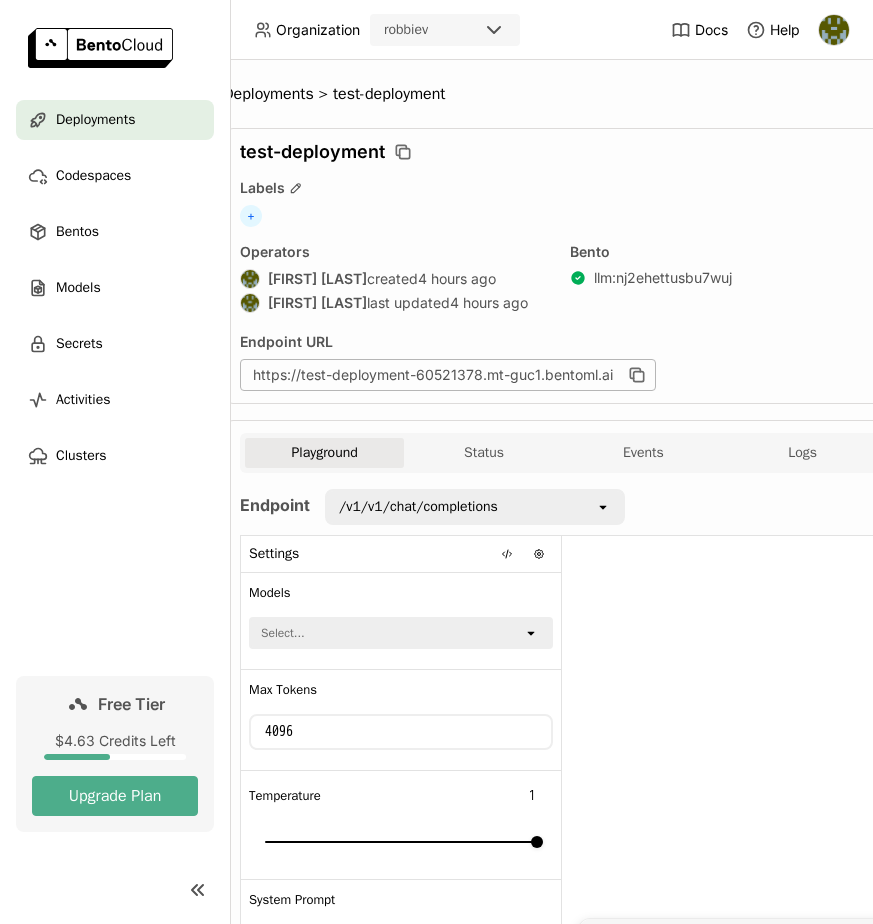 click on "Select..." at bounding box center [387, 633] 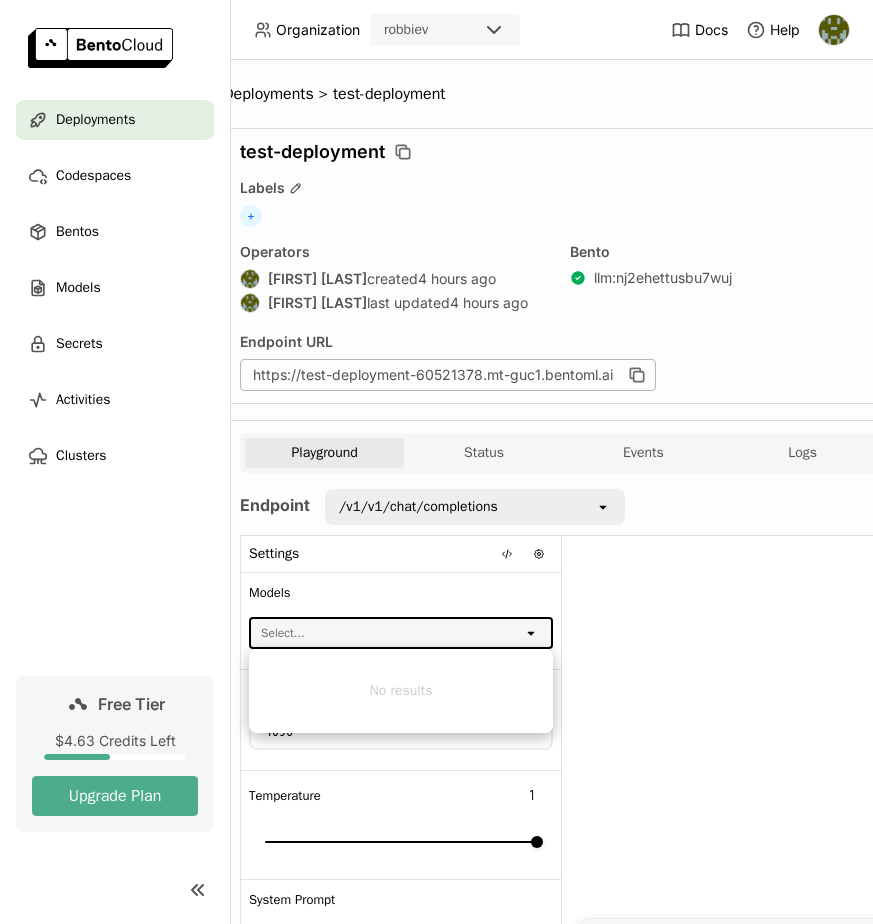 click on "No results" at bounding box center [401, 691] 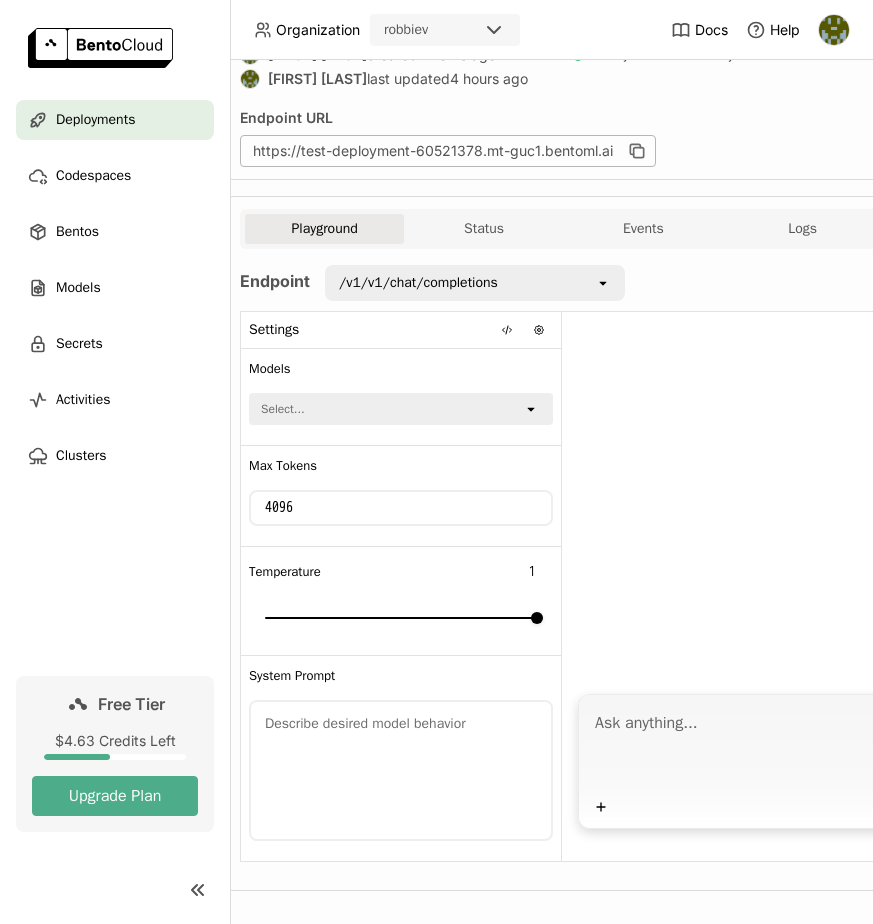 scroll, scrollTop: 224, scrollLeft: 293, axis: both 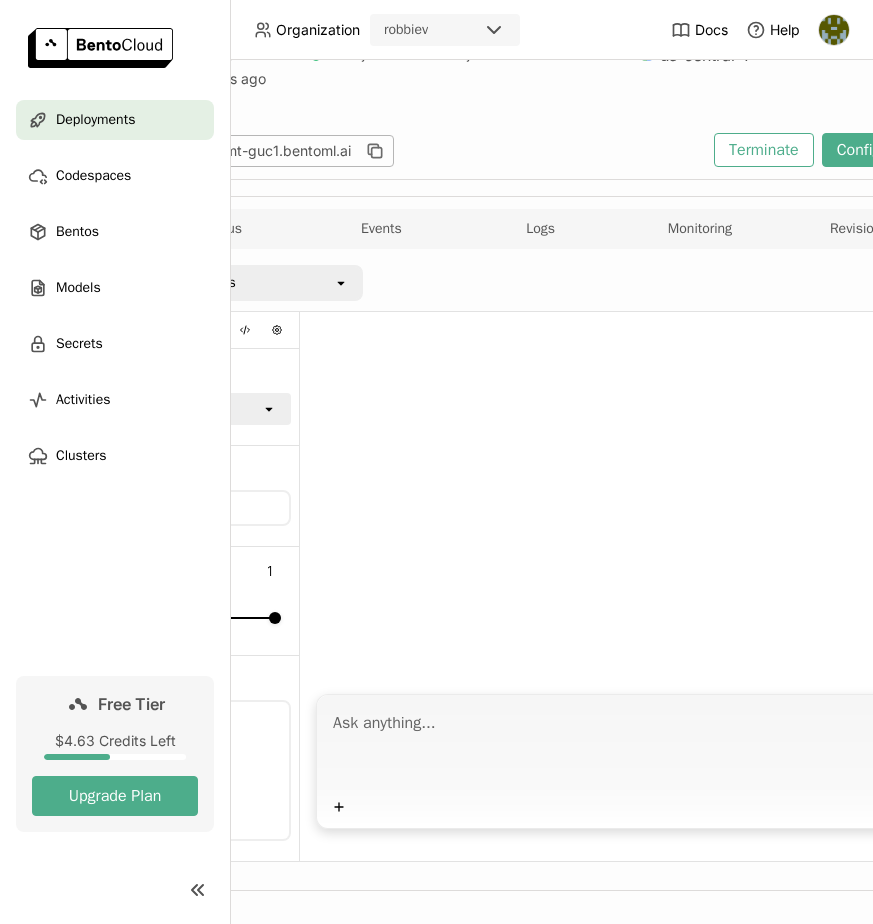 click at bounding box center (623, 747) 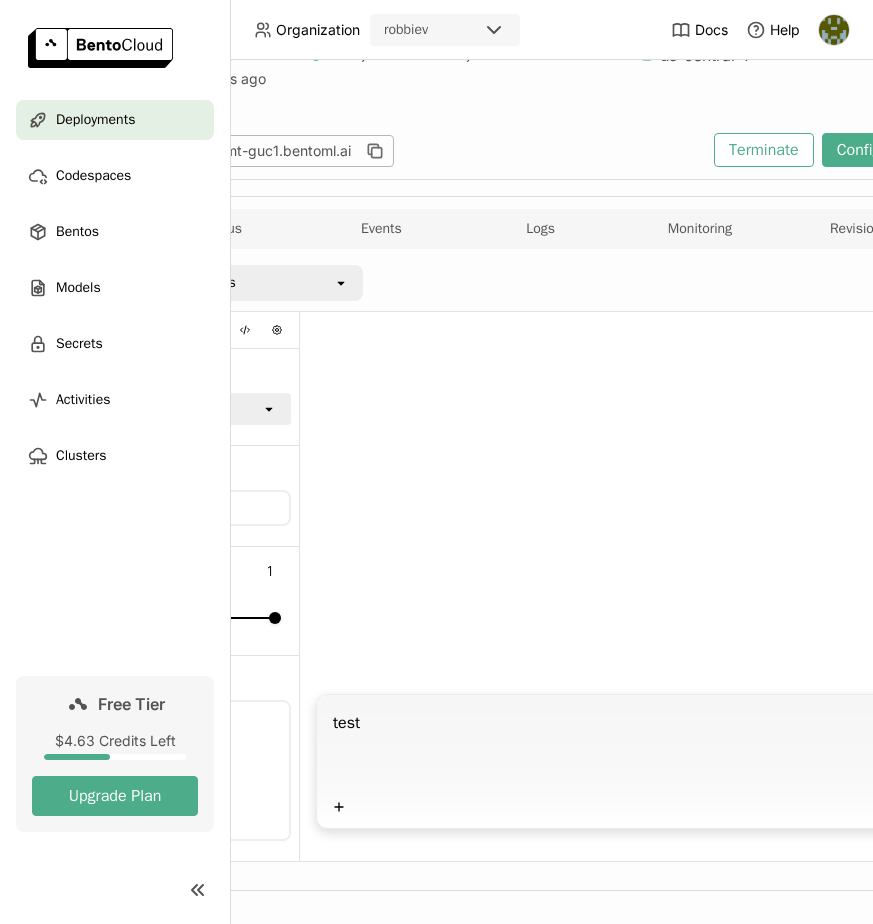 scroll, scrollTop: 224, scrollLeft: 405, axis: both 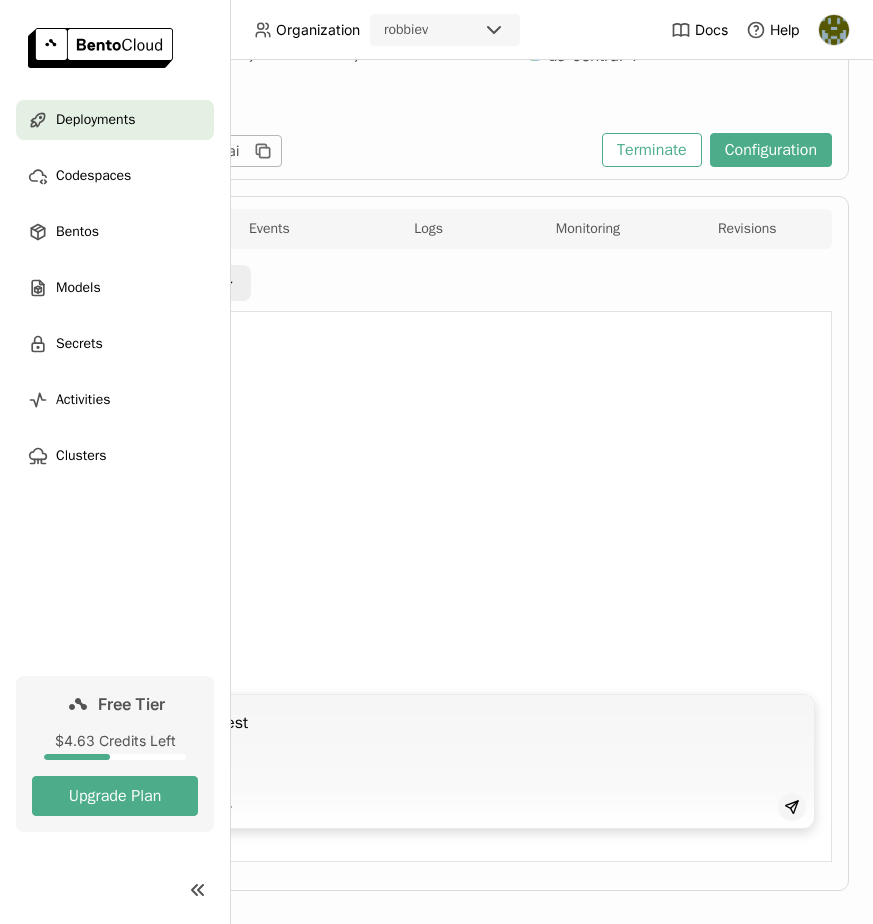 type on "test" 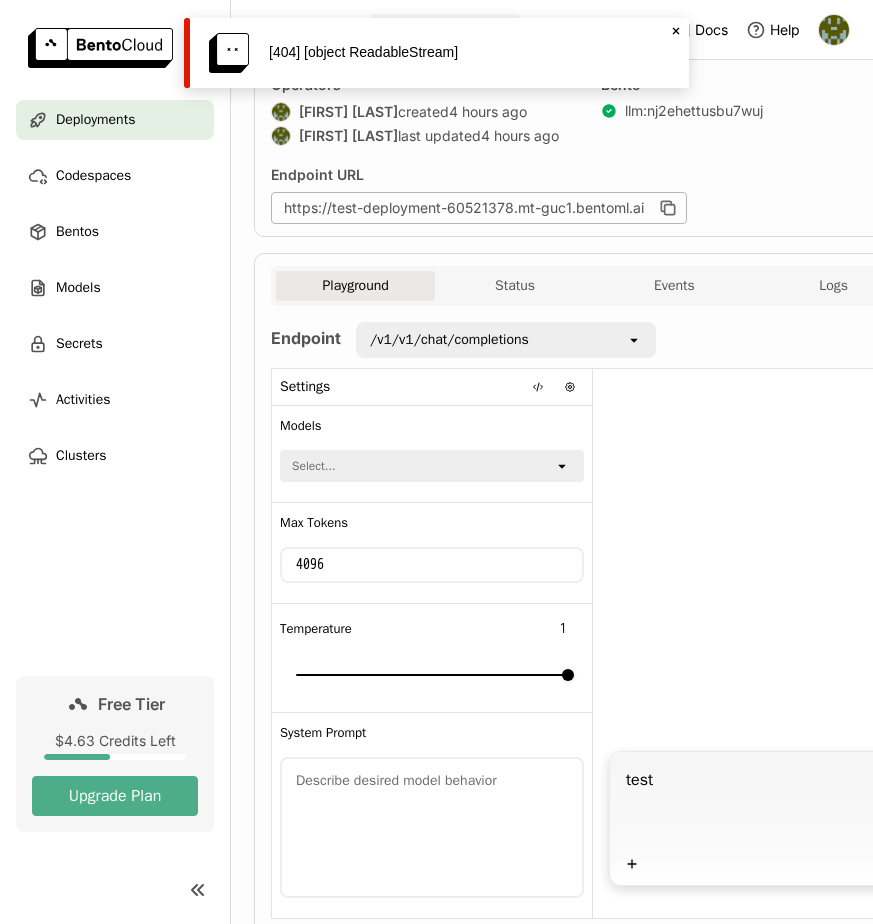 scroll, scrollTop: 0, scrollLeft: 0, axis: both 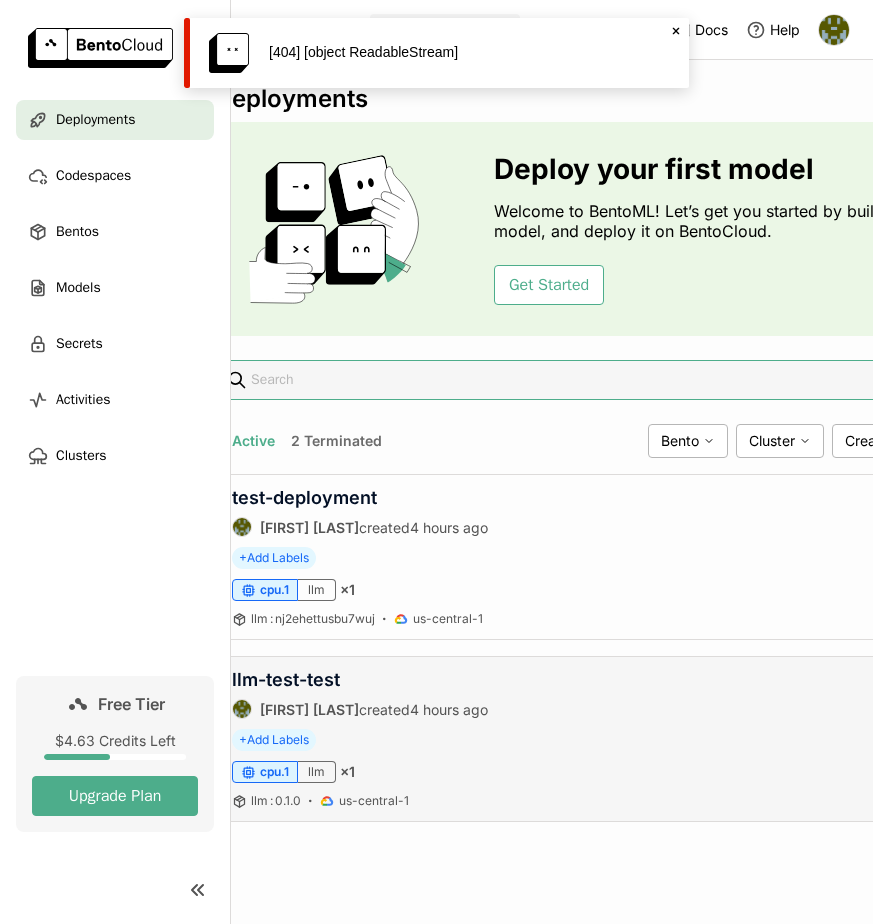 click on "llm-test-test Robbie Veglahn  created  4 hours ago Failed +  Add Labels cpu.1 llm × 1 llm : 0.1.0 us-central-1" at bounding box center [715, 739] 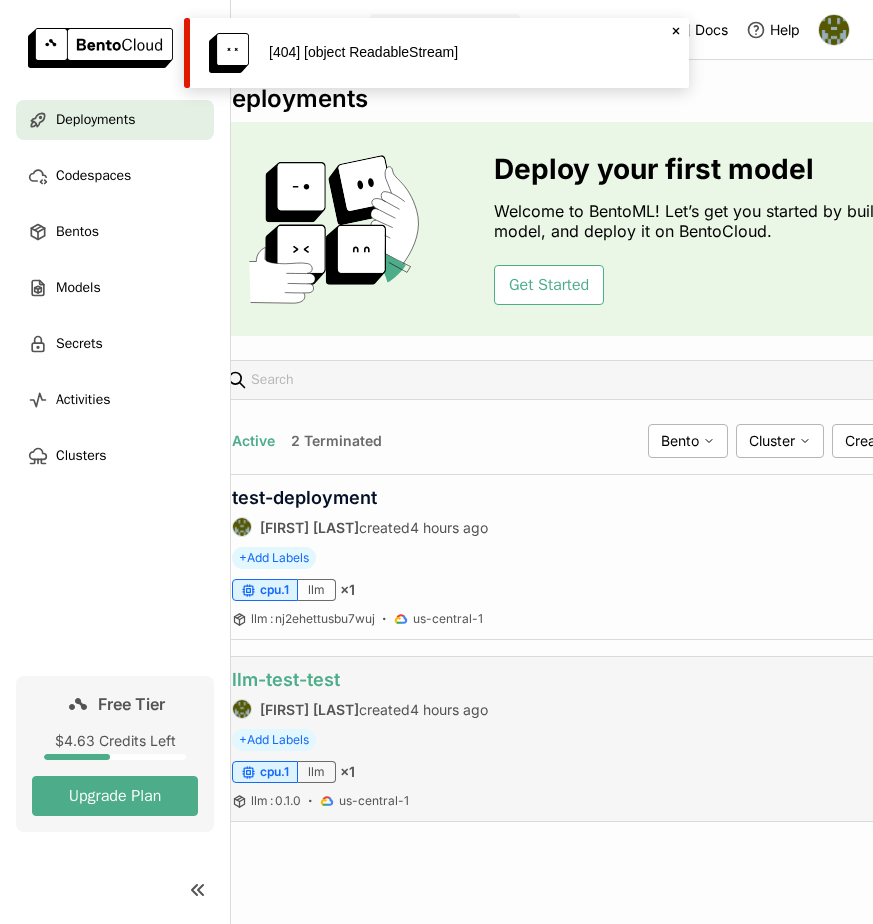 click on "llm-test-test" at bounding box center [286, 679] 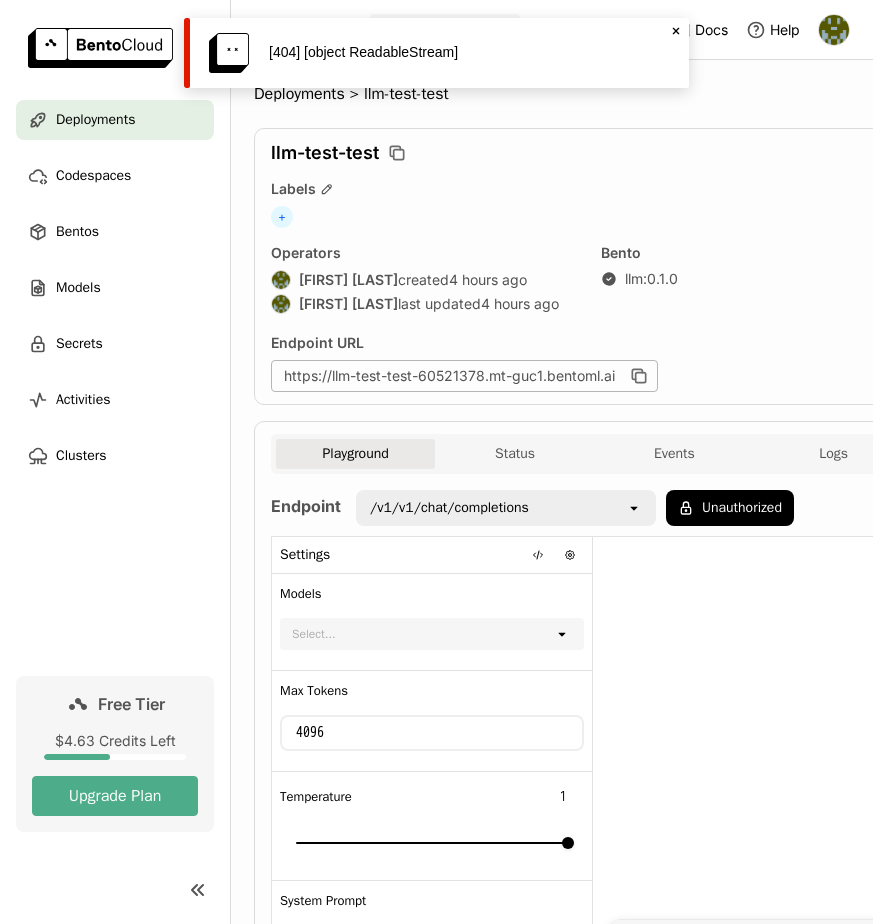 scroll, scrollTop: 52, scrollLeft: 0, axis: vertical 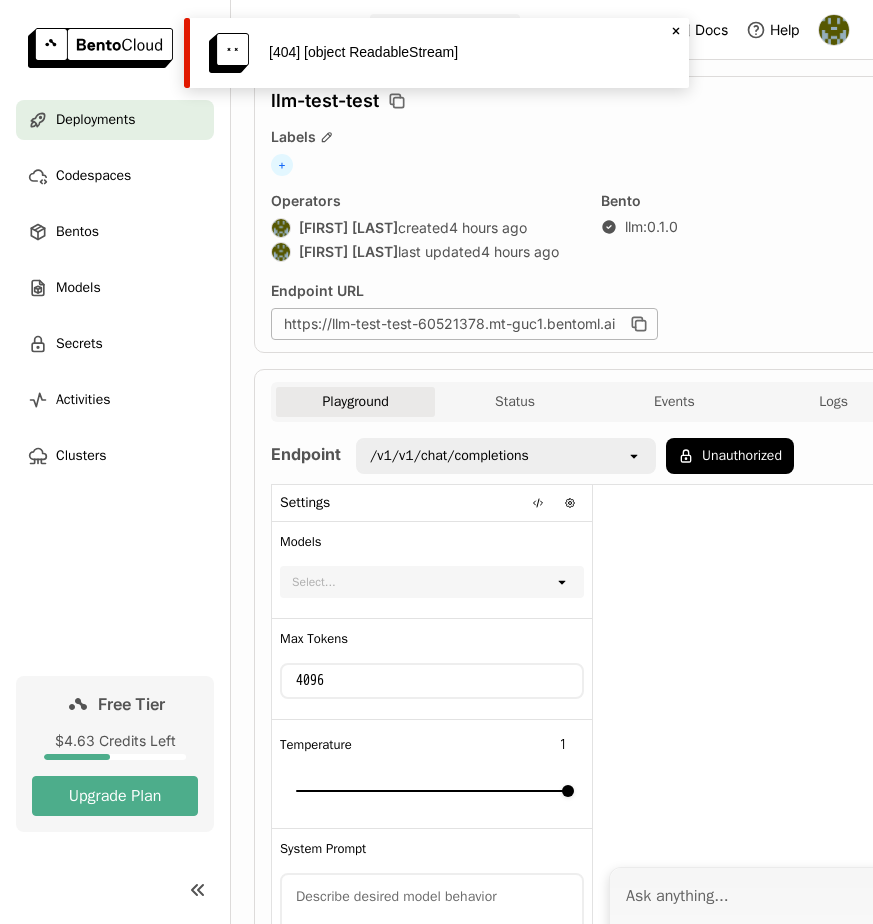 click on "/v1/v1/chat/completions" at bounding box center [449, 456] 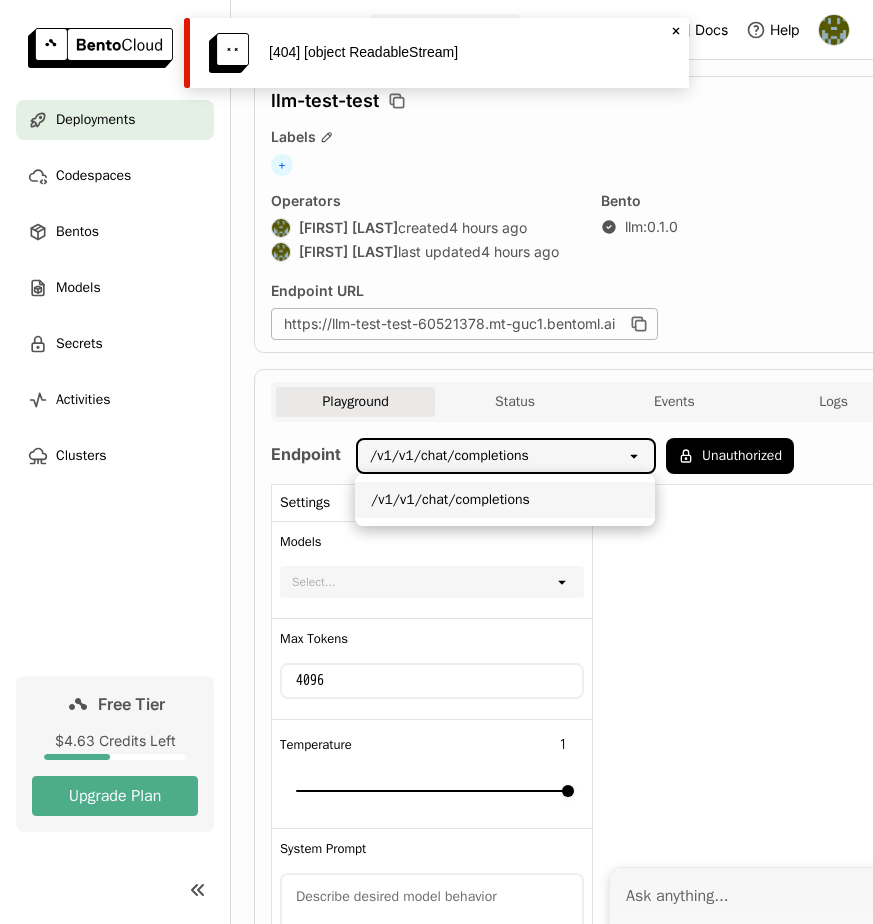 click on "/v1/v1/chat/completions" at bounding box center [505, 500] 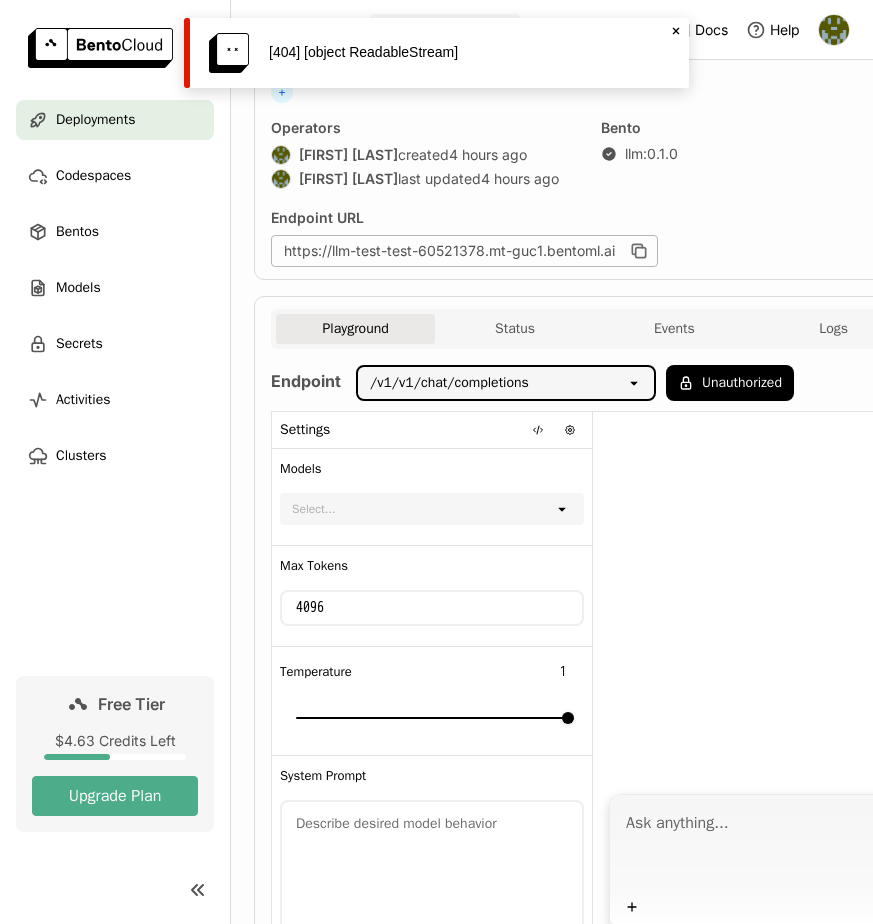 scroll, scrollTop: 244, scrollLeft: 0, axis: vertical 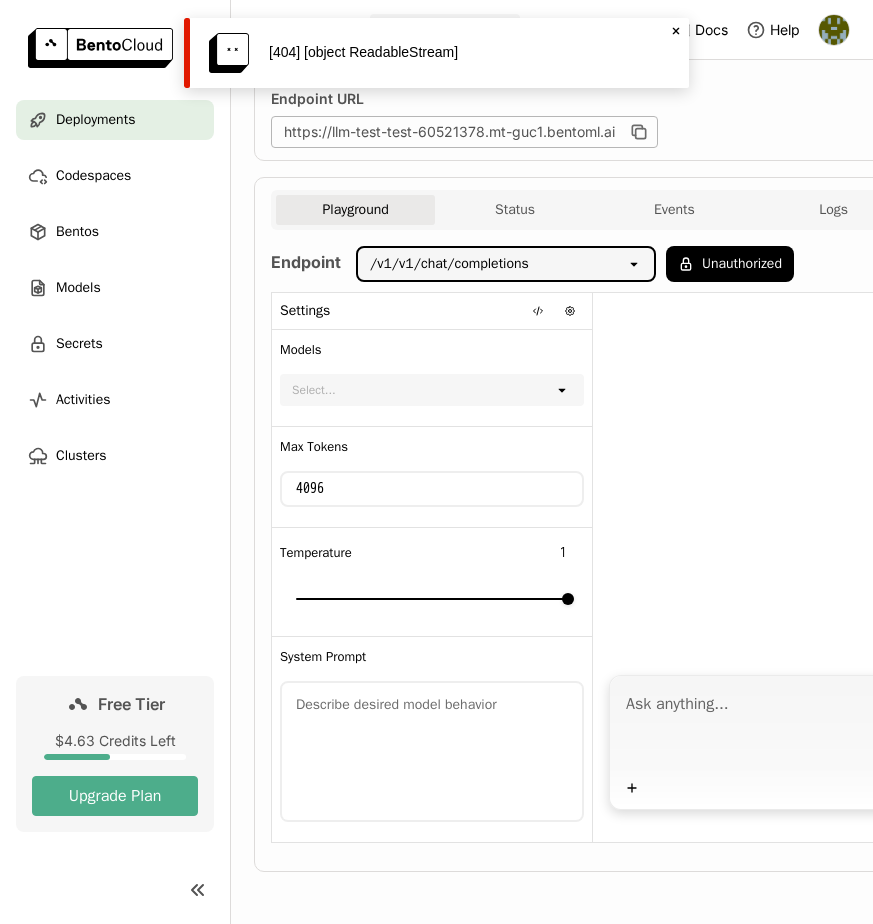 click at bounding box center [916, 728] 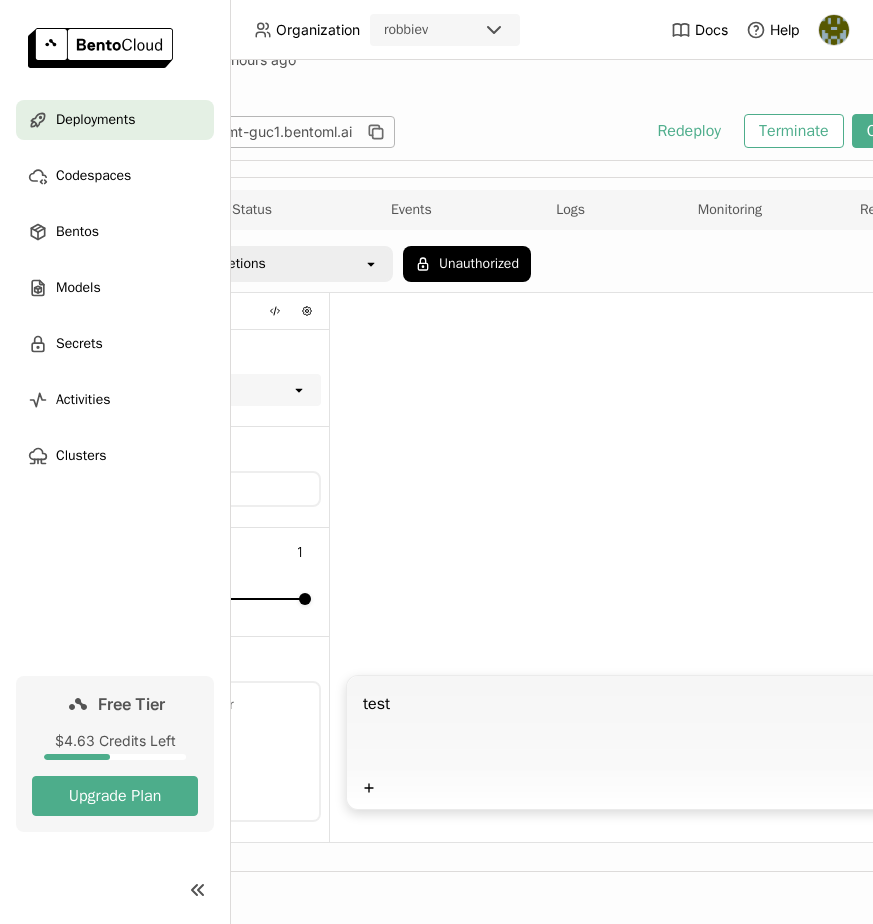 scroll, scrollTop: 244, scrollLeft: 405, axis: both 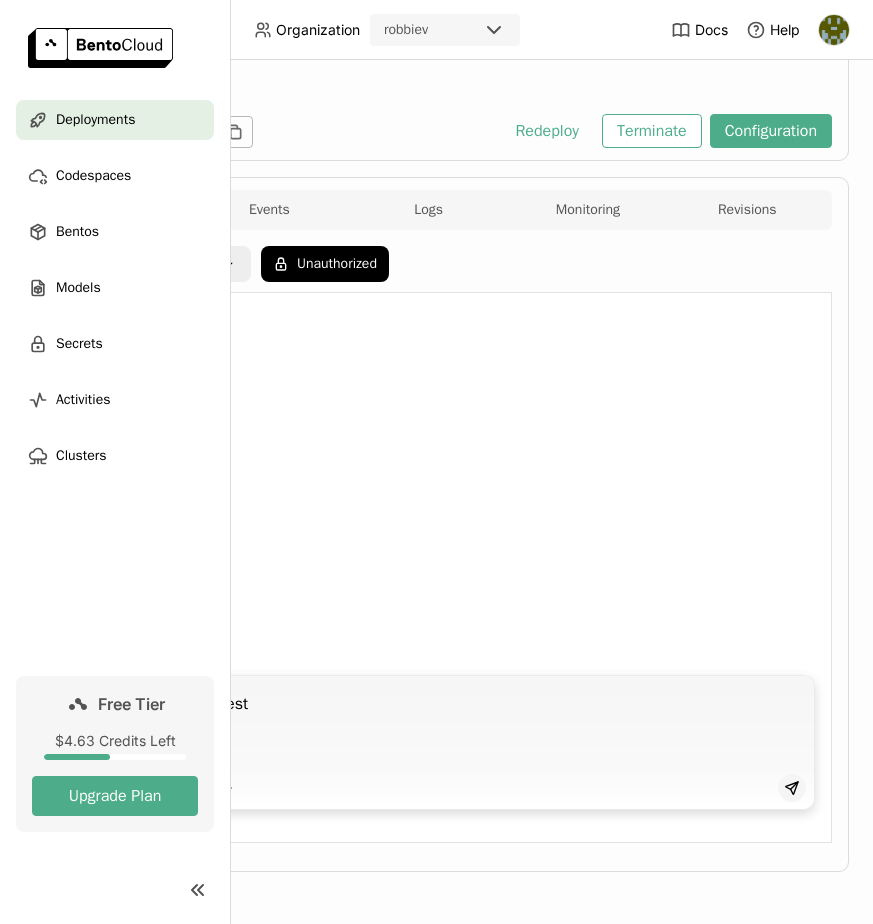 type on "test" 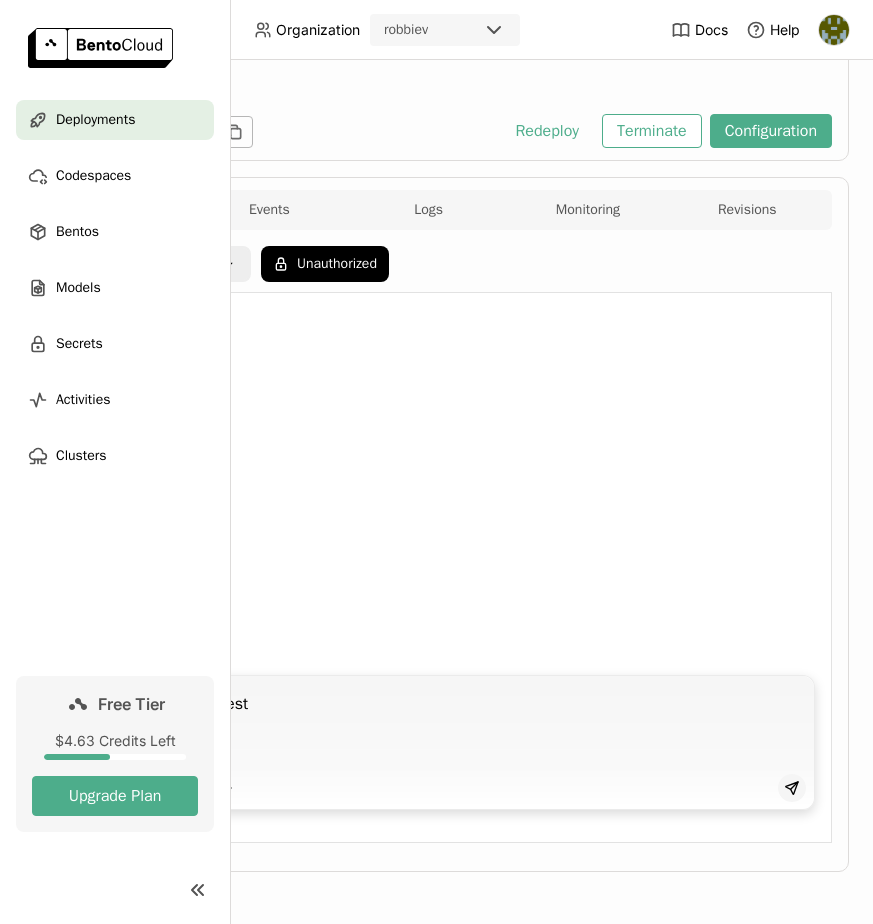 click at bounding box center (792, 788) 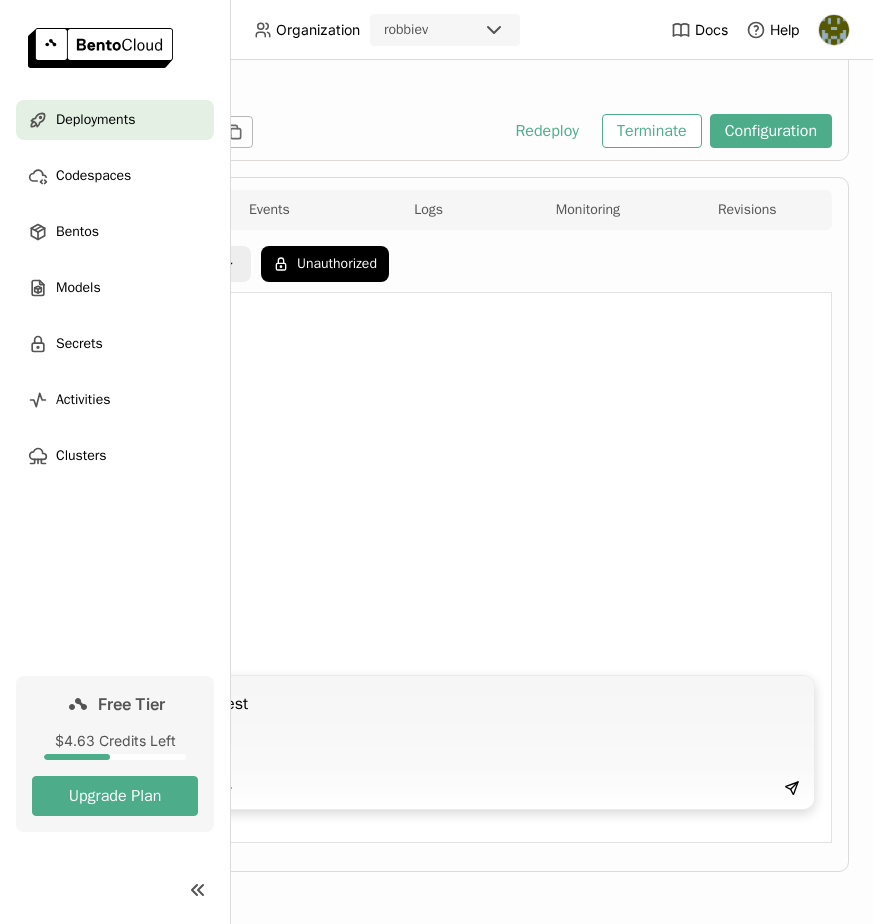 click at bounding box center [509, 478] 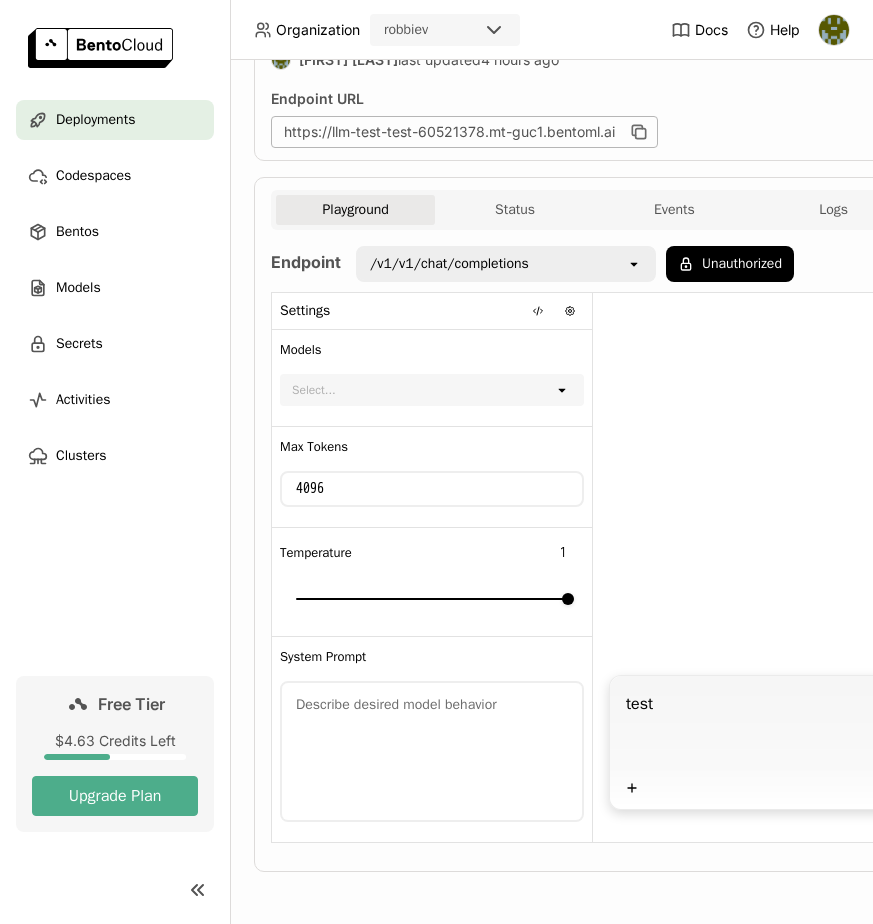 scroll, scrollTop: 244, scrollLeft: 405, axis: both 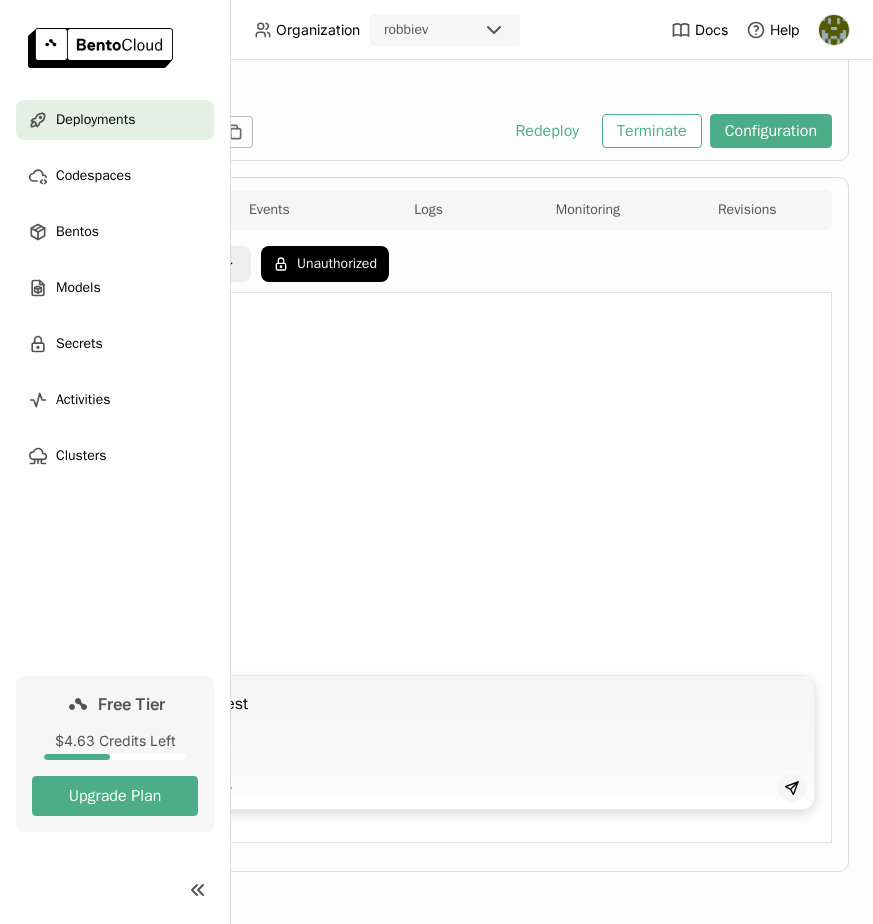 click 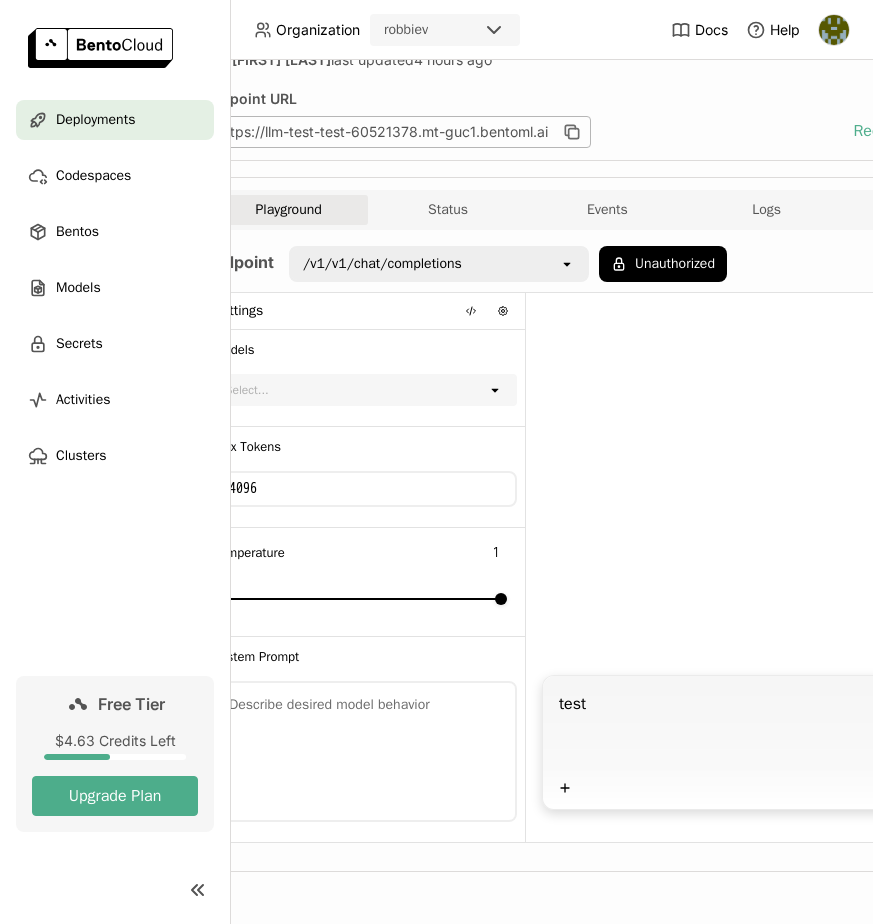 scroll, scrollTop: 244, scrollLeft: 0, axis: vertical 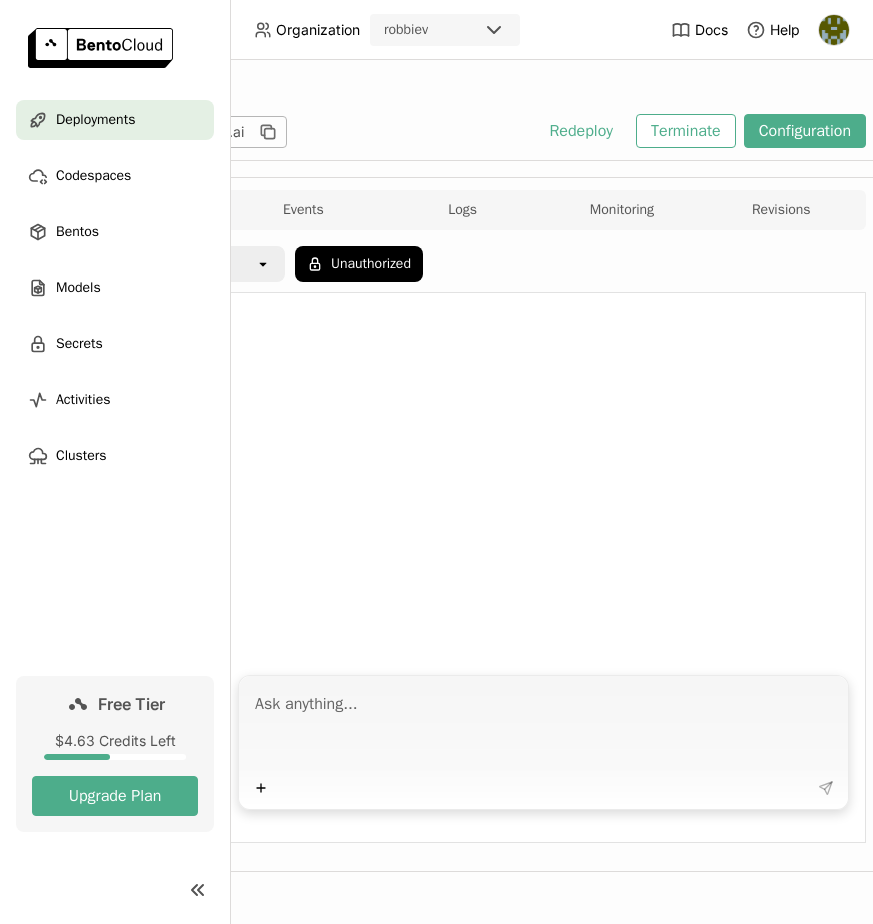 click on "Deployments Codespaces Bentos Models Secrets Activities Clusters" at bounding box center (115, 288) 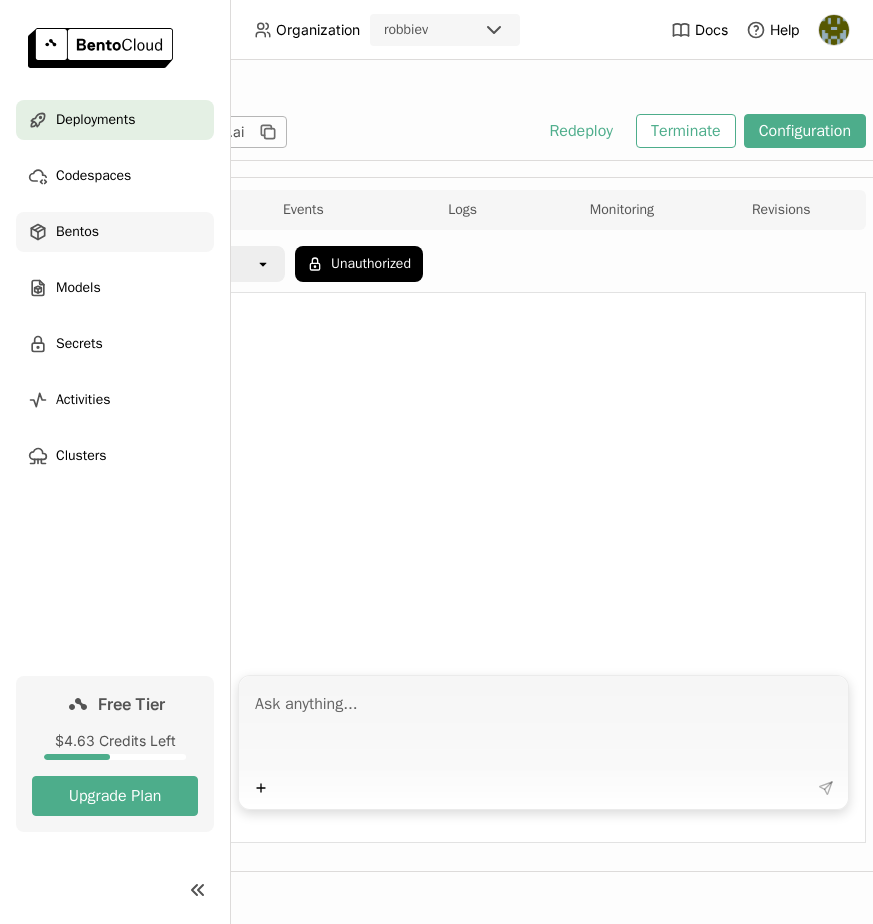 click on "Bentos" at bounding box center [115, 232] 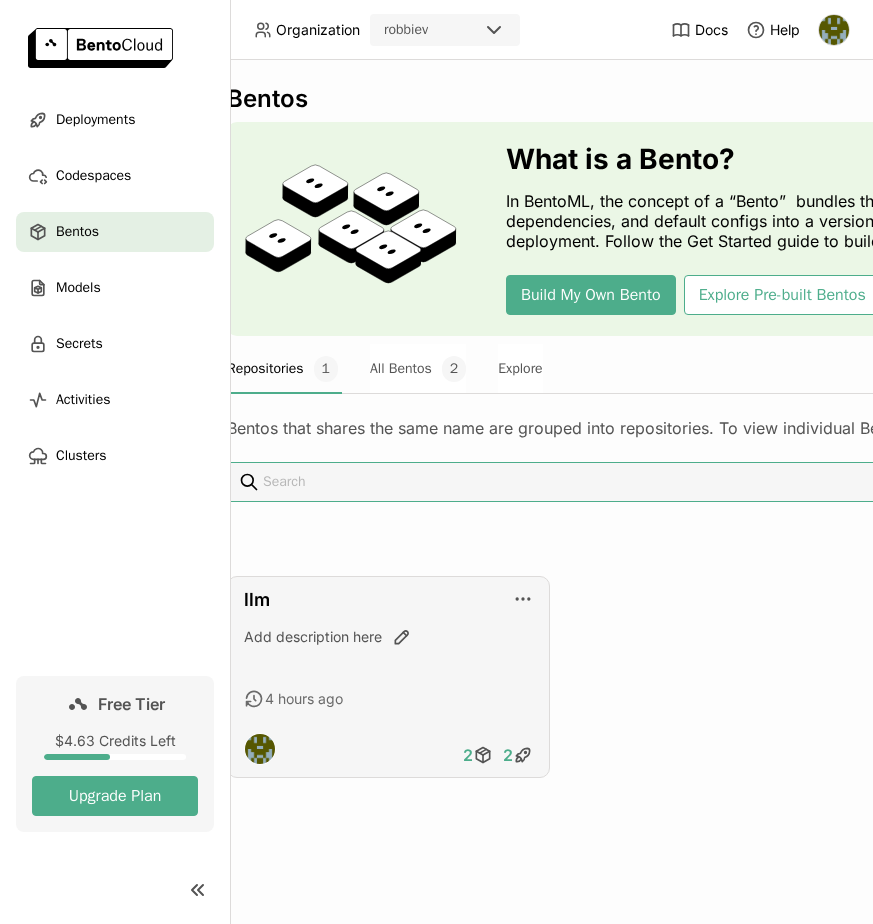scroll, scrollTop: 0, scrollLeft: 0, axis: both 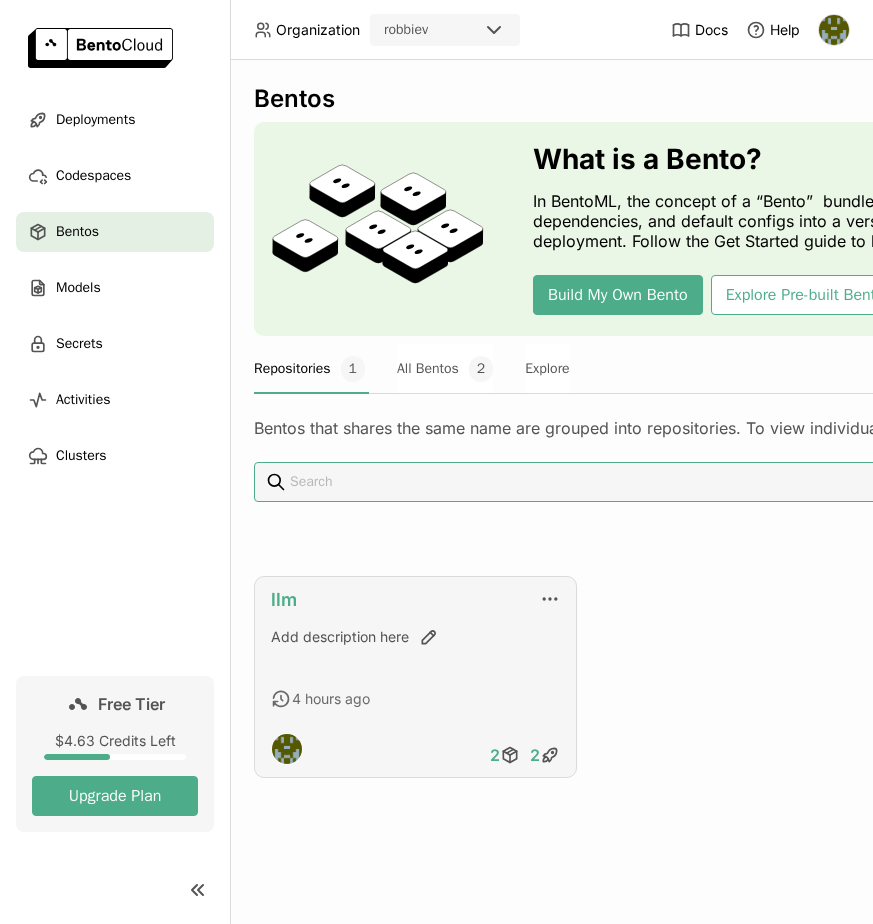 click on "llm" at bounding box center (284, 599) 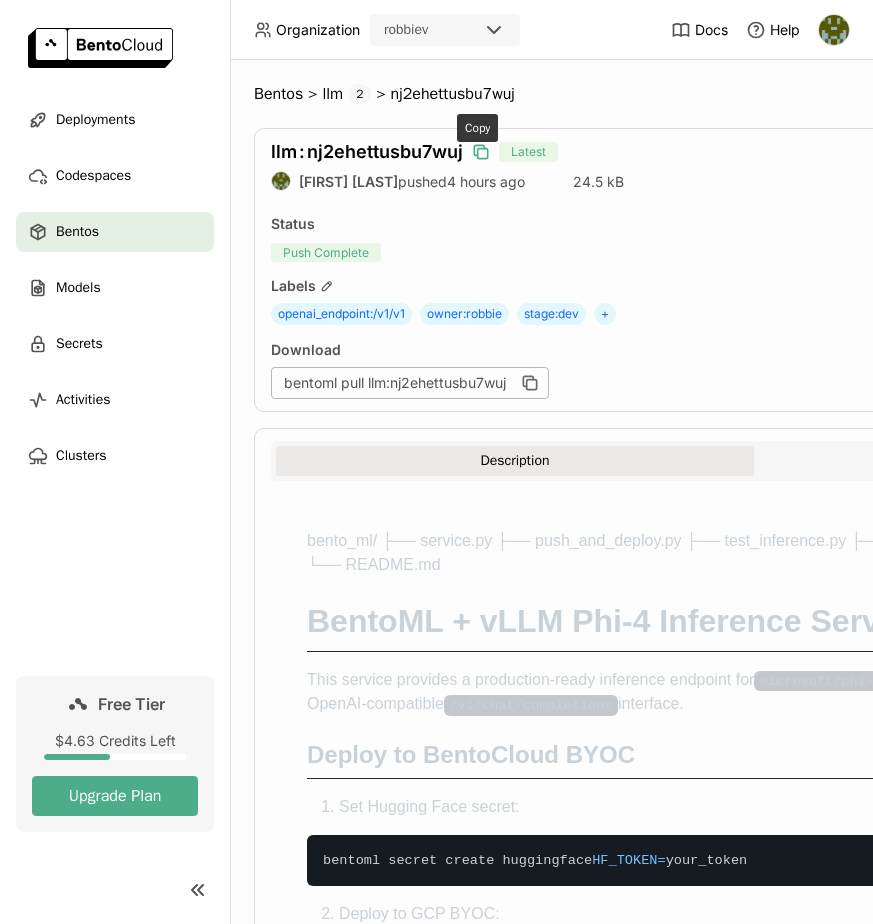 click 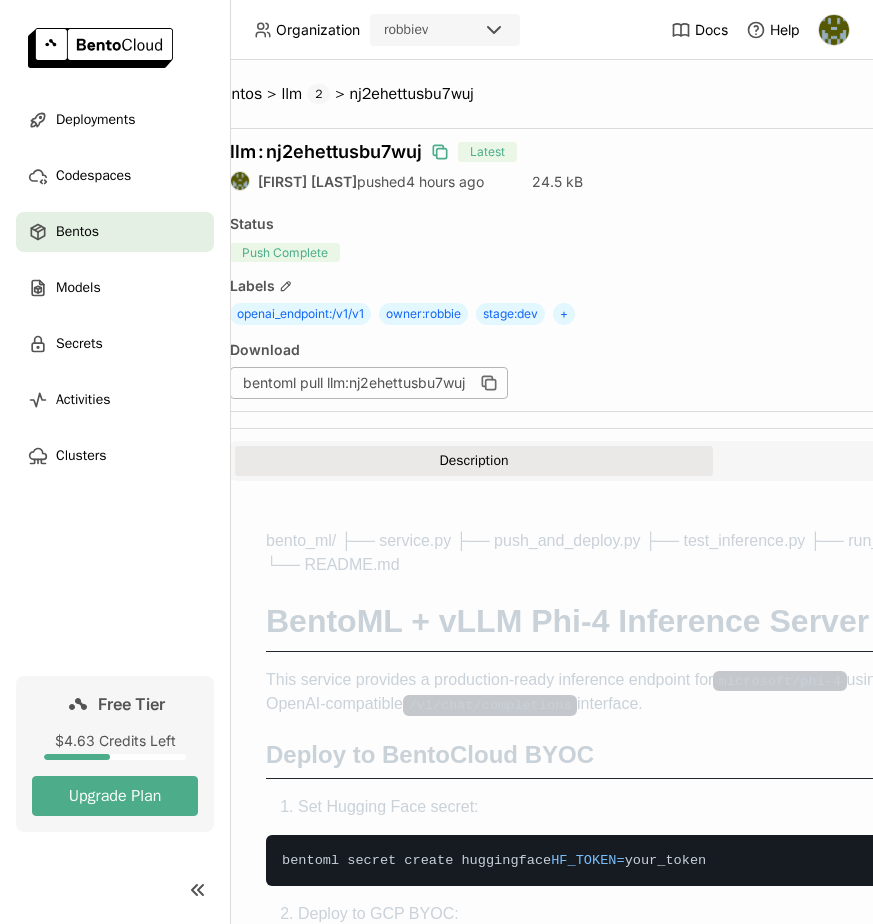 scroll, scrollTop: 0, scrollLeft: 43, axis: horizontal 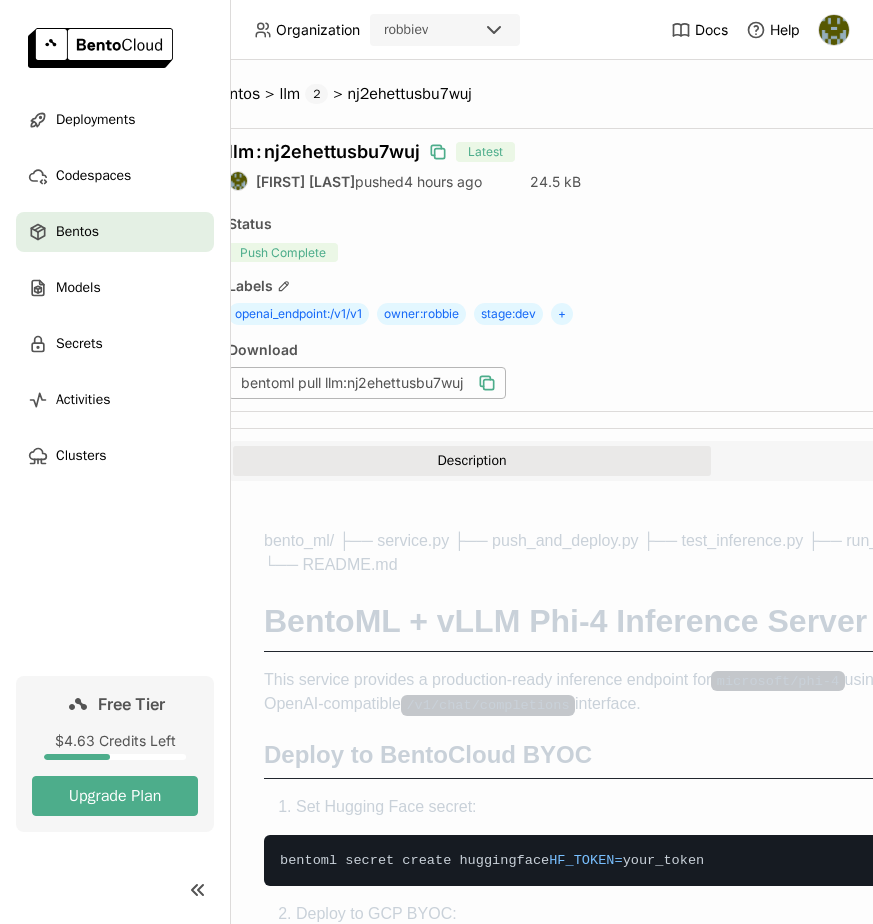 click 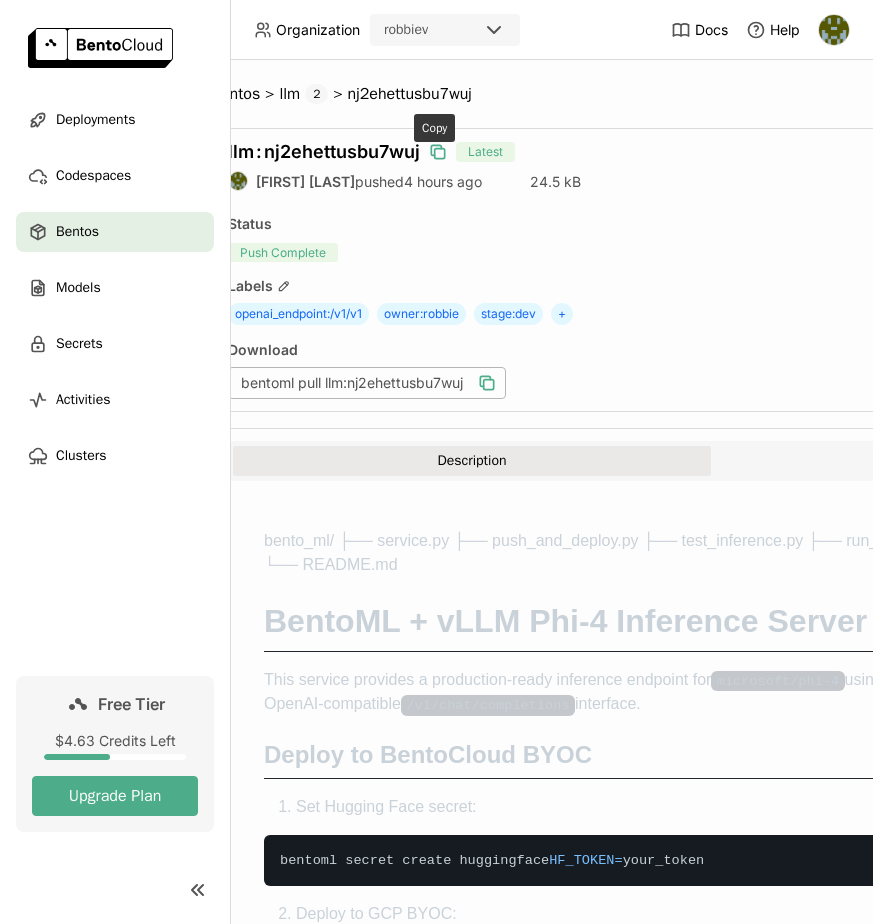 click 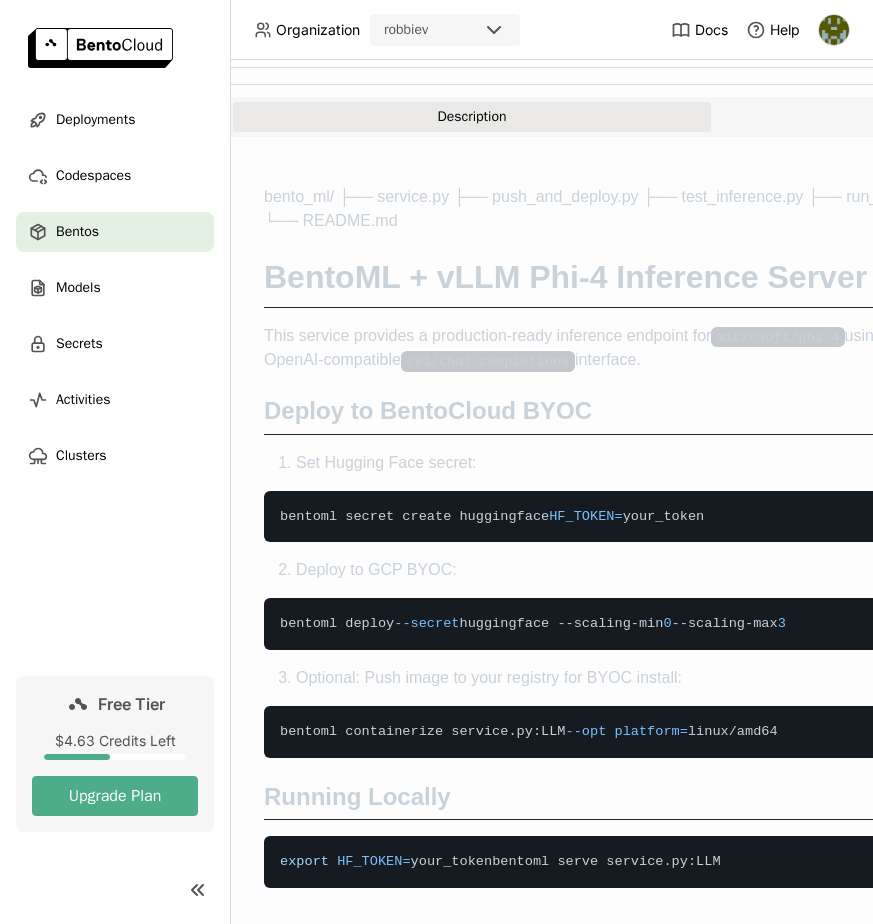 scroll, scrollTop: 345, scrollLeft: 43, axis: both 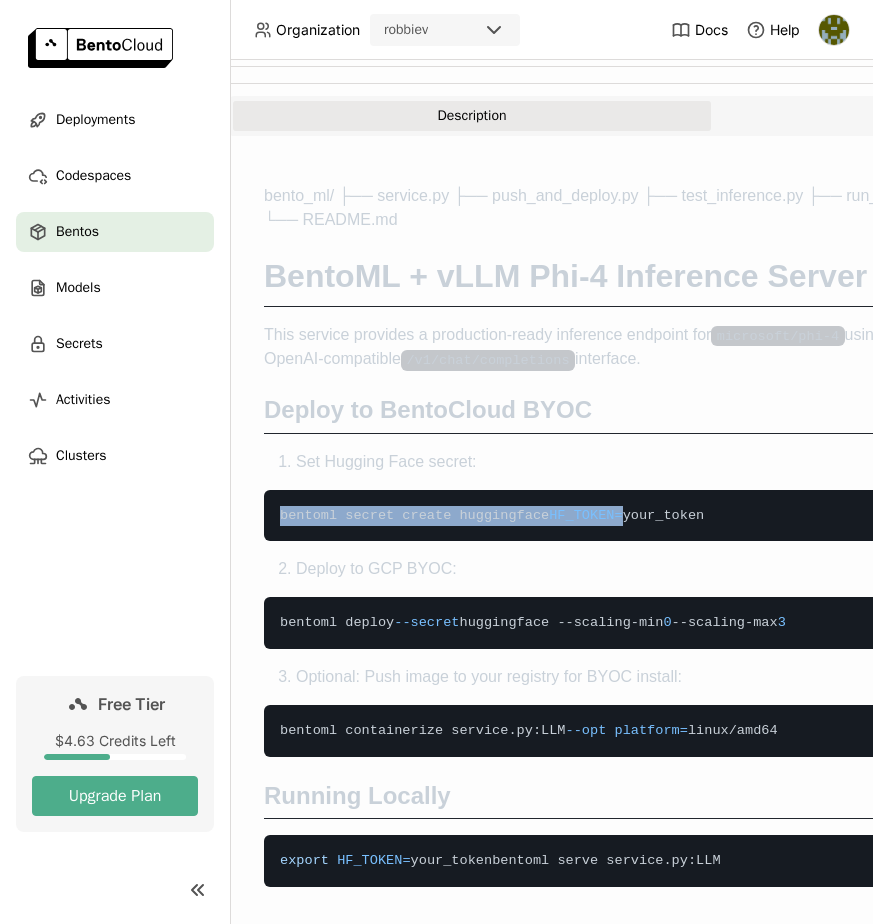 drag, startPoint x: 634, startPoint y: 517, endPoint x: 254, endPoint y: 510, distance: 380.06445 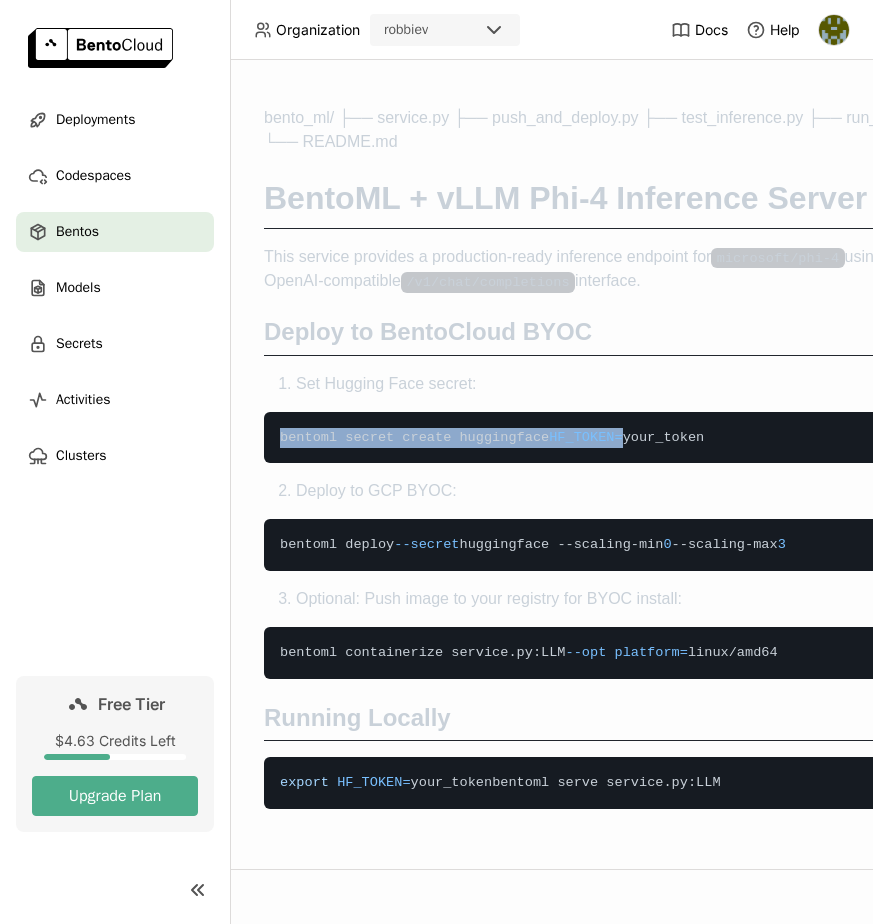 scroll, scrollTop: 441, scrollLeft: 43, axis: both 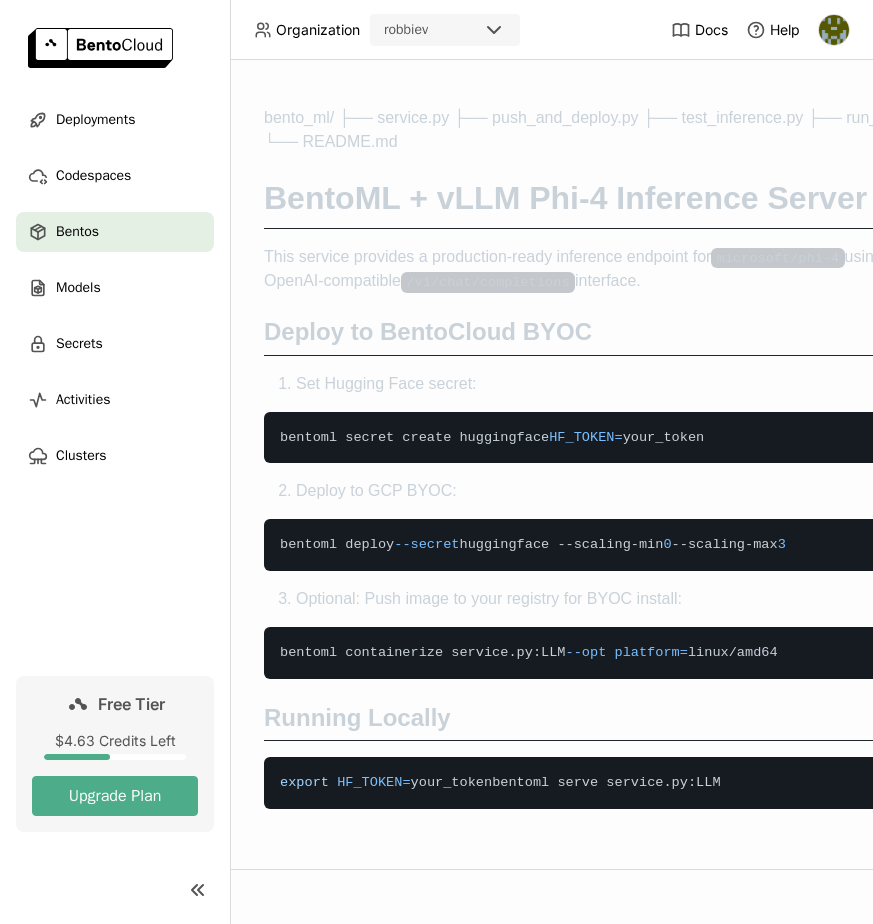 click on "bentoml deploy  --secret  huggingface --scaling-min  0  --scaling-max  3" at bounding box center [533, 544] 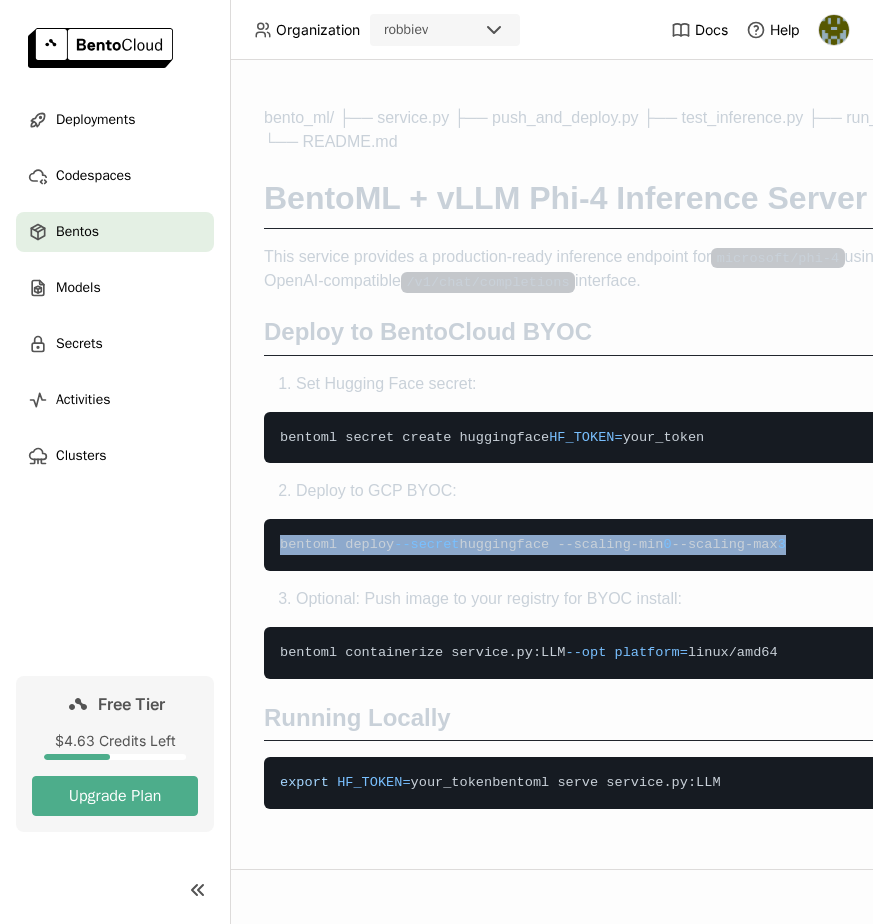 drag, startPoint x: 276, startPoint y: 526, endPoint x: 759, endPoint y: 542, distance: 483.26492 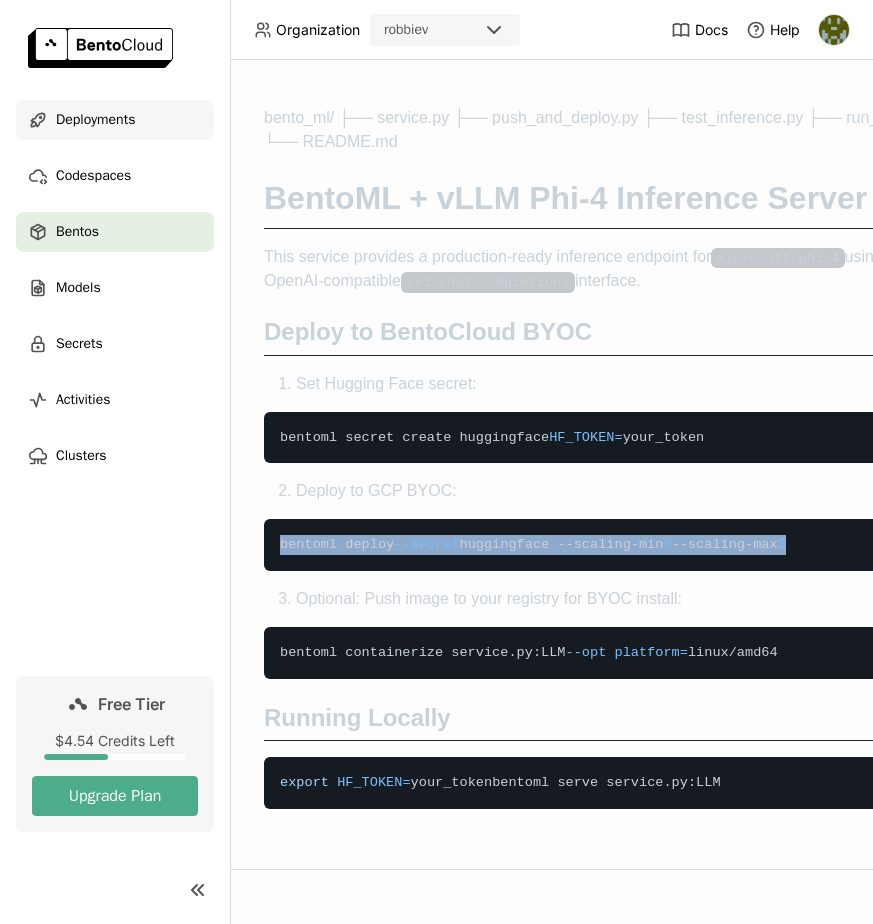 click on "Deployments" at bounding box center [115, 120] 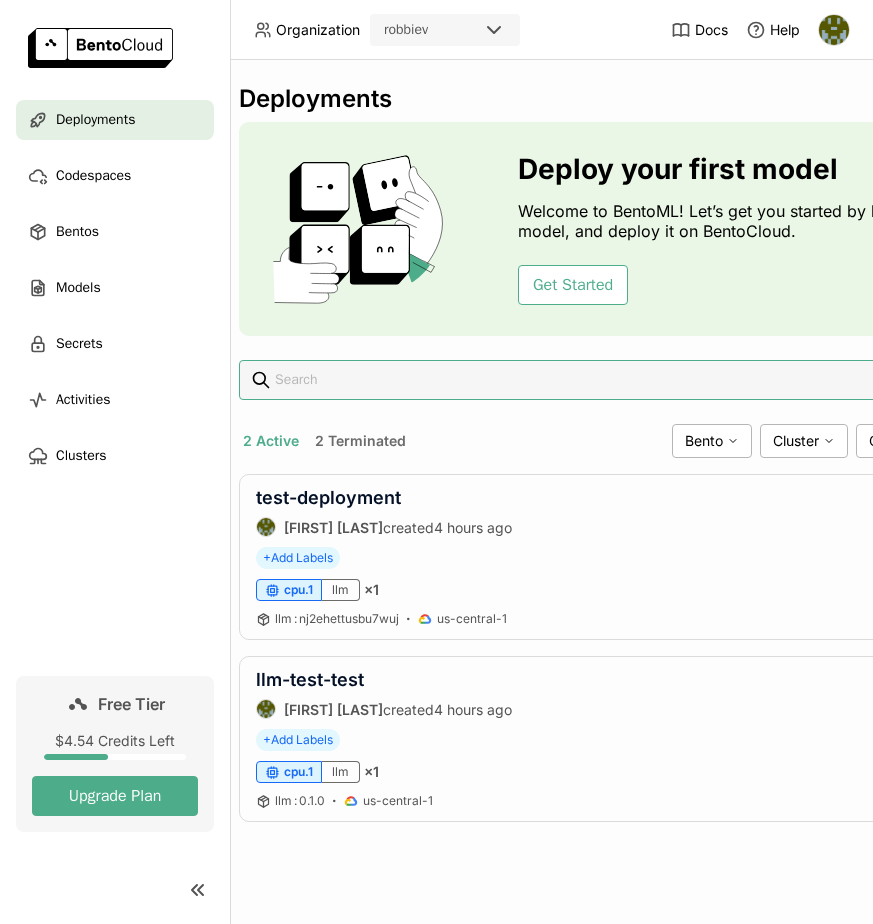 scroll, scrollTop: 0, scrollLeft: 0, axis: both 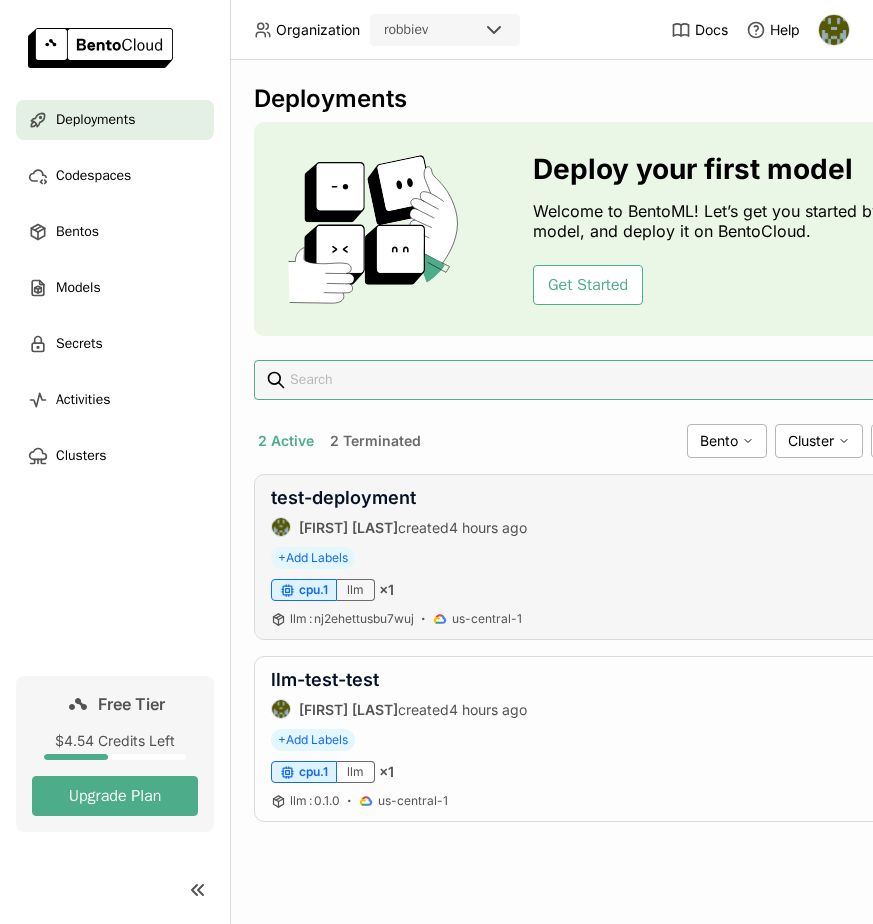 click on "test-deployment Robbie Veglahn  created  4 hours ago" at bounding box center [399, 512] 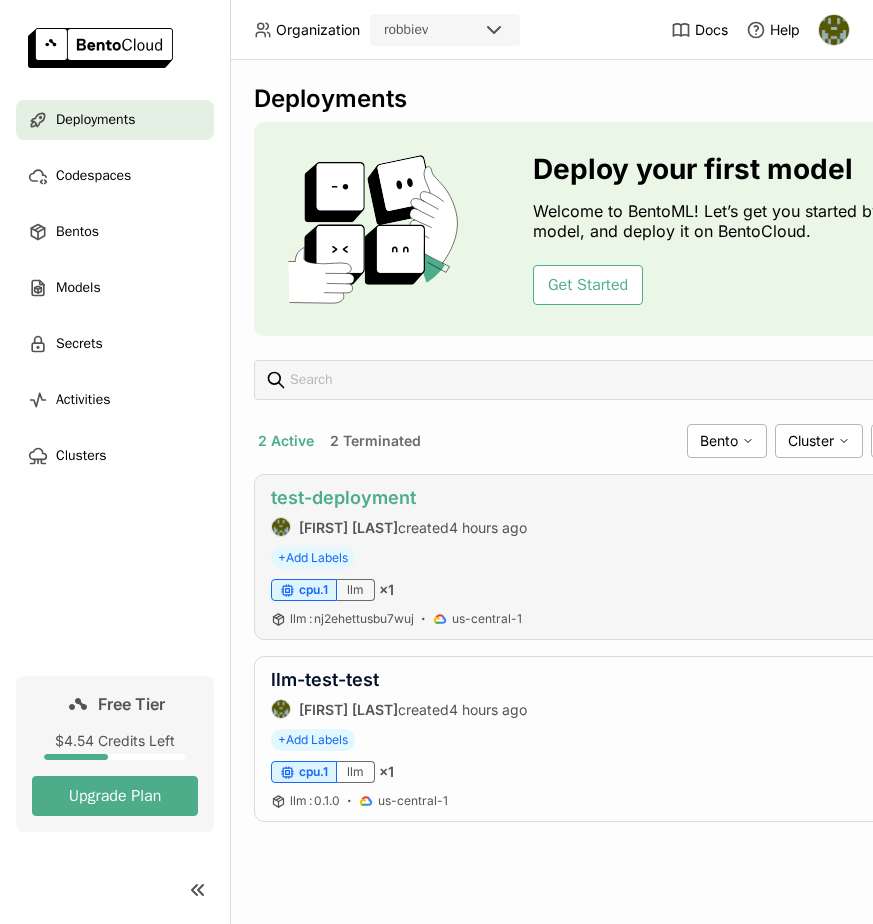 click on "test-deployment" at bounding box center (343, 497) 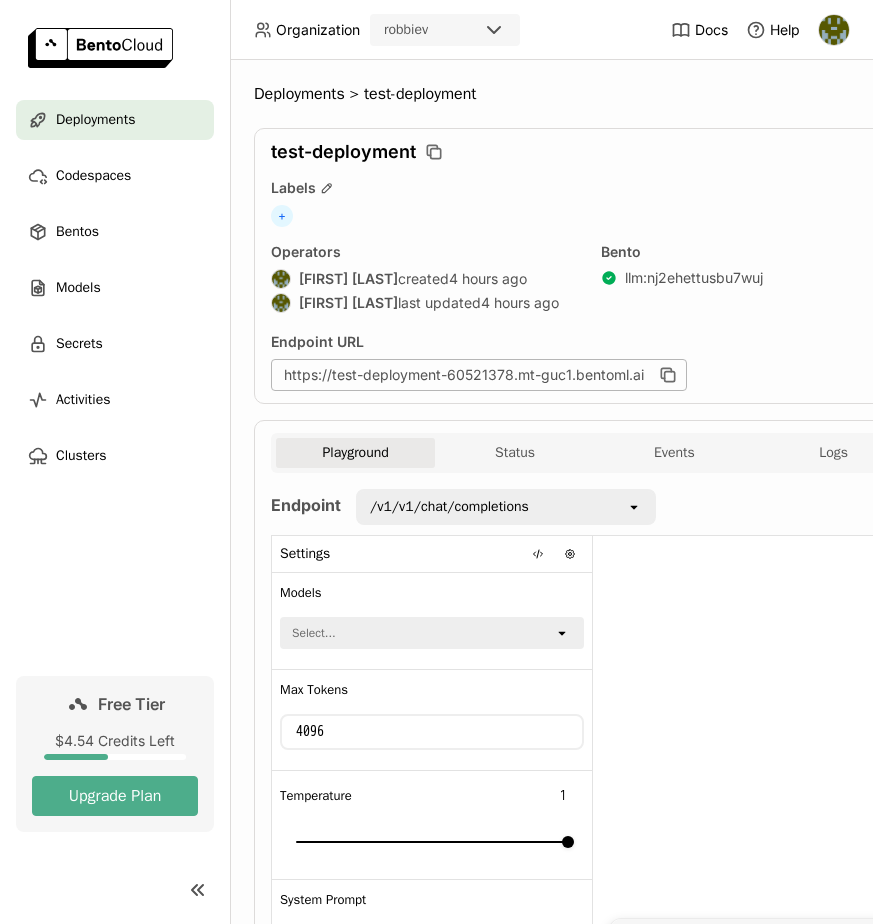 scroll, scrollTop: 0, scrollLeft: 0, axis: both 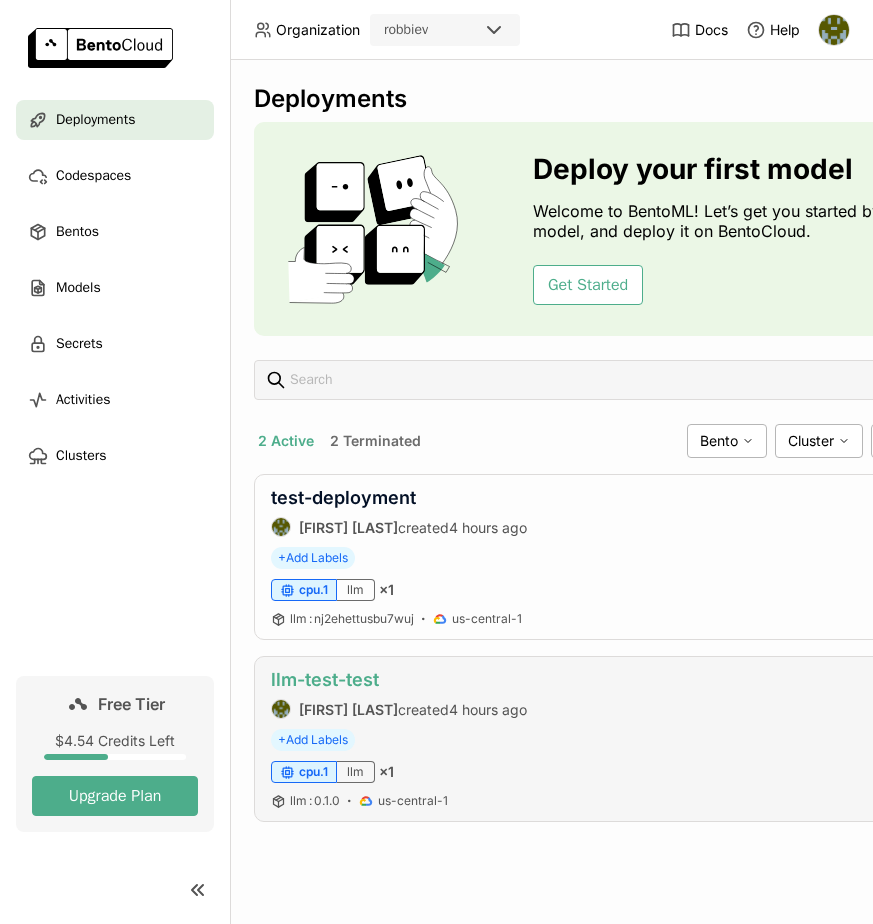 click on "llm-test-test" at bounding box center (325, 679) 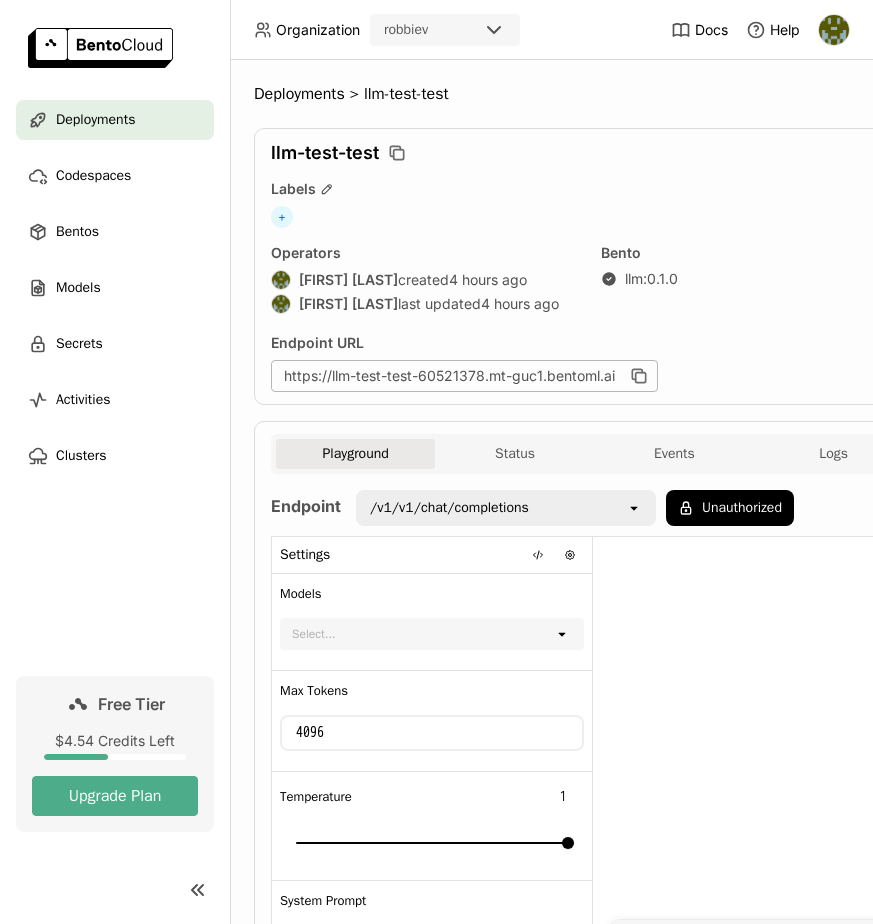 scroll, scrollTop: 0, scrollLeft: 0, axis: both 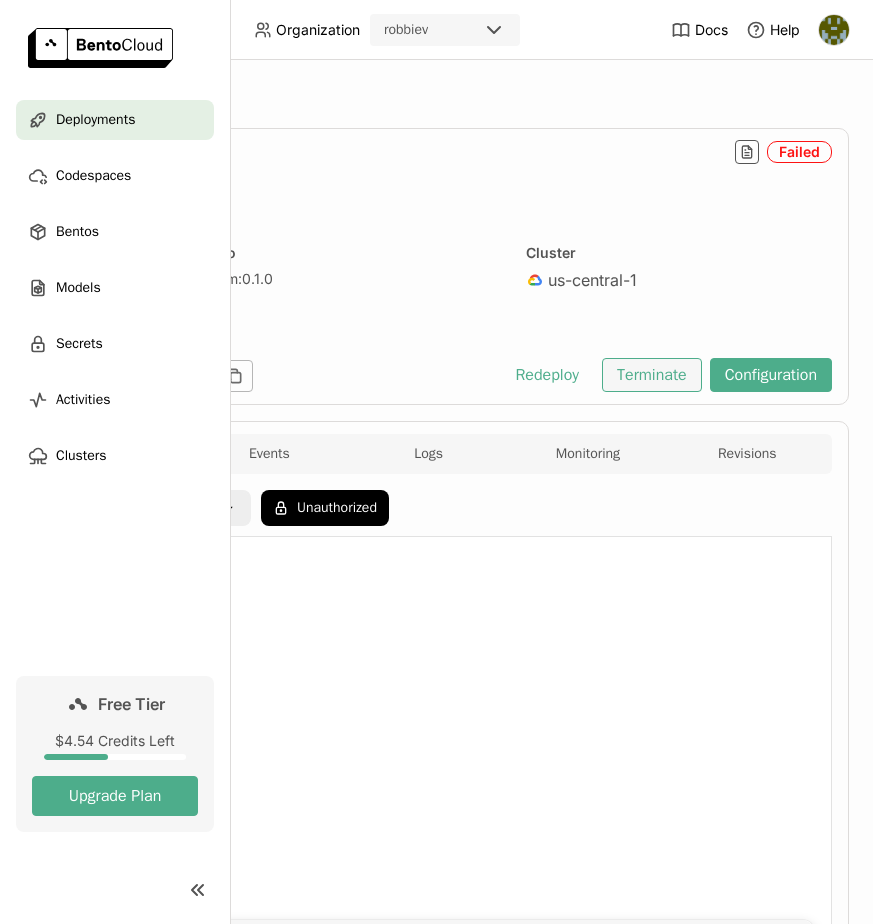 click on "Terminate" at bounding box center (652, 375) 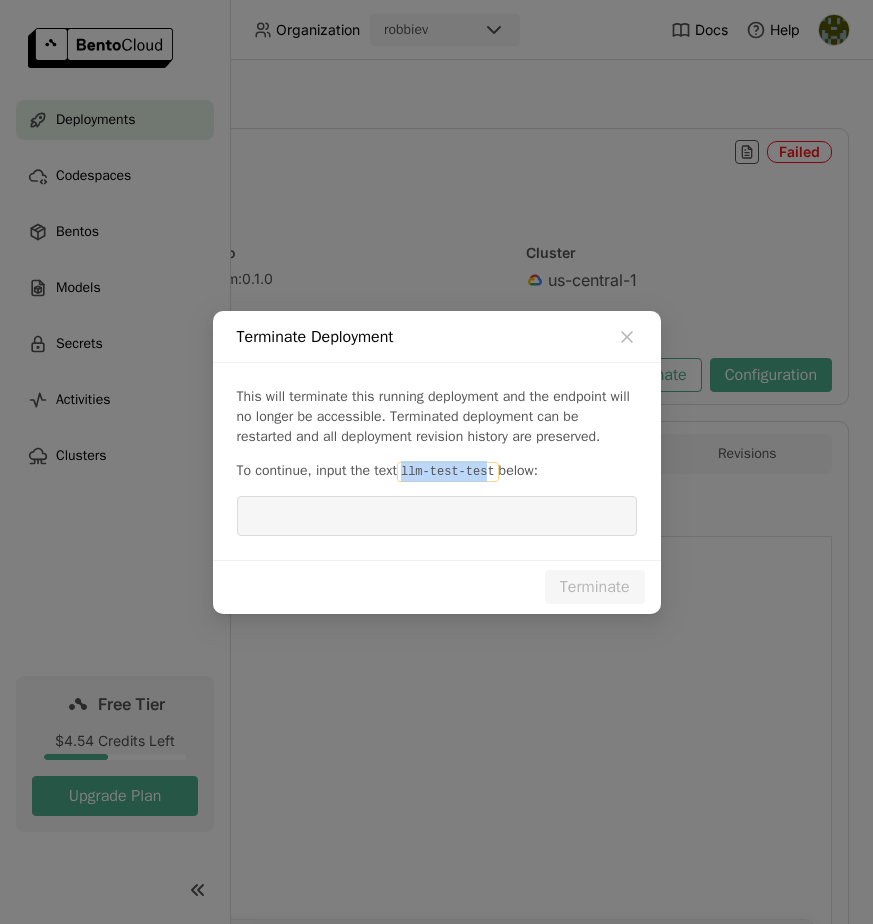drag, startPoint x: 502, startPoint y: 471, endPoint x: 407, endPoint y: 468, distance: 95.047356 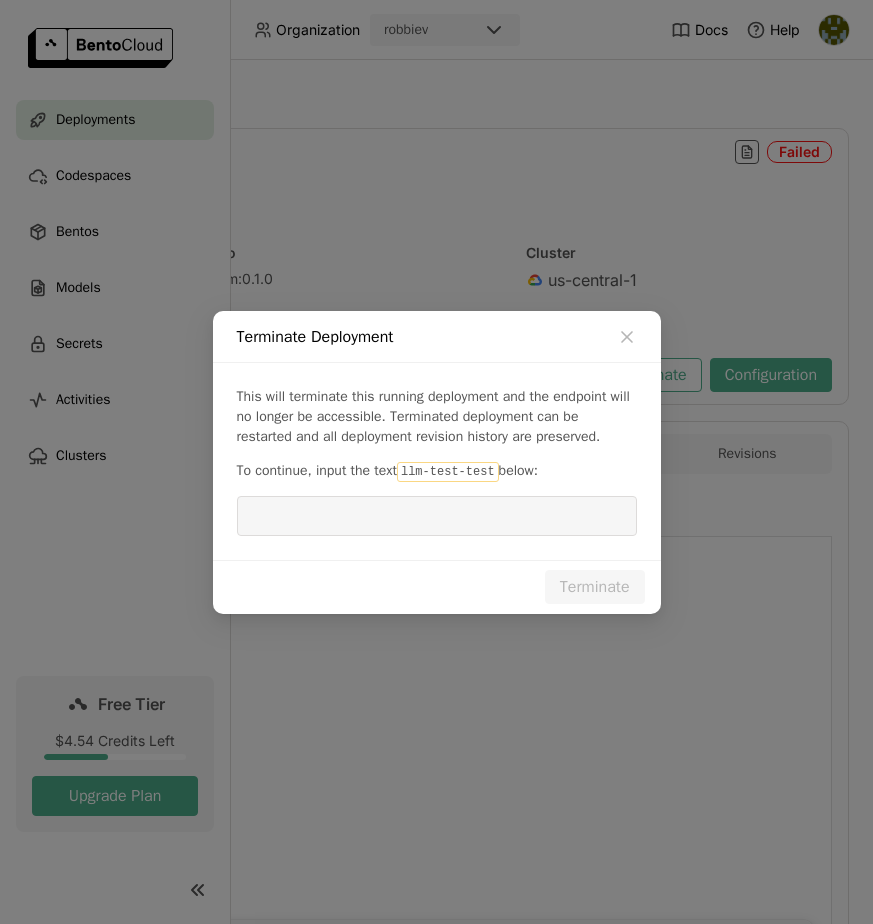 click on "To continue, input the text  llm-test-test  below:" at bounding box center [437, 471] 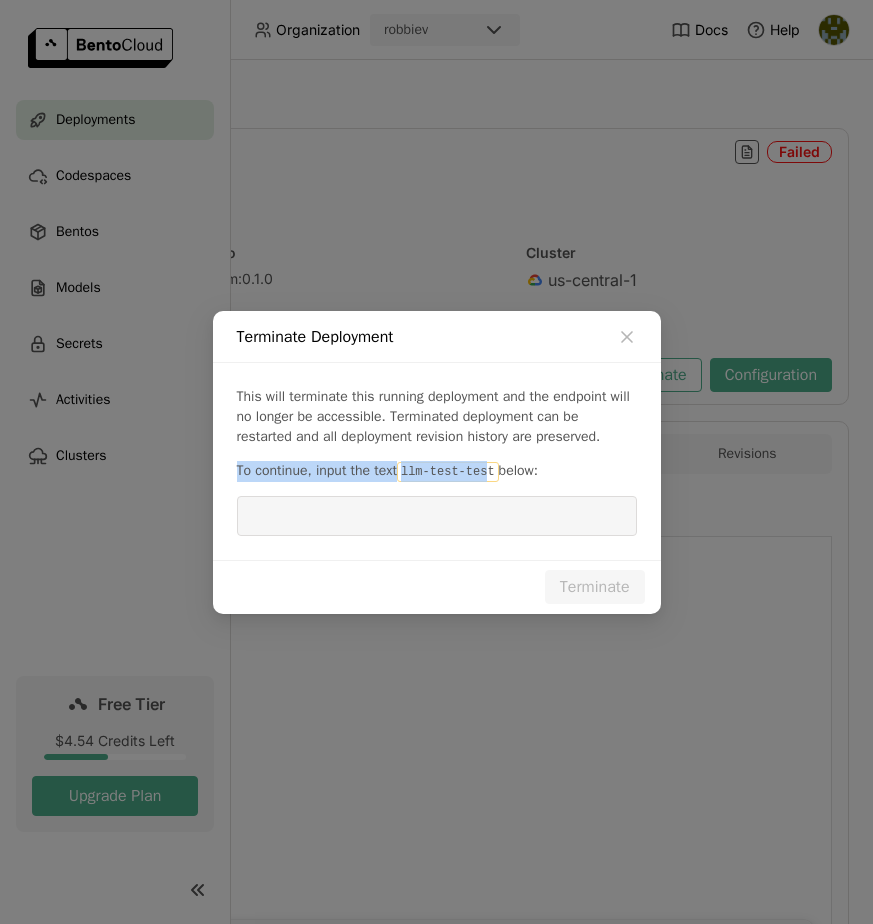 drag, startPoint x: 502, startPoint y: 466, endPoint x: 362, endPoint y: 458, distance: 140.22838 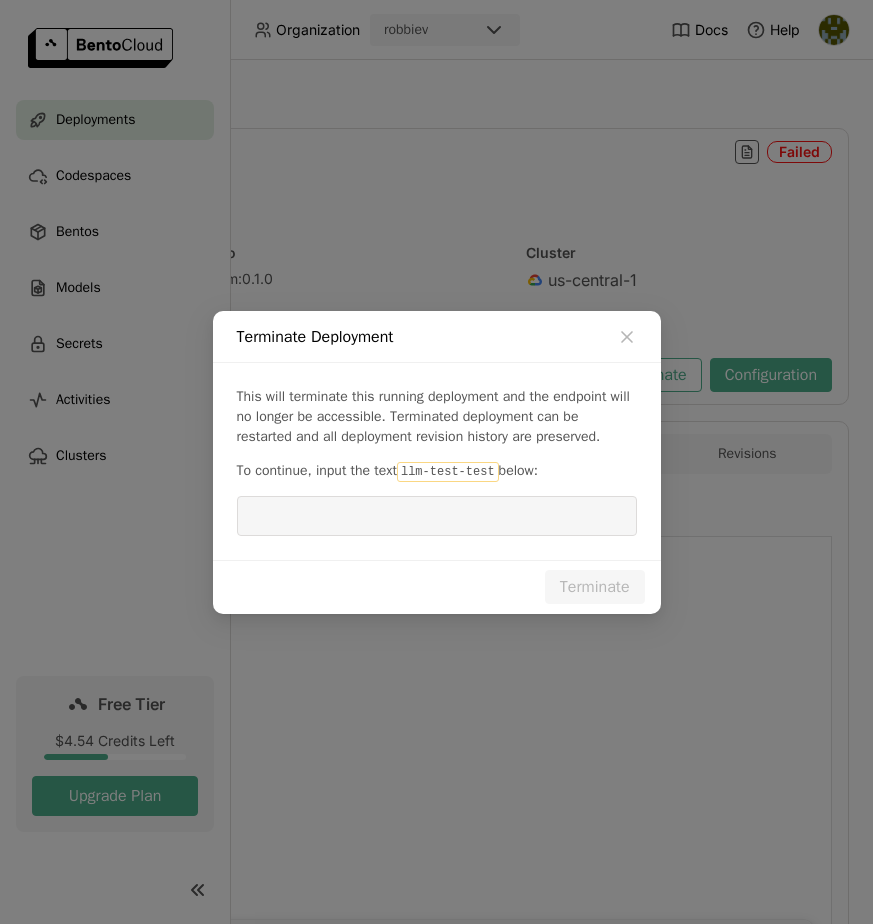 click on "below:" at bounding box center [518, 470] 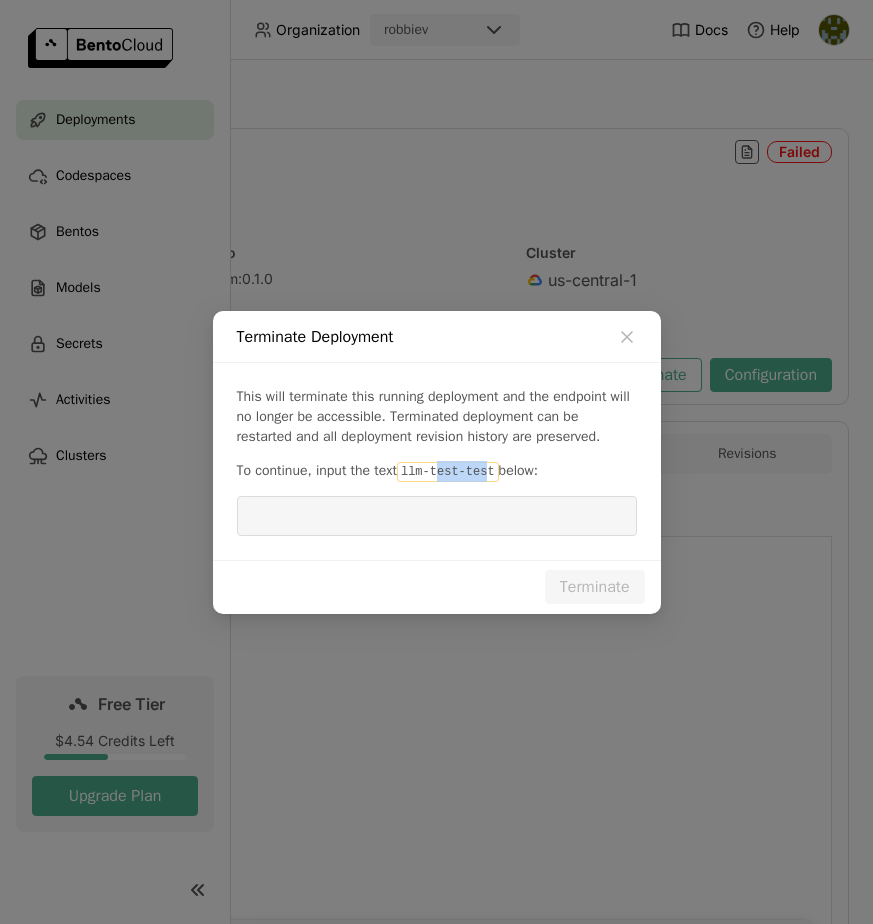 drag, startPoint x: 502, startPoint y: 470, endPoint x: 447, endPoint y: 470, distance: 55 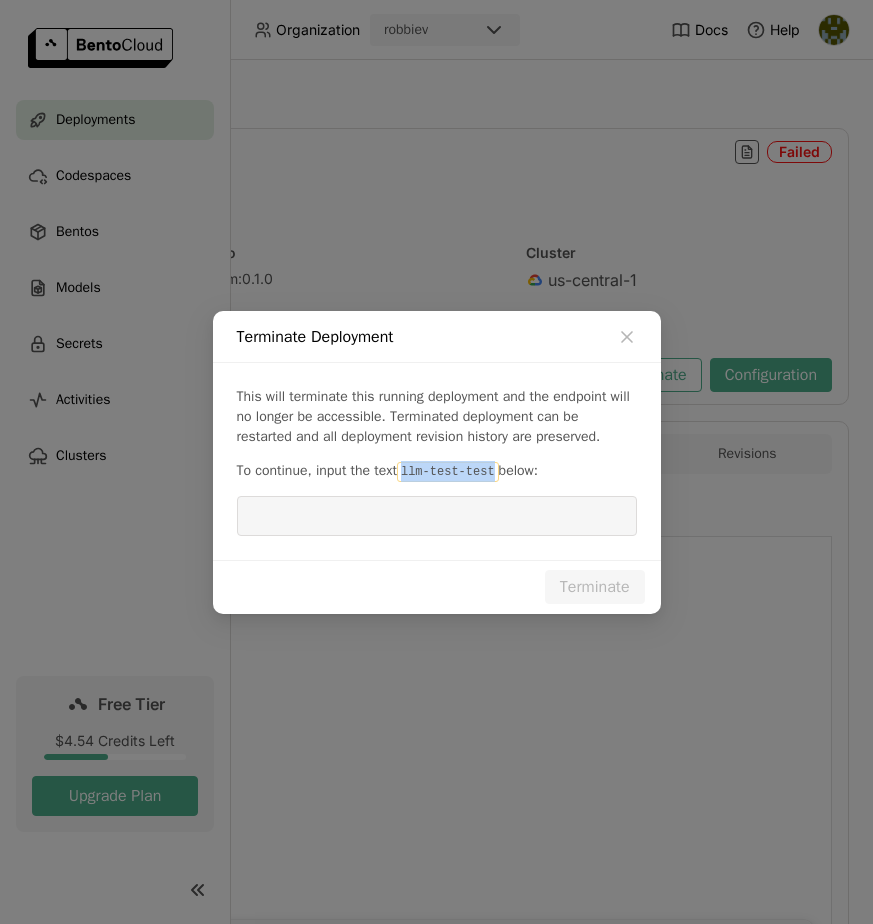 drag, startPoint x: 512, startPoint y: 473, endPoint x: 414, endPoint y: 474, distance: 98.005104 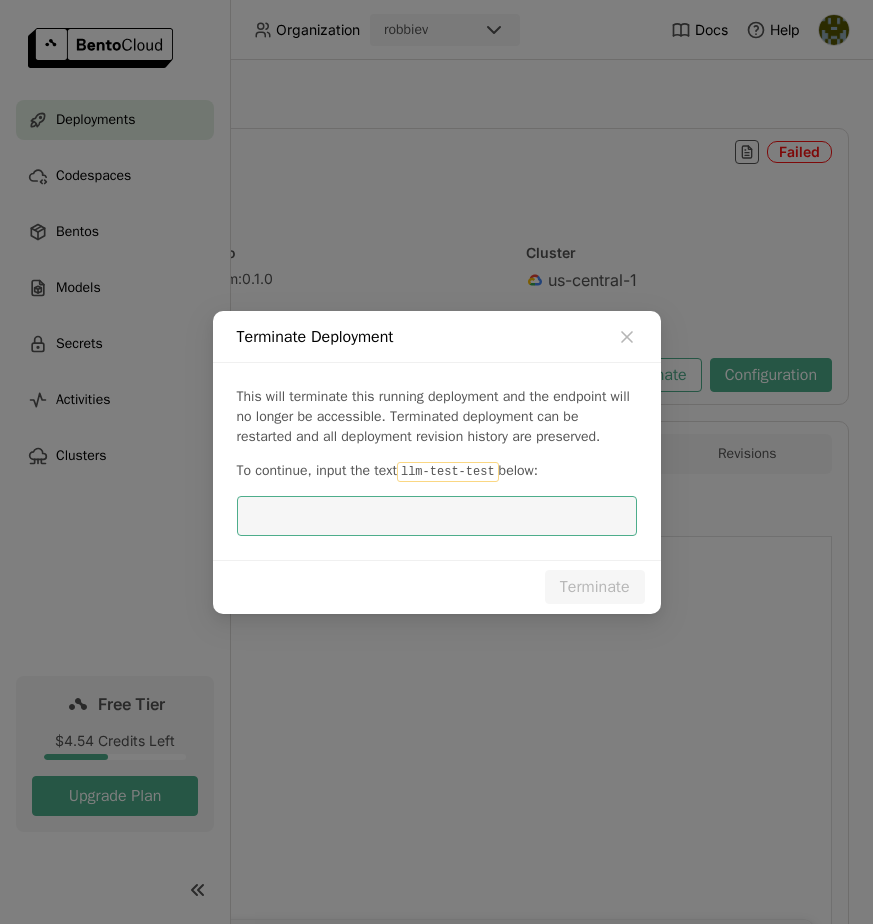click at bounding box center [437, 516] 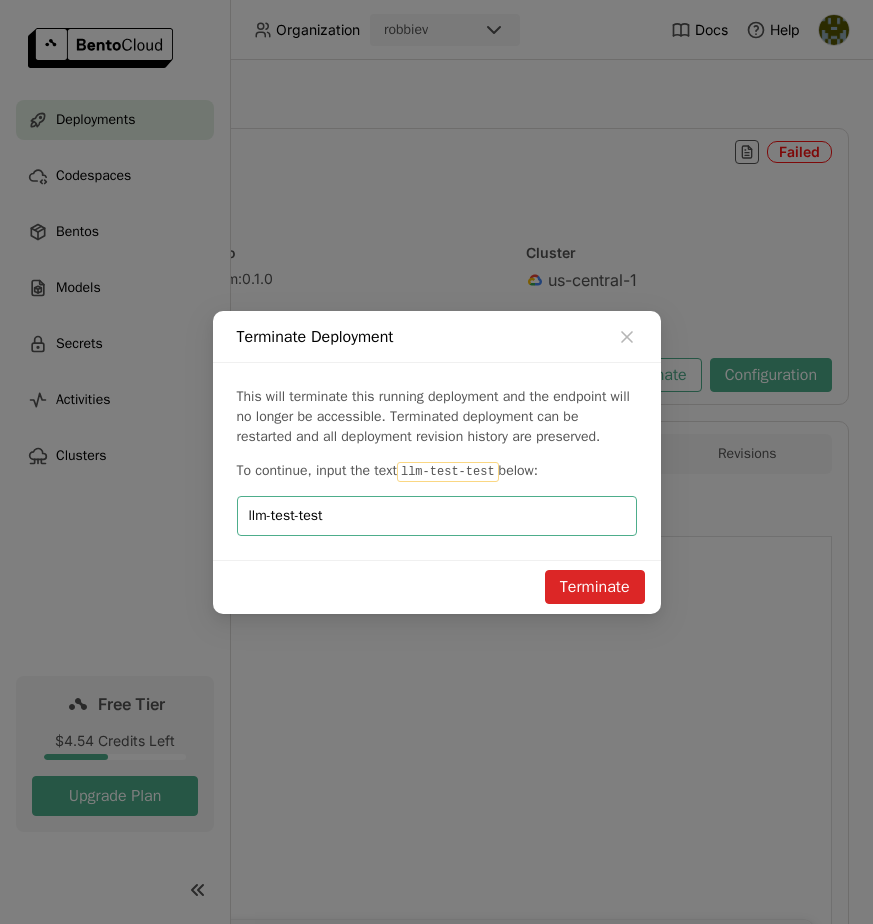 type on "llm-test-test" 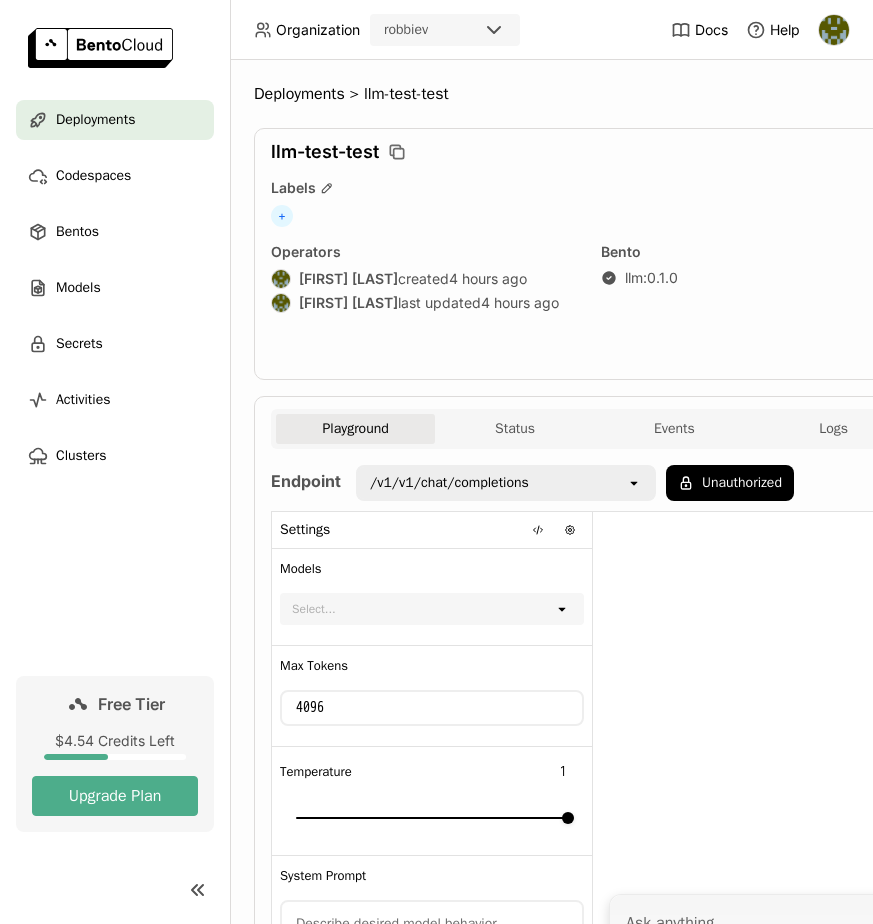 scroll, scrollTop: 0, scrollLeft: 405, axis: horizontal 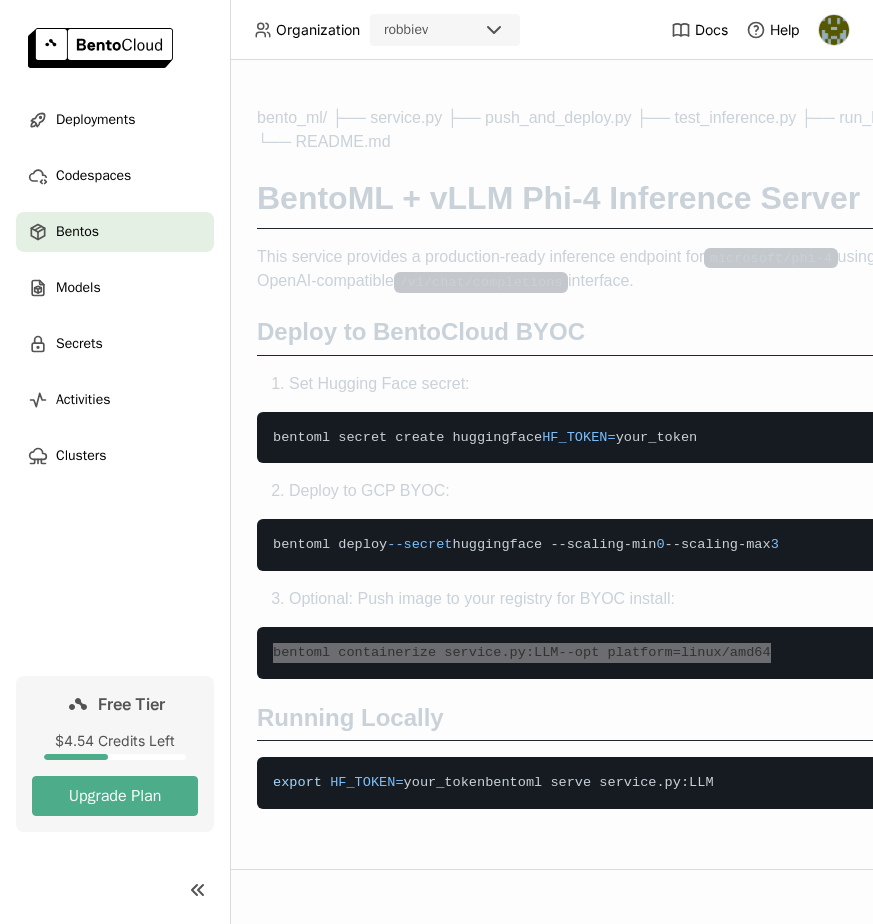 drag, startPoint x: 817, startPoint y: 634, endPoint x: 670, endPoint y: 622, distance: 147.48898 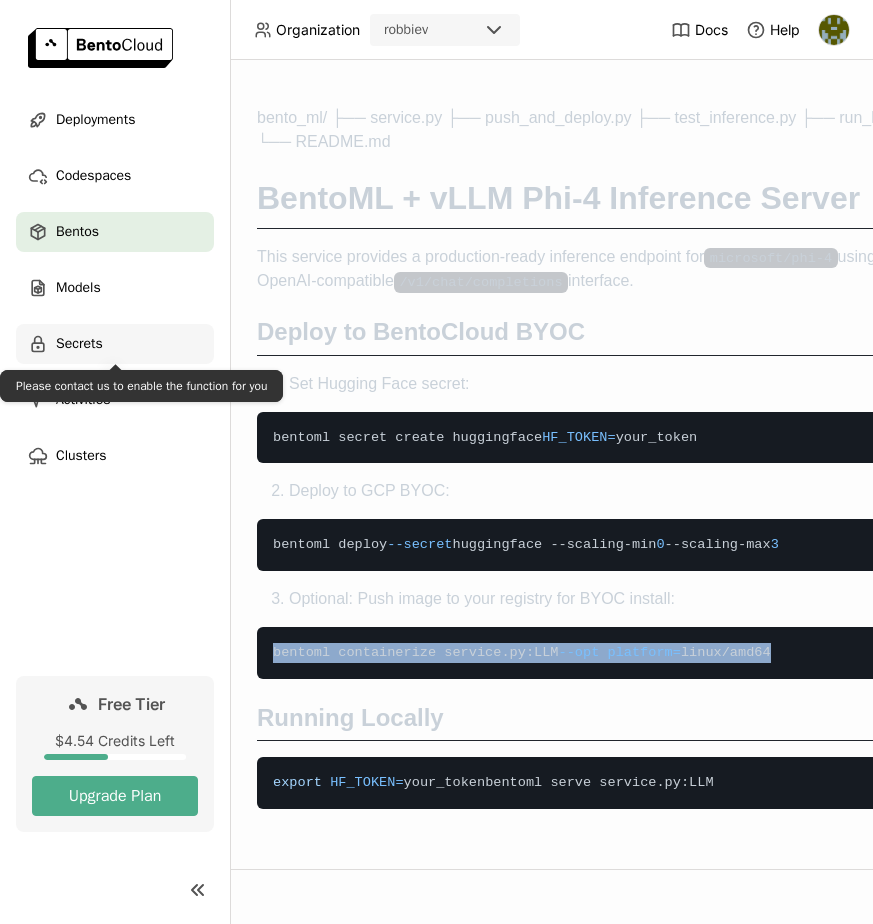 copy on "bentoml containerize service.py:LLM  --opt   platform = linux/amd64" 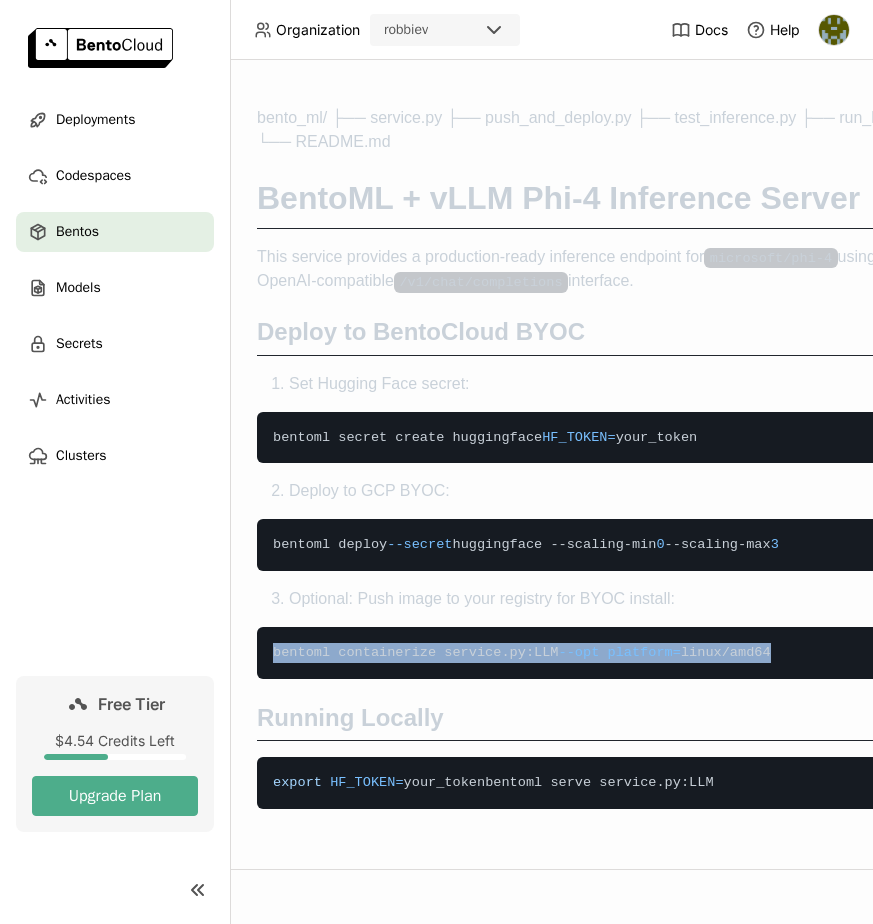 click on "bentoml containerize service.py:LLM  --opt   platform = linux/amd64" at bounding box center [704, 653] 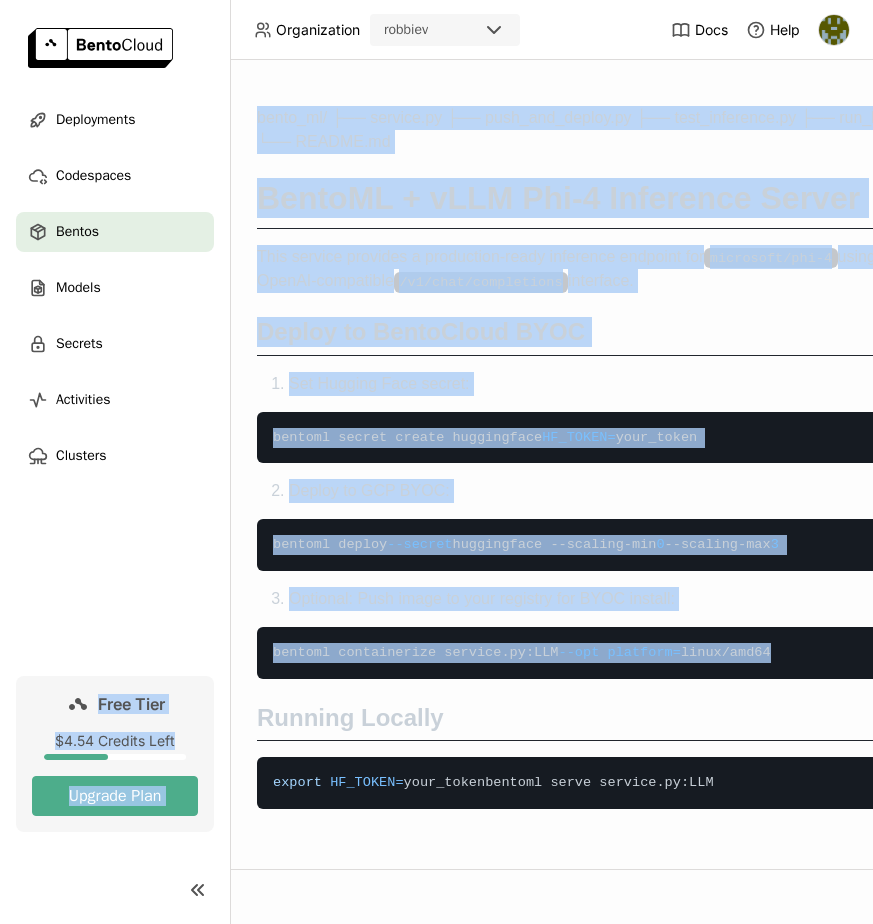 scroll, scrollTop: 441, scrollLeft: 0, axis: vertical 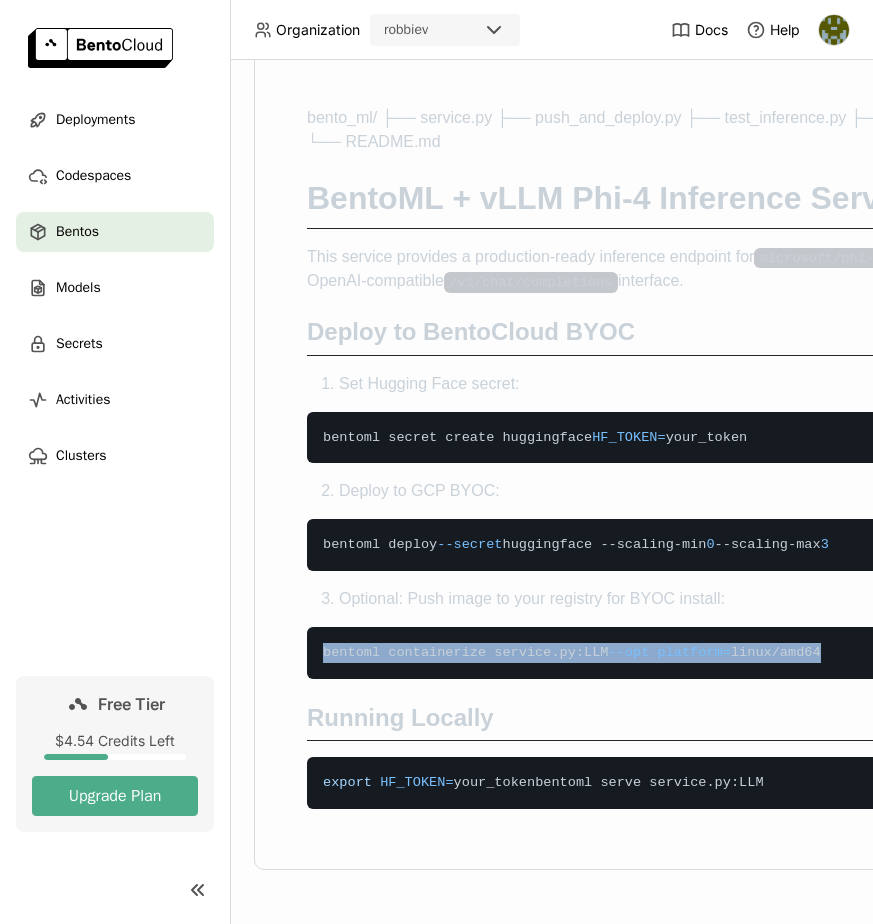 drag, startPoint x: 808, startPoint y: 638, endPoint x: 313, endPoint y: 637, distance: 495.001 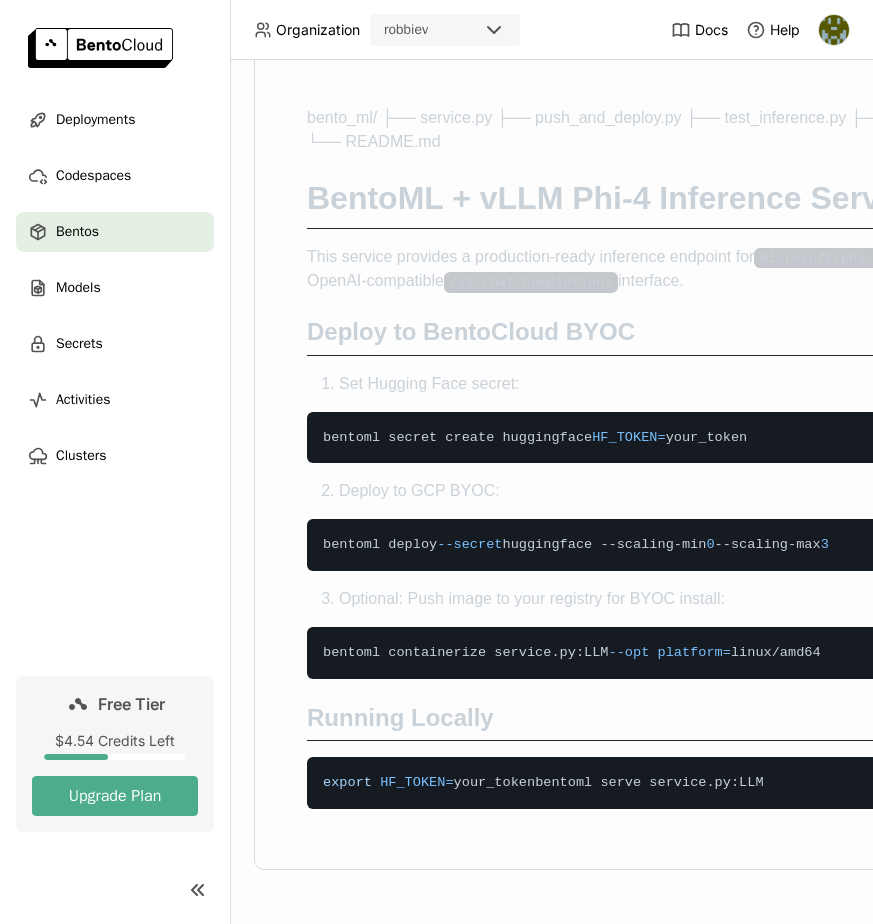 click on "Optional: Push image to your registry for BYOC install:" at bounding box center [770, 599] 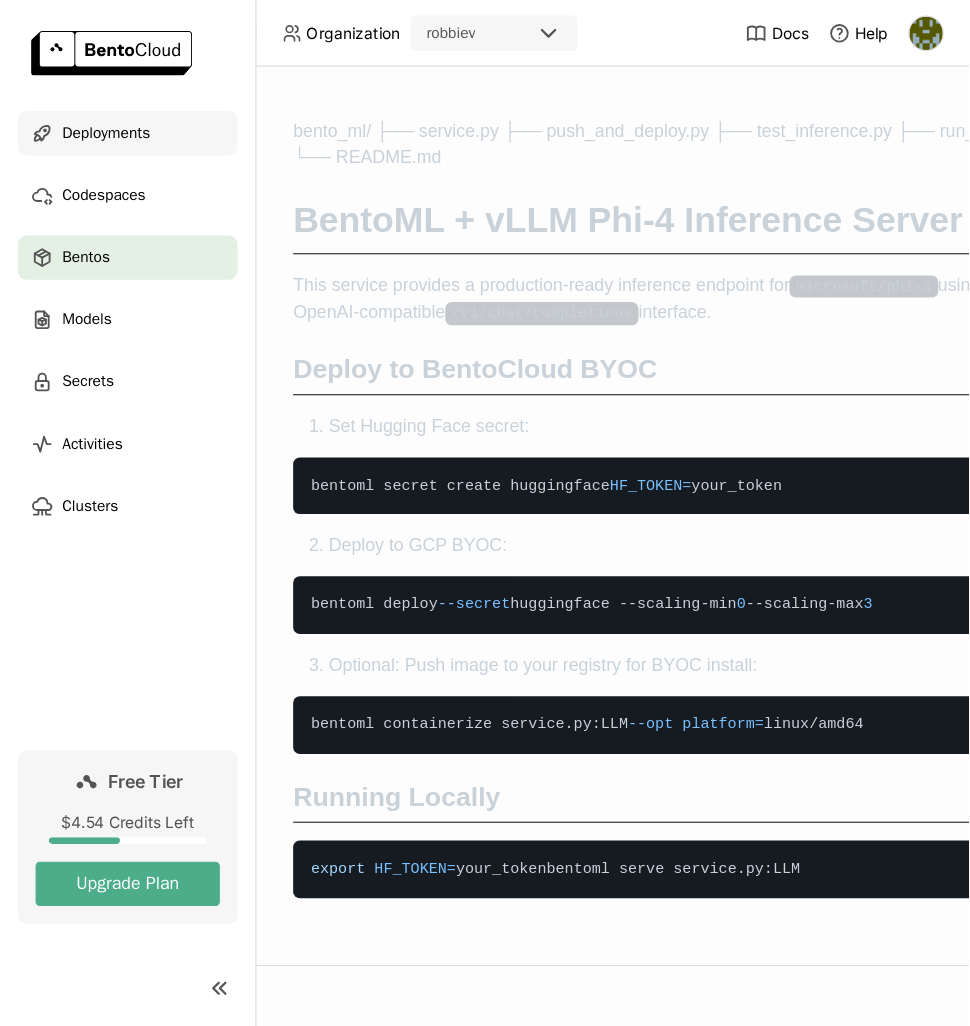 scroll, scrollTop: 441, scrollLeft: 23, axis: both 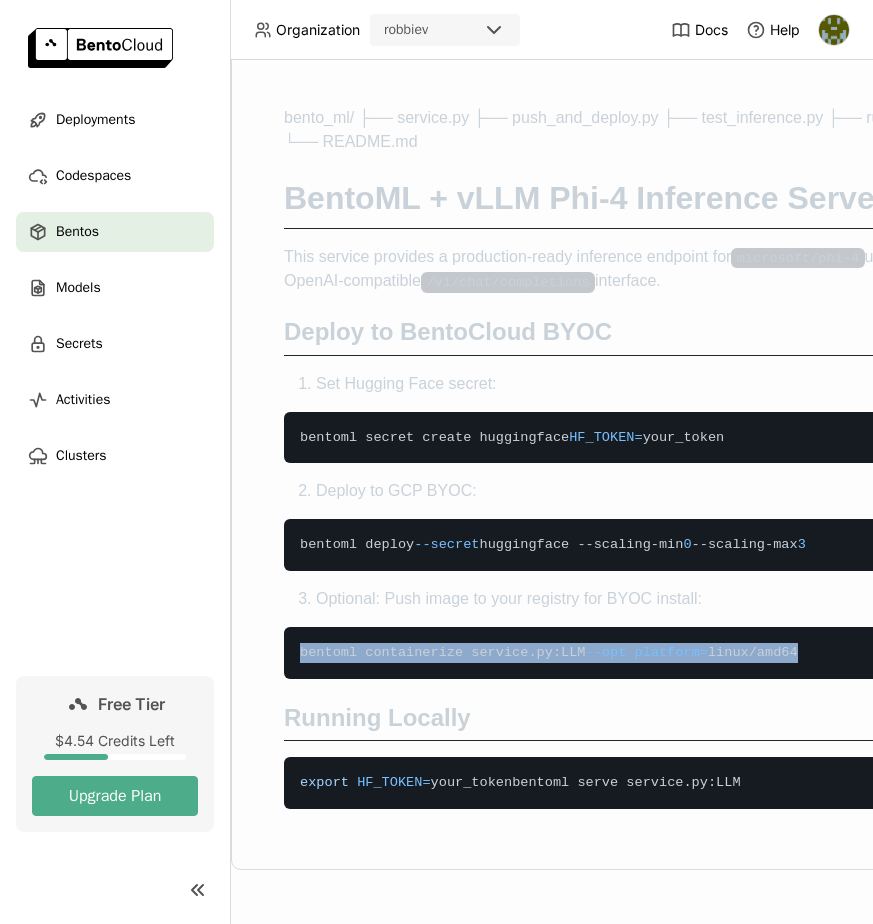 drag, startPoint x: 820, startPoint y: 637, endPoint x: 274, endPoint y: 599, distance: 547.32074 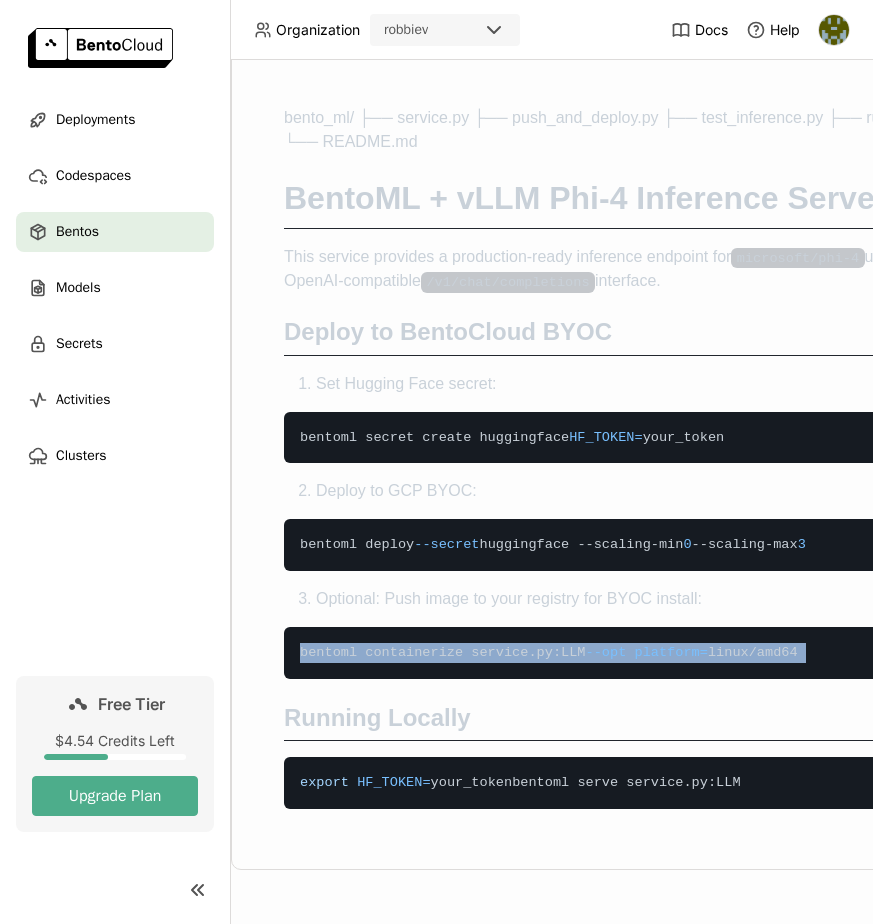 drag, startPoint x: 313, startPoint y: 630, endPoint x: 676, endPoint y: 665, distance: 364.6834 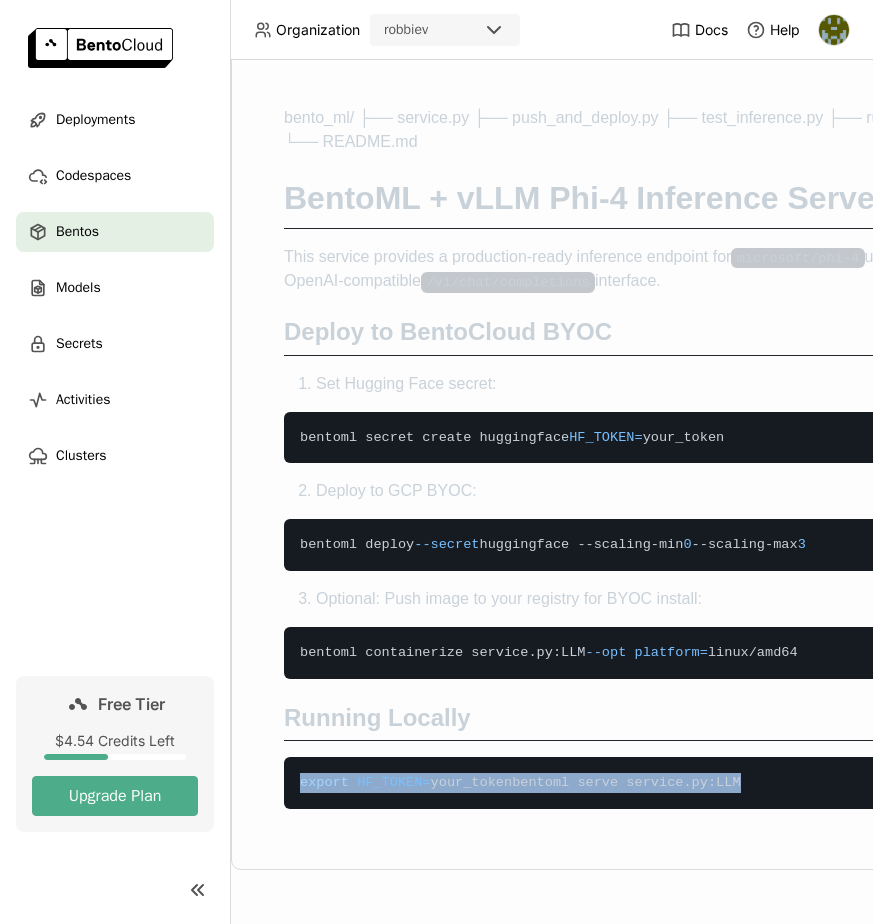 drag, startPoint x: 596, startPoint y: 784, endPoint x: 259, endPoint y: 749, distance: 338.81262 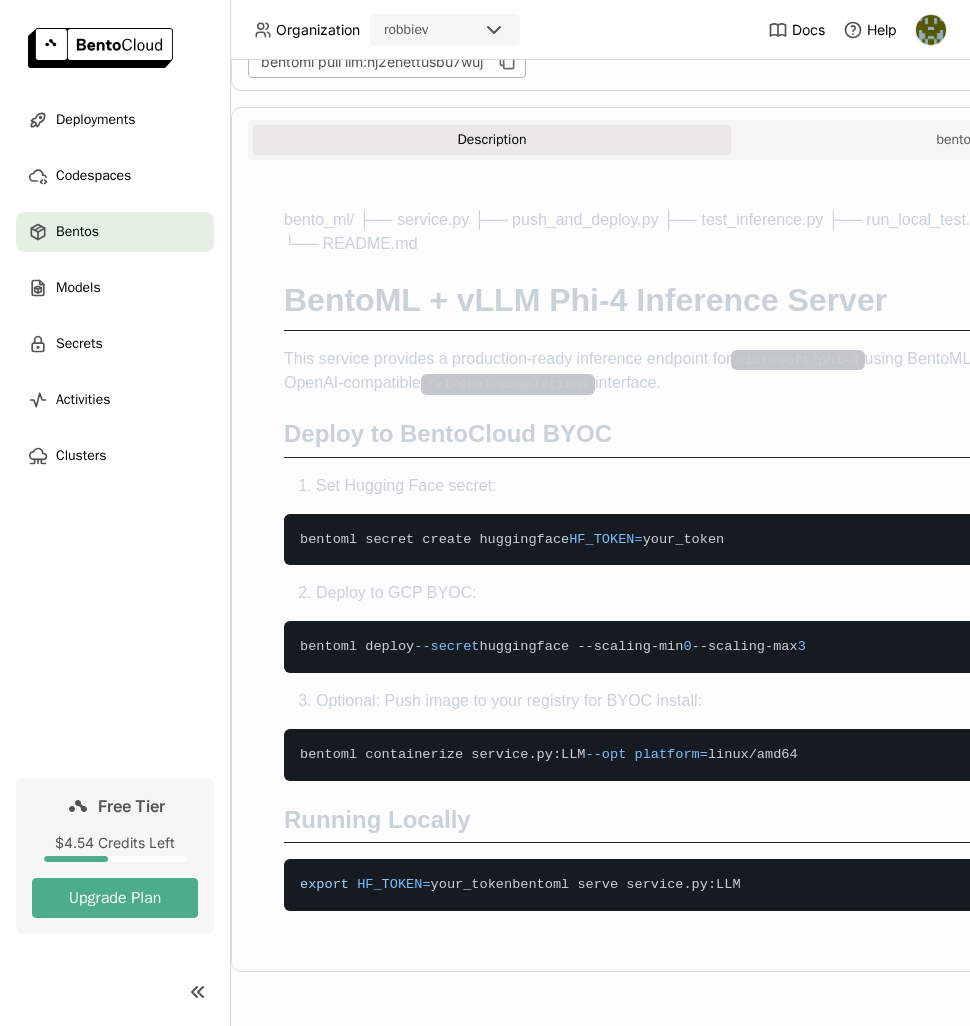 scroll, scrollTop: 333, scrollLeft: 22, axis: both 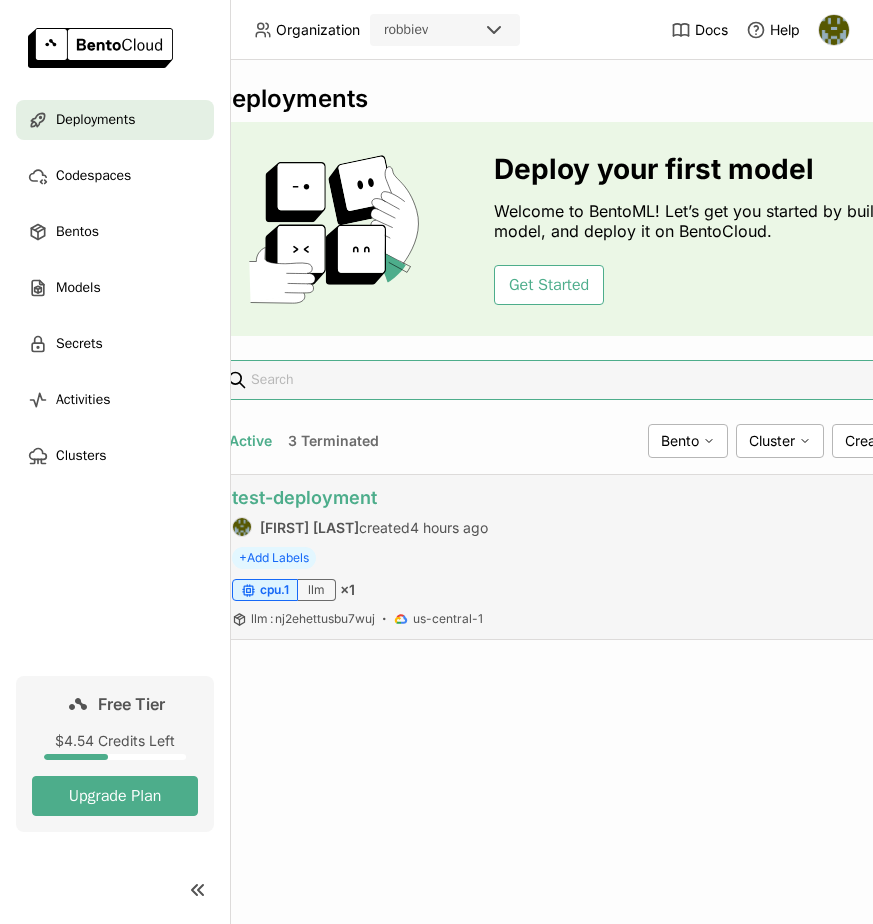 click on "test-deployment" at bounding box center (304, 497) 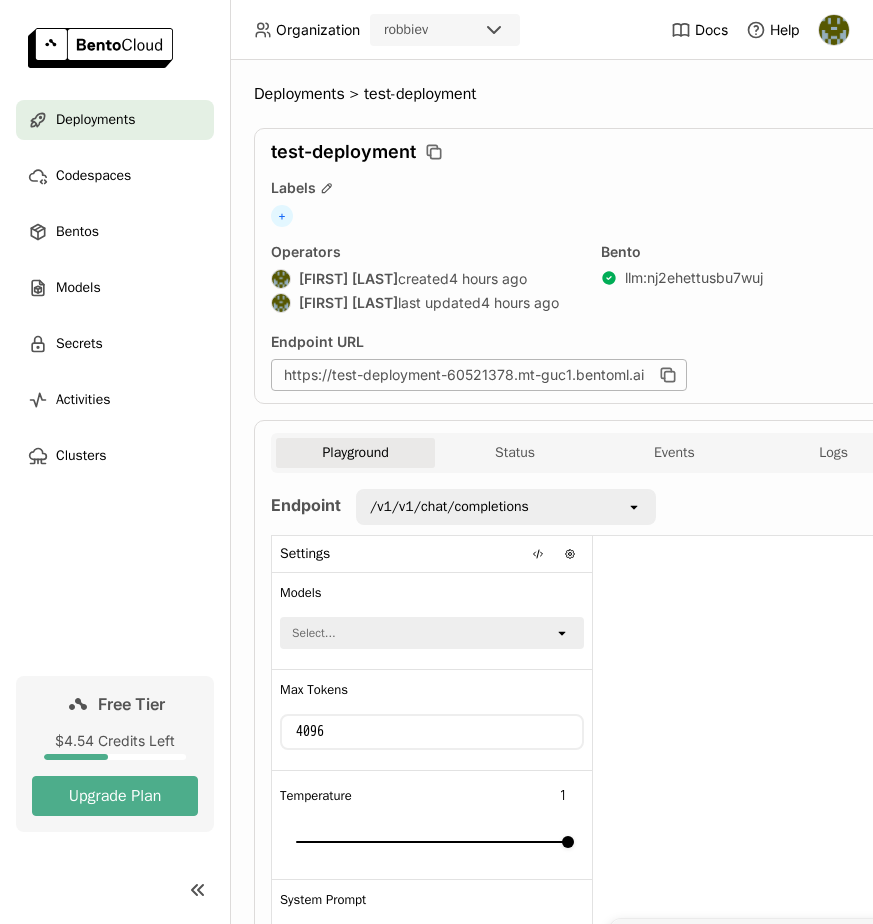 scroll, scrollTop: 0, scrollLeft: 0, axis: both 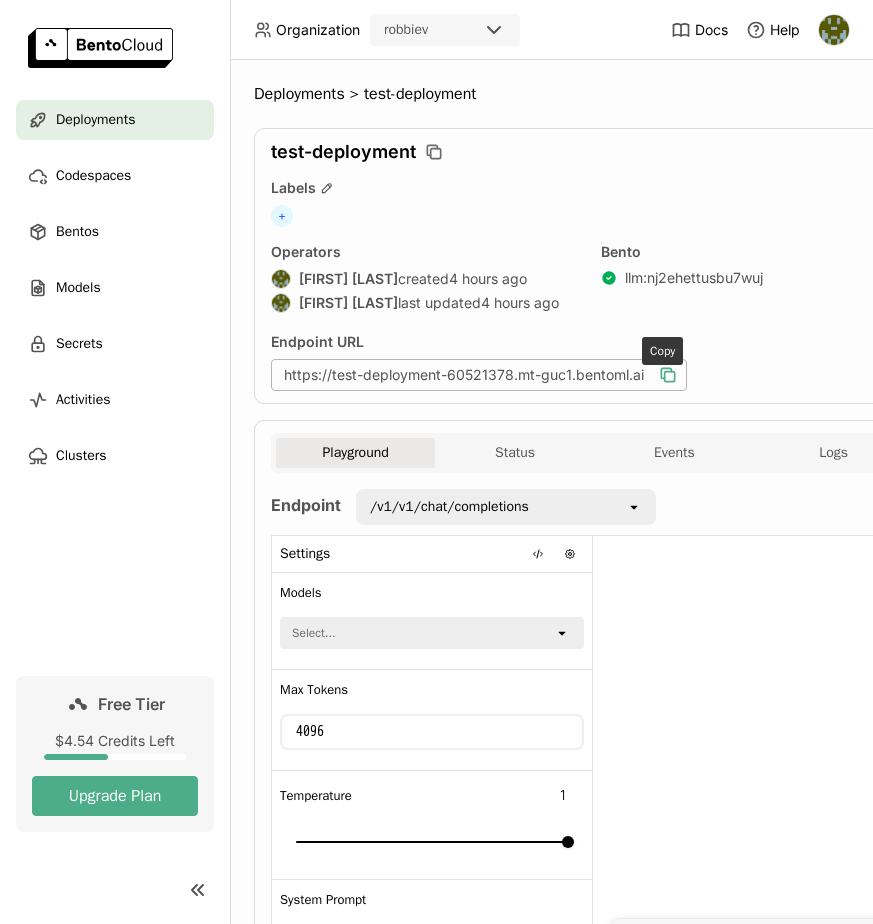 click 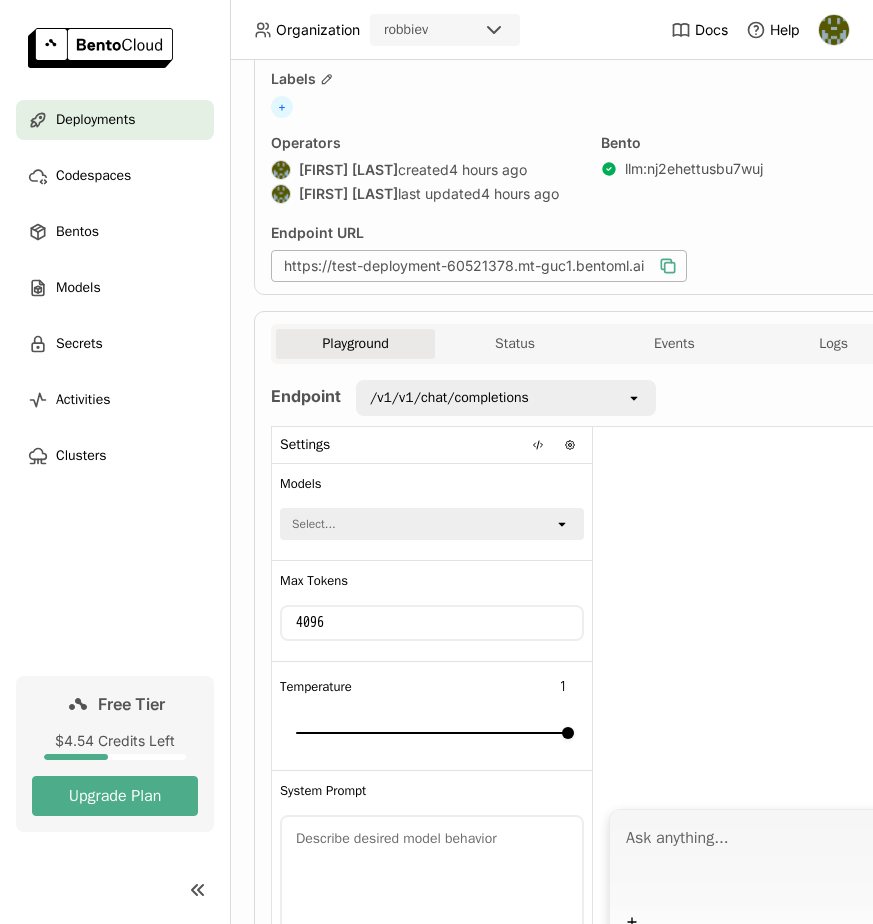 scroll, scrollTop: 0, scrollLeft: 0, axis: both 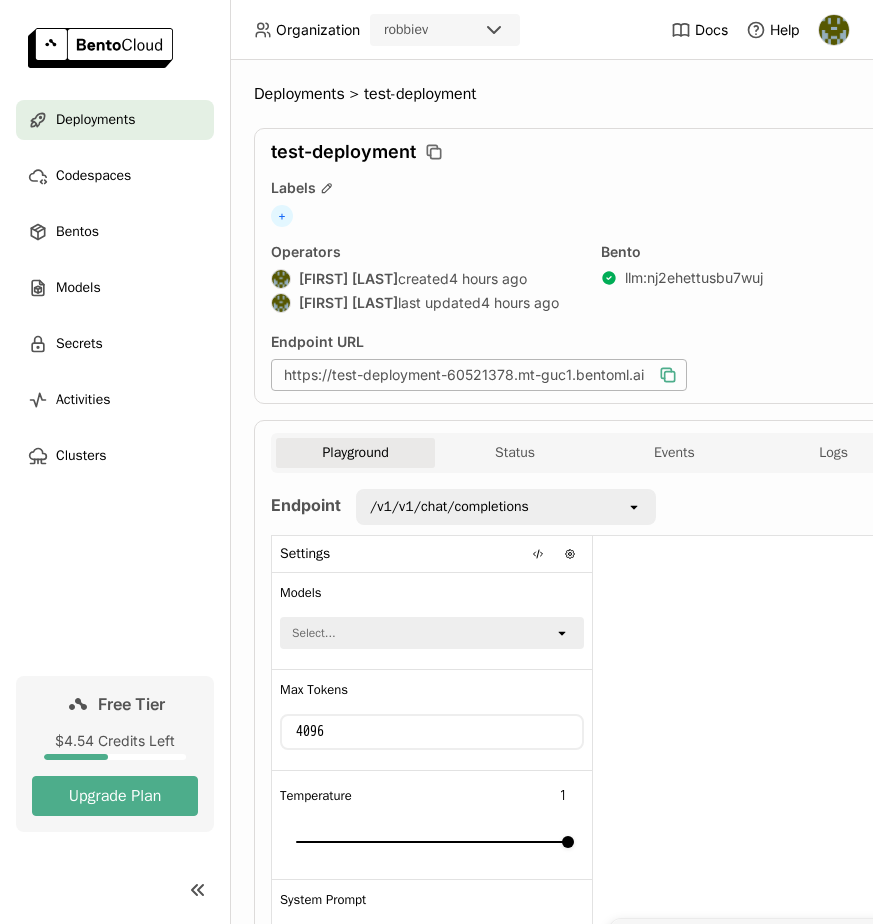 click on "/v1/v1/chat/completions" at bounding box center (492, 507) 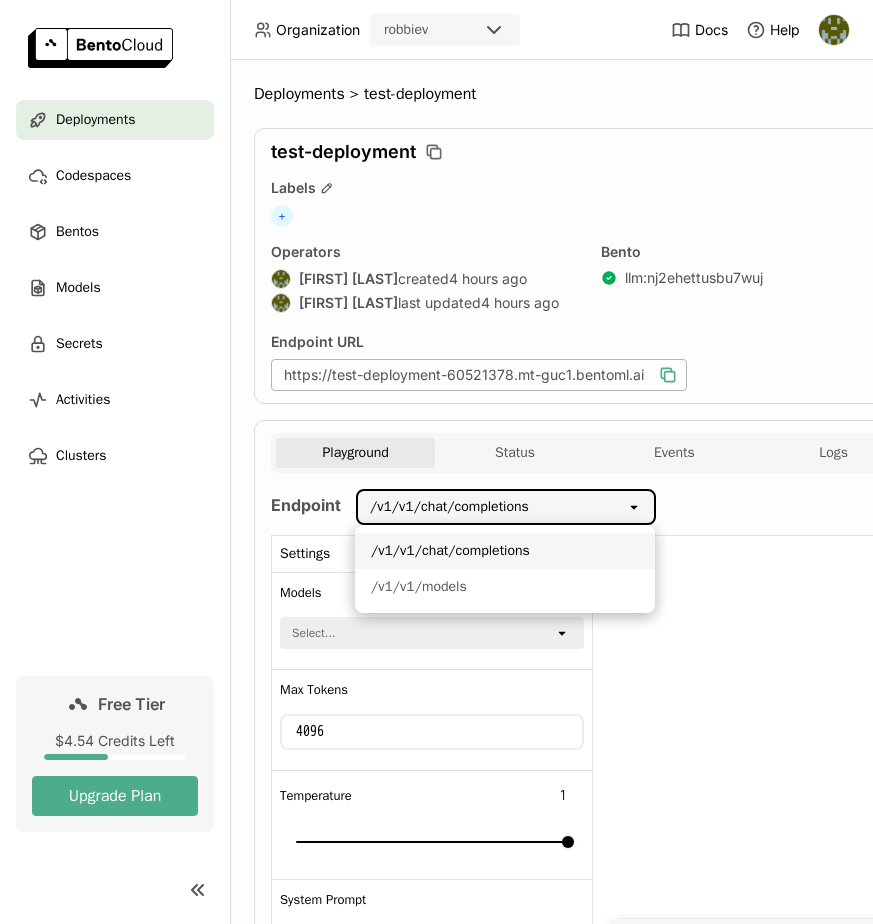 click on "/v1/v1/chat/completions" at bounding box center [505, 551] 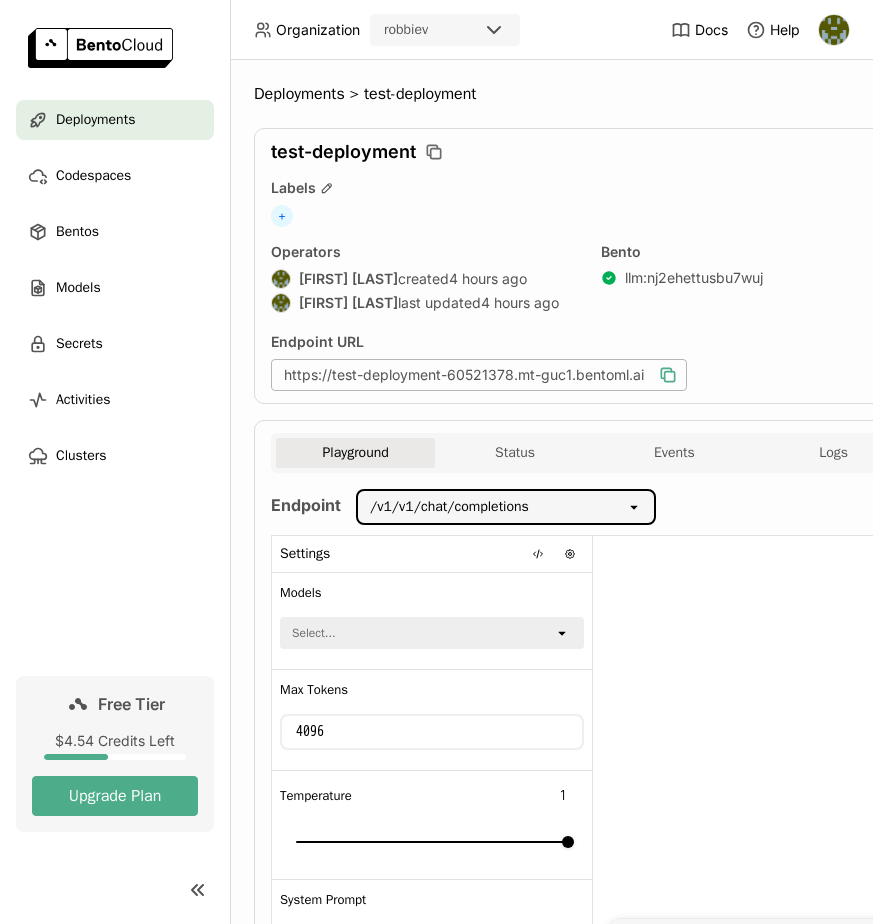 click 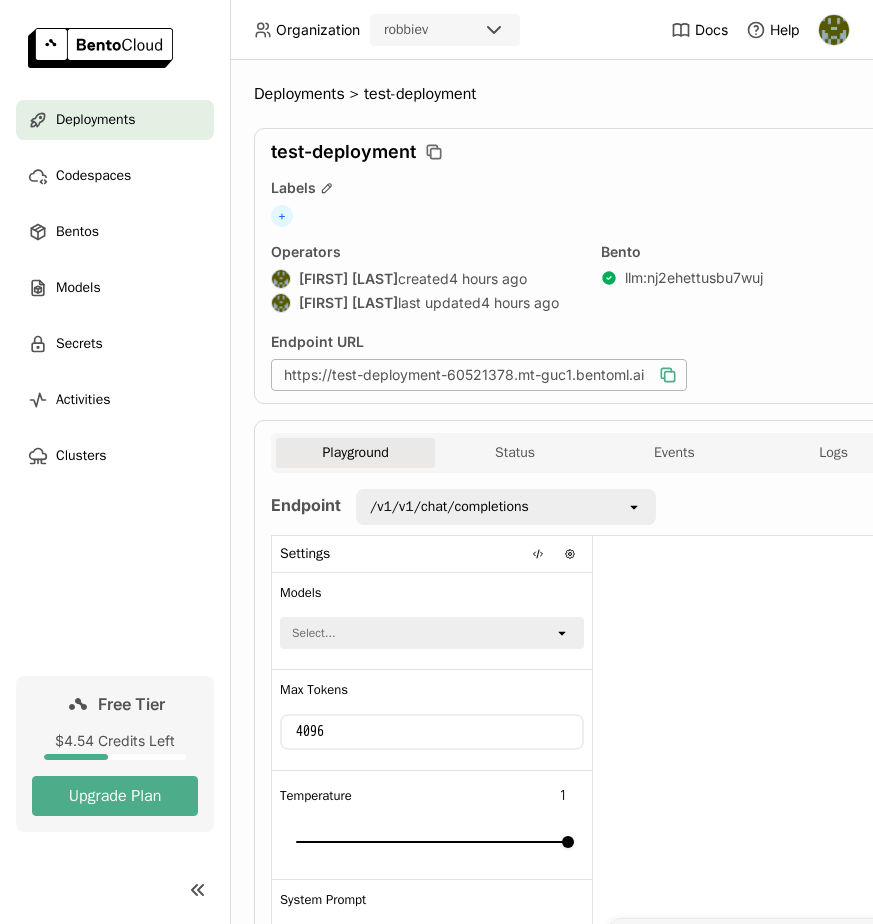 click on "/v1/v1/chat/completions" at bounding box center [449, 507] 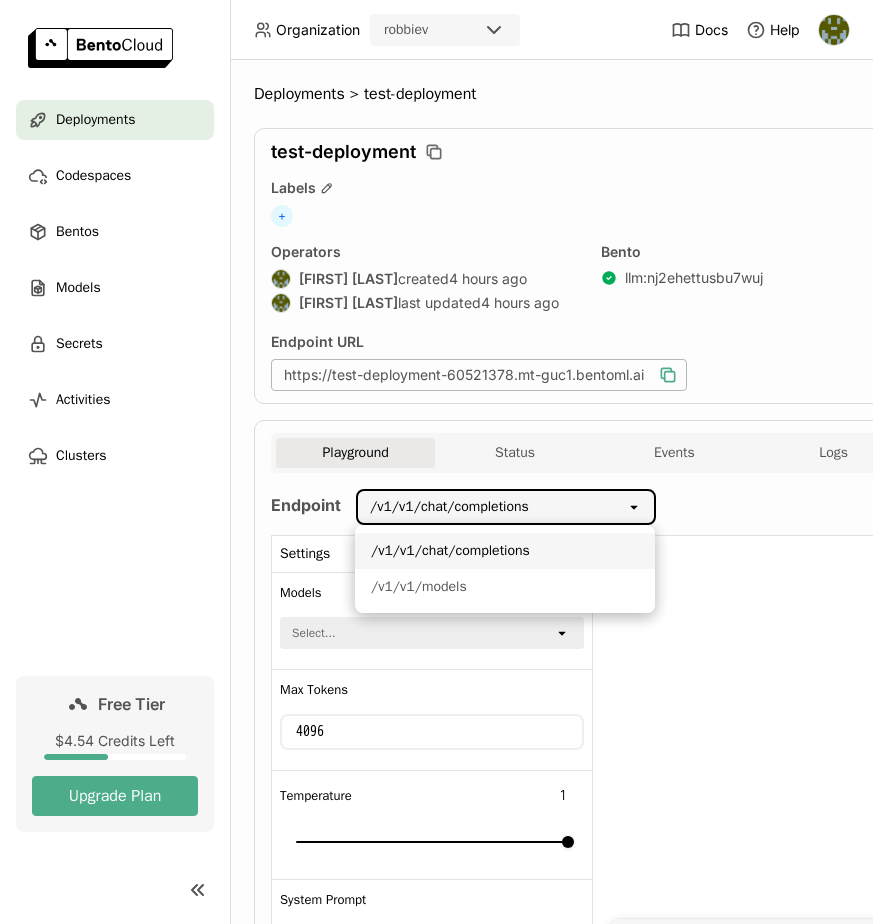 click on "/v1/v1/chat/completions" at bounding box center [449, 507] 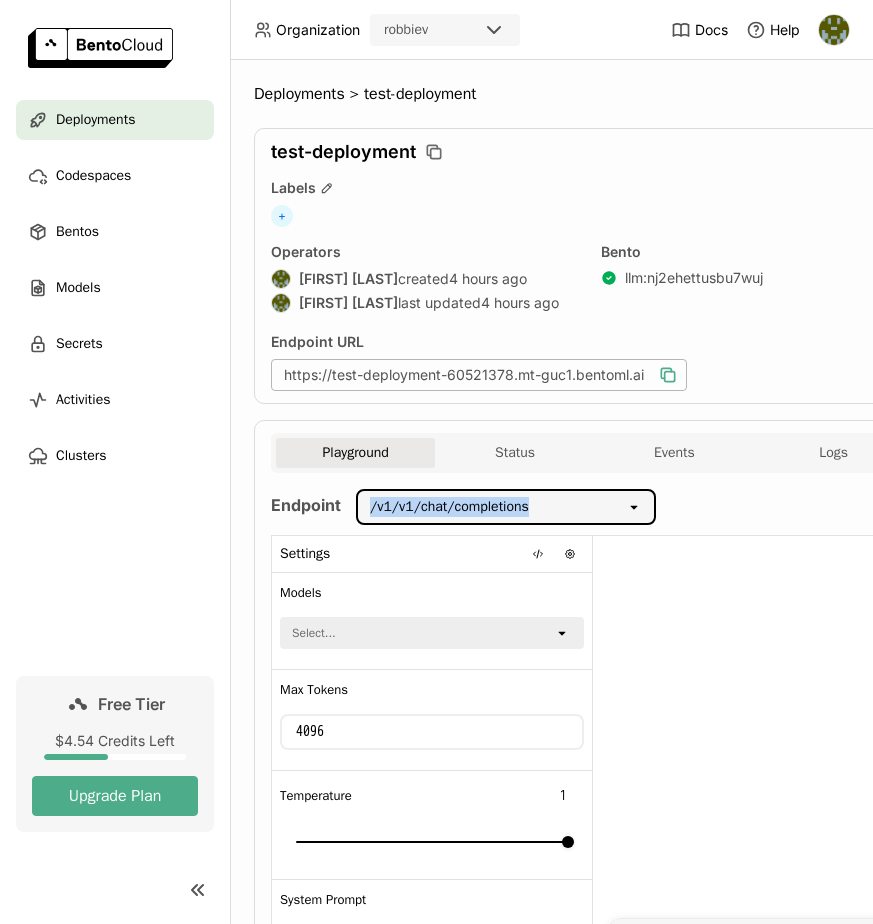 drag, startPoint x: 368, startPoint y: 509, endPoint x: 522, endPoint y: 500, distance: 154.26276 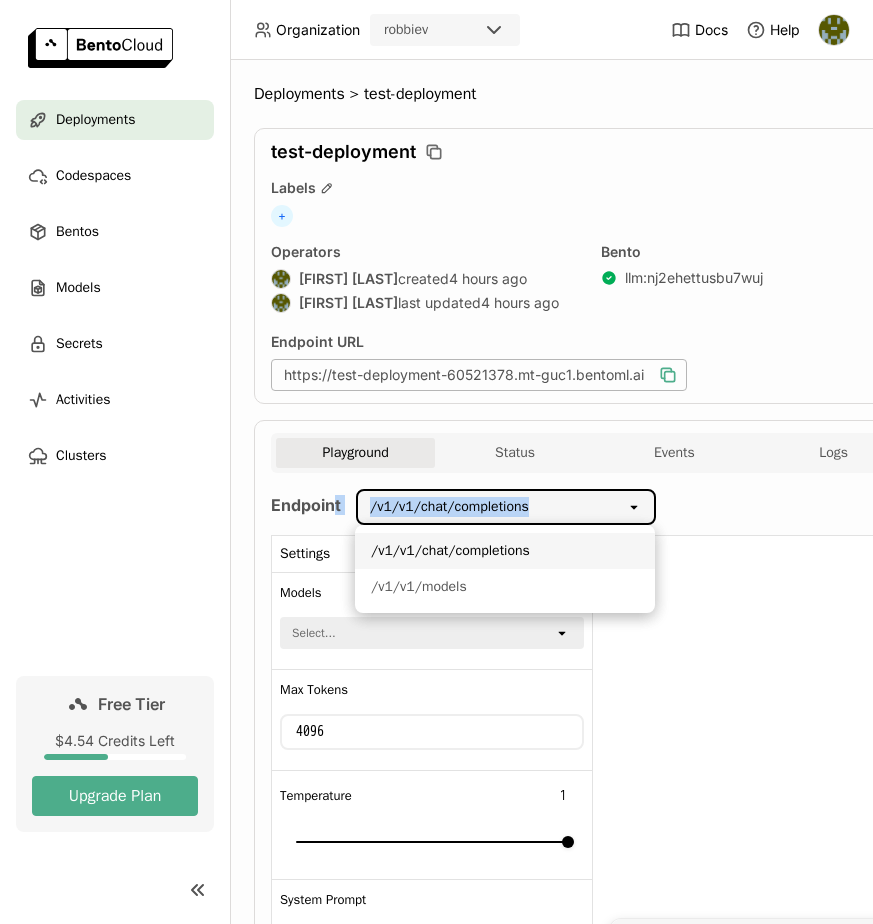 drag, startPoint x: 580, startPoint y: 504, endPoint x: 330, endPoint y: 499, distance: 250.04999 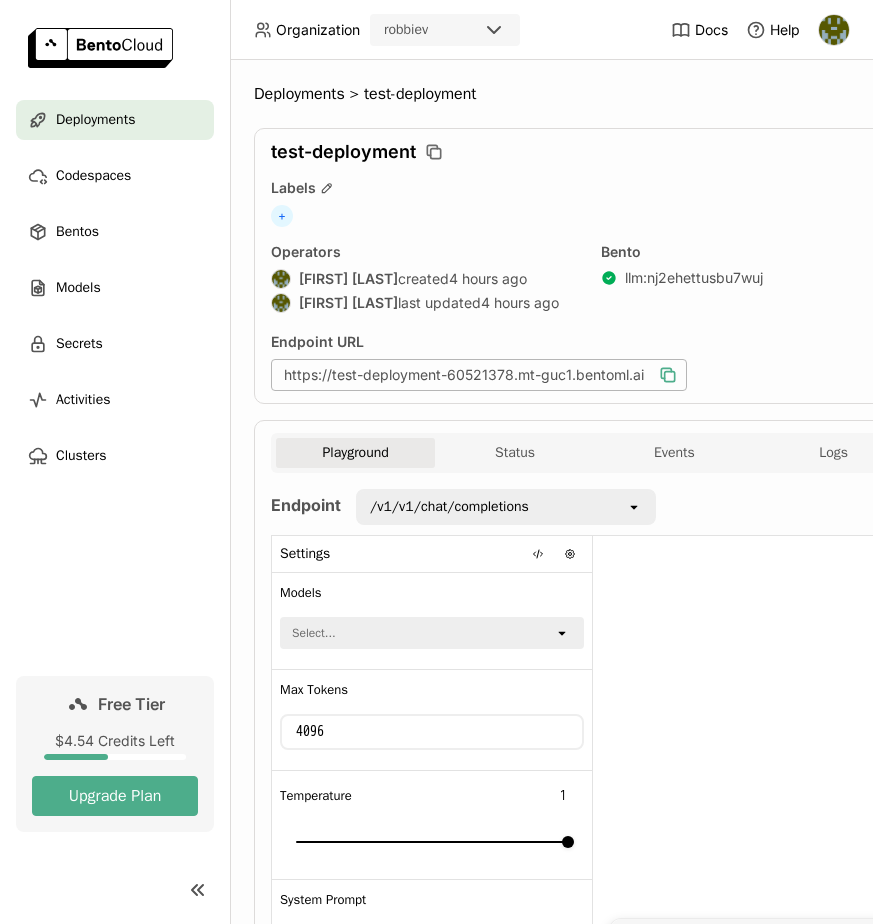 click on "Settings" at bounding box center (432, 554) 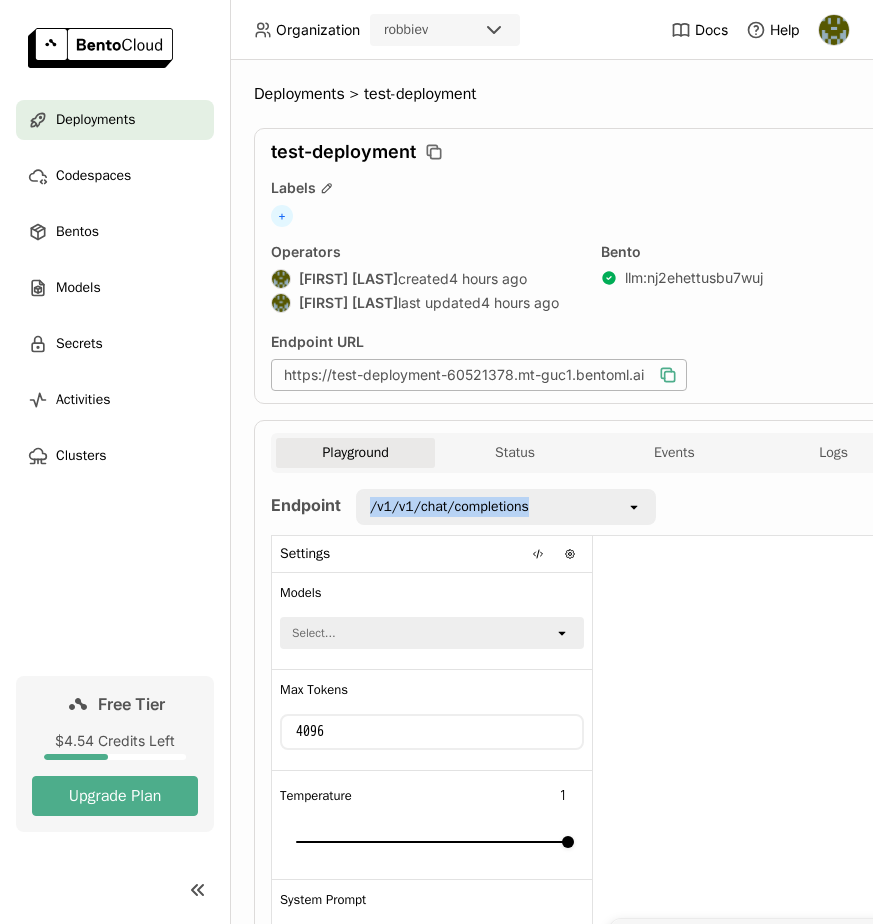 drag, startPoint x: 543, startPoint y: 509, endPoint x: 366, endPoint y: 504, distance: 177.0706 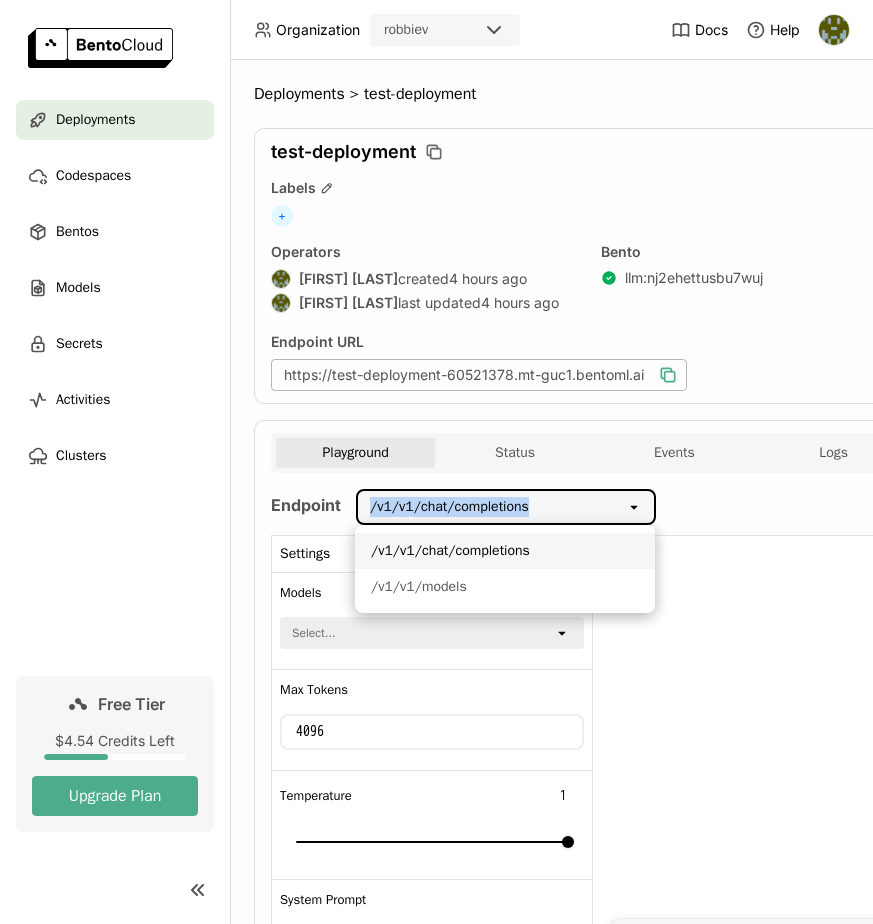 drag, startPoint x: 536, startPoint y: 499, endPoint x: 366, endPoint y: 506, distance: 170.14406 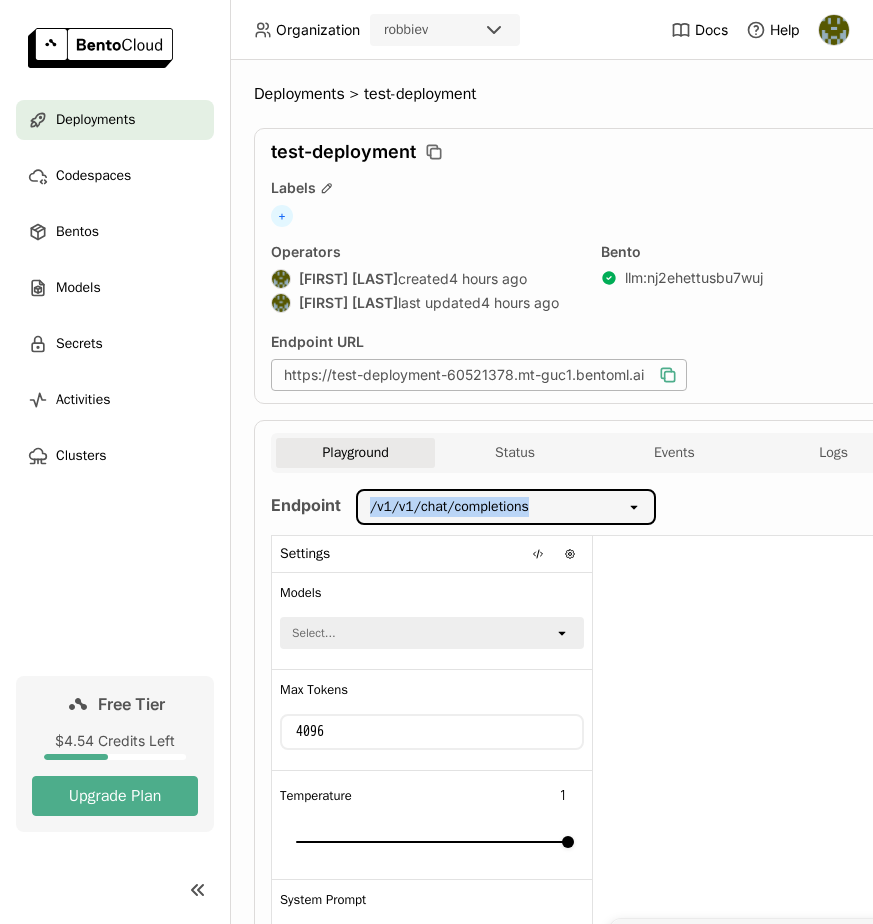 copy on "/v1/v1/chat/completions" 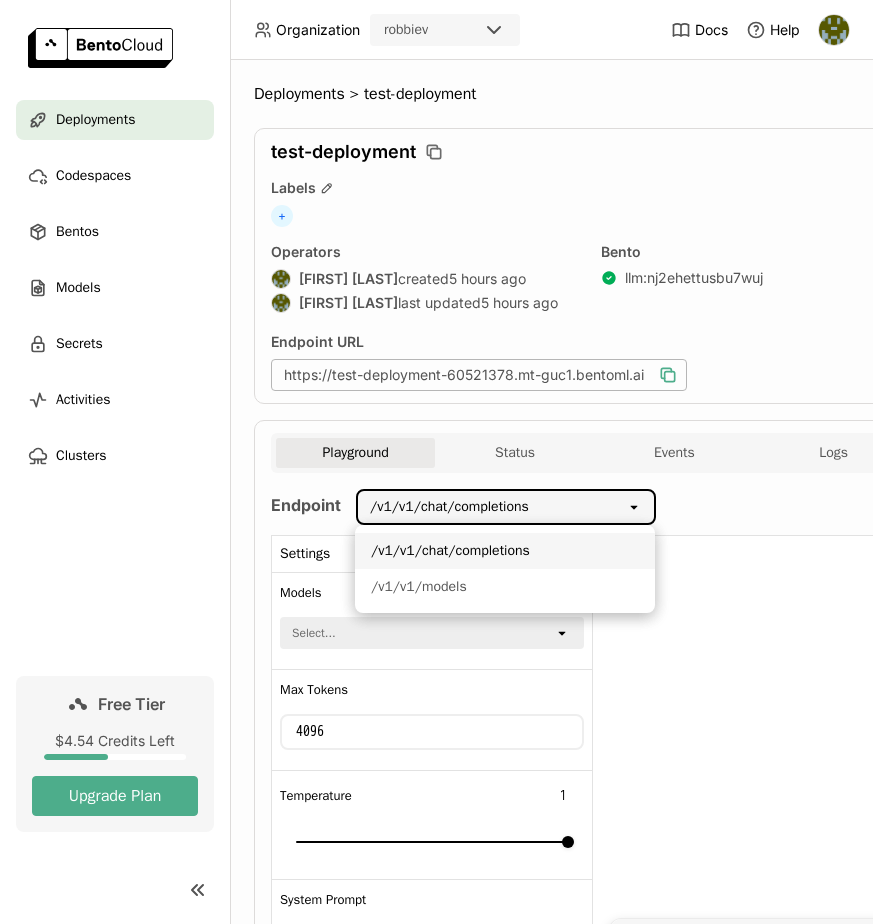 click on "Deployments   >   test-deployment test-deployment Running Labels + Operators Robbie Veglahn  created  5 hours ago Robbie Veglahn  last updated  5 hours ago Bento llm : nj2ehettusbu7wuj Cluster us-central-1 Endpoint URL https://test-deployment-60521378.mt-guc1.bentoml.ai Terminate Configuration Playground Status Events Logs Monitoring Revisions Endpoint /v1/v1/chat/completions open Settings Models Select... open Max Tokens 4096 Temperature 1 0 1 System Prompt Plus Status Service Name Instance Type Status Launch Time Replica ID Bento llm cpu.1 Running 5 hours ago test-deployment-7c557fd8df-4ng45 llm:nj2ehettusbu7wuj Events Time (UTC) Status Bento 2025-08-07 15:41:58 Running llm:nj2ehettusbu7wuj 2025-08-07 15:41:28 Deploying llm:nj2ehettusbu7wuj 2025-08-07 15:41:24 Scaling up llm:nj2ehettusbu7wuj 2025-08-07 15:41:13 Deploying llm:nj2ehettusbu7wuj 2025-08-07 15:38:58 Image Building llm:nj2ehettusbu7wuj 2025-08-07 15:38:56 Deploying llm:nj2ehettusbu7wuj Total :  6 Prev 1 open of 1 Next source:all   source:all ]" at bounding box center (754, 614) 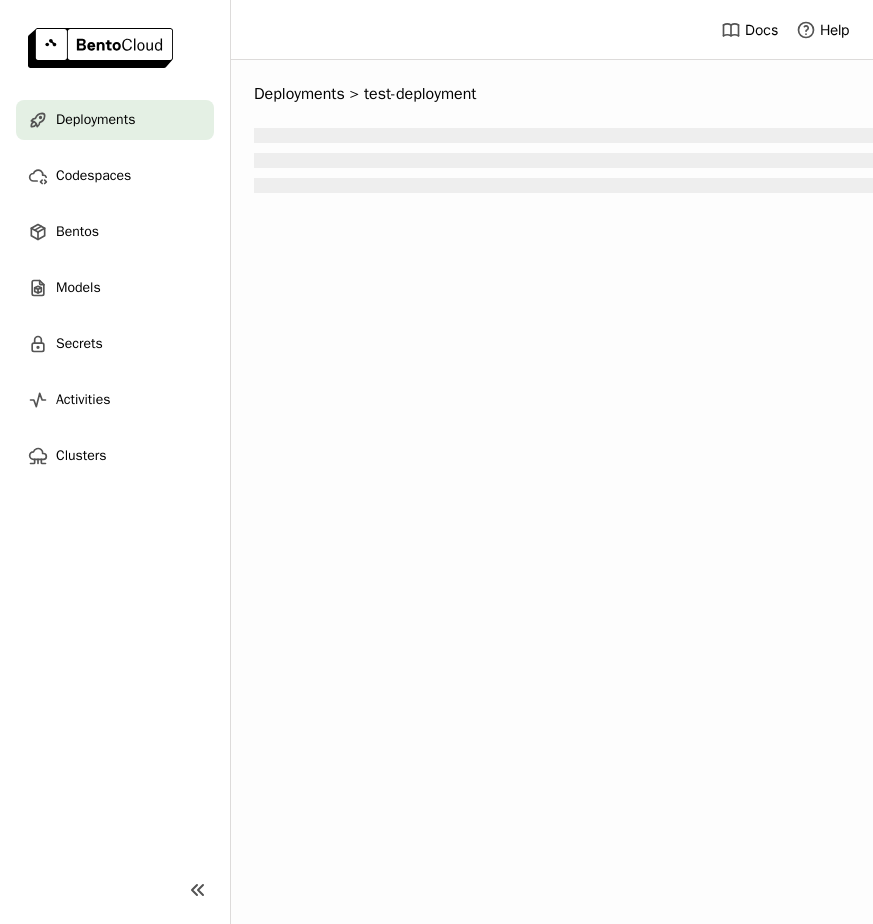 scroll, scrollTop: 0, scrollLeft: 0, axis: both 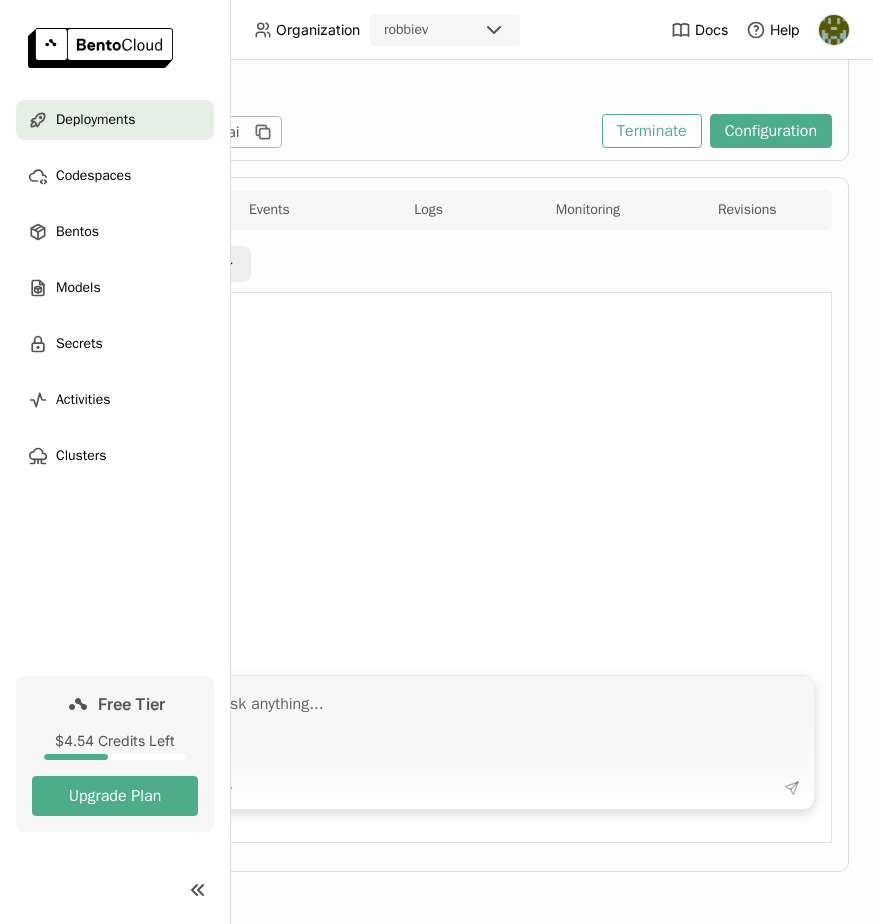 click at bounding box center [511, 728] 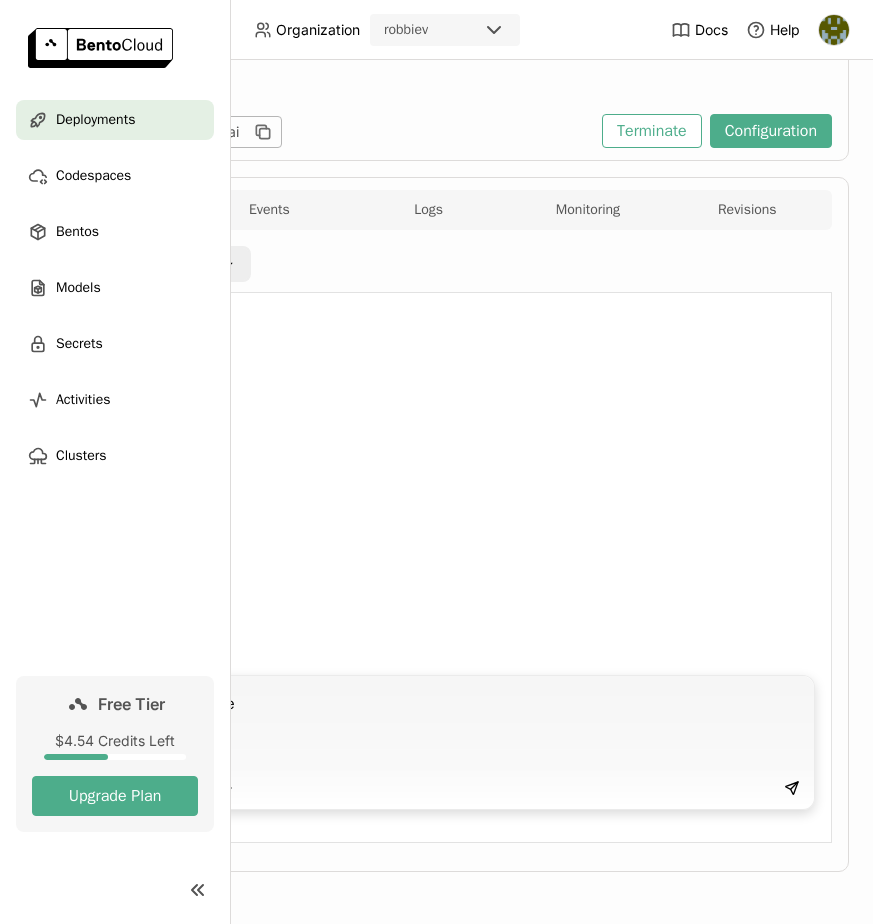 scroll, scrollTop: 243, scrollLeft: 401, axis: both 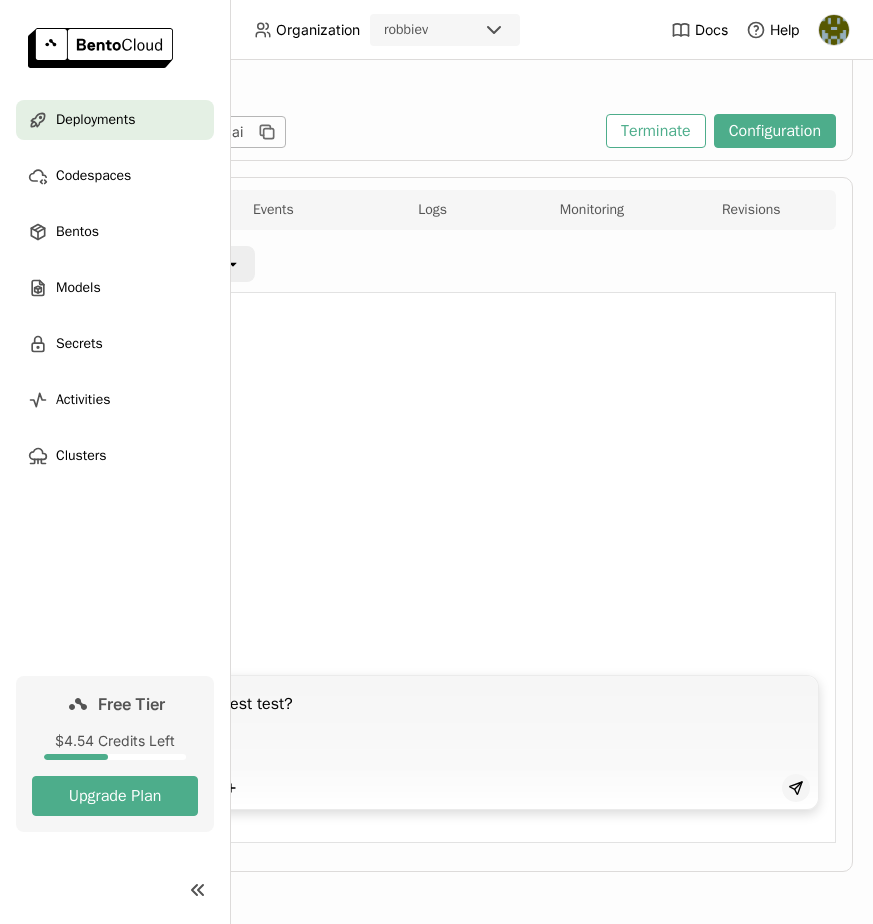 type on "test test?" 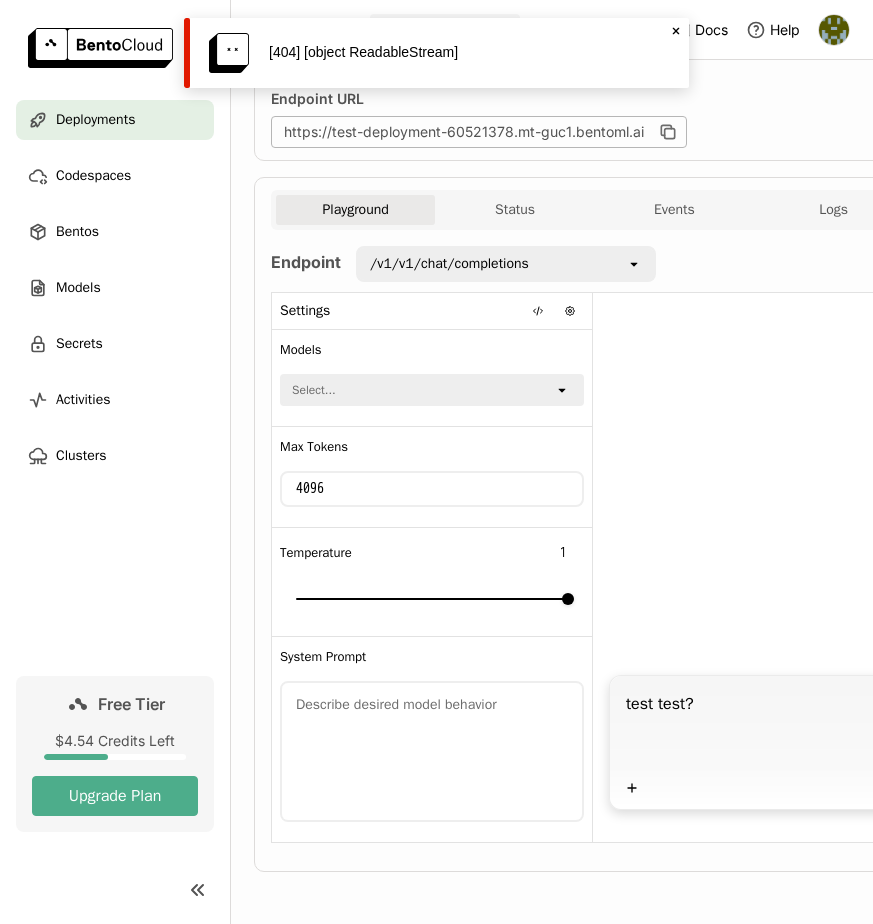 scroll, scrollTop: 0, scrollLeft: 0, axis: both 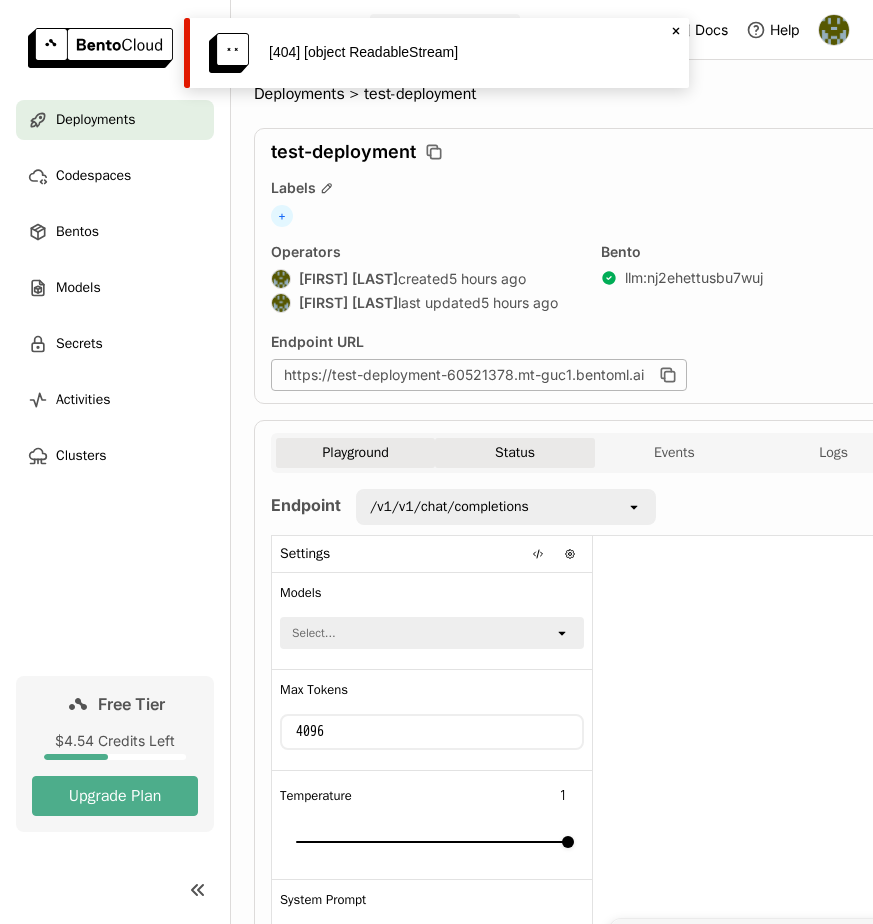 click on "Status" at bounding box center [514, 453] 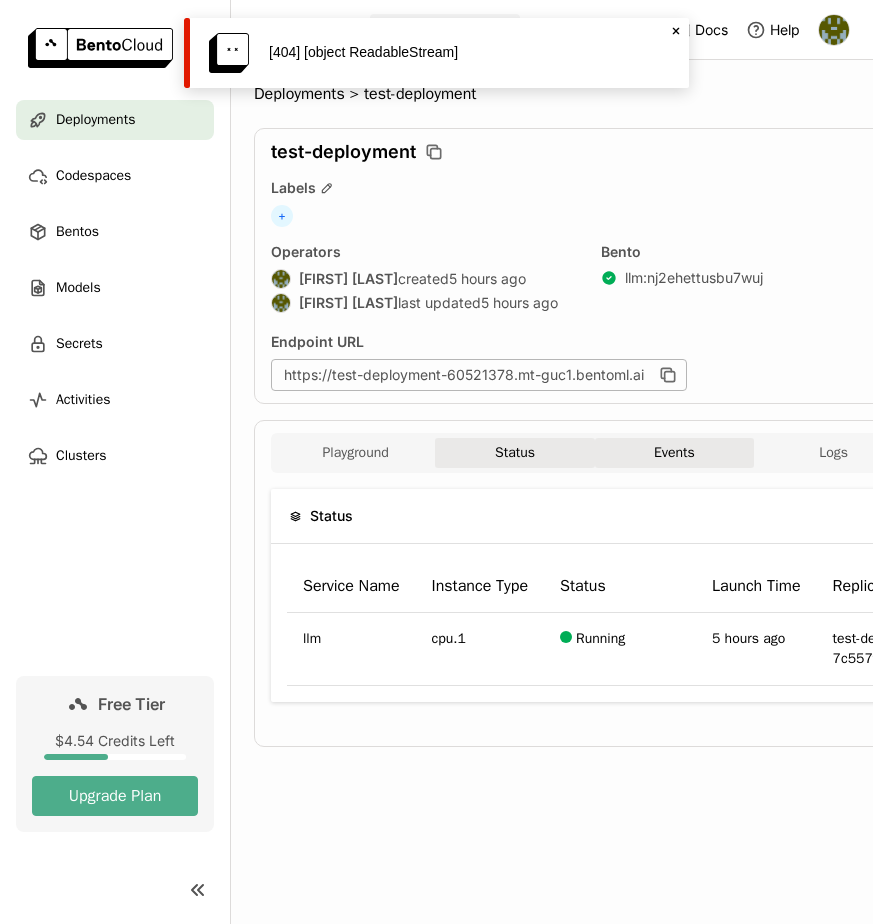 click on "Events" at bounding box center [674, 453] 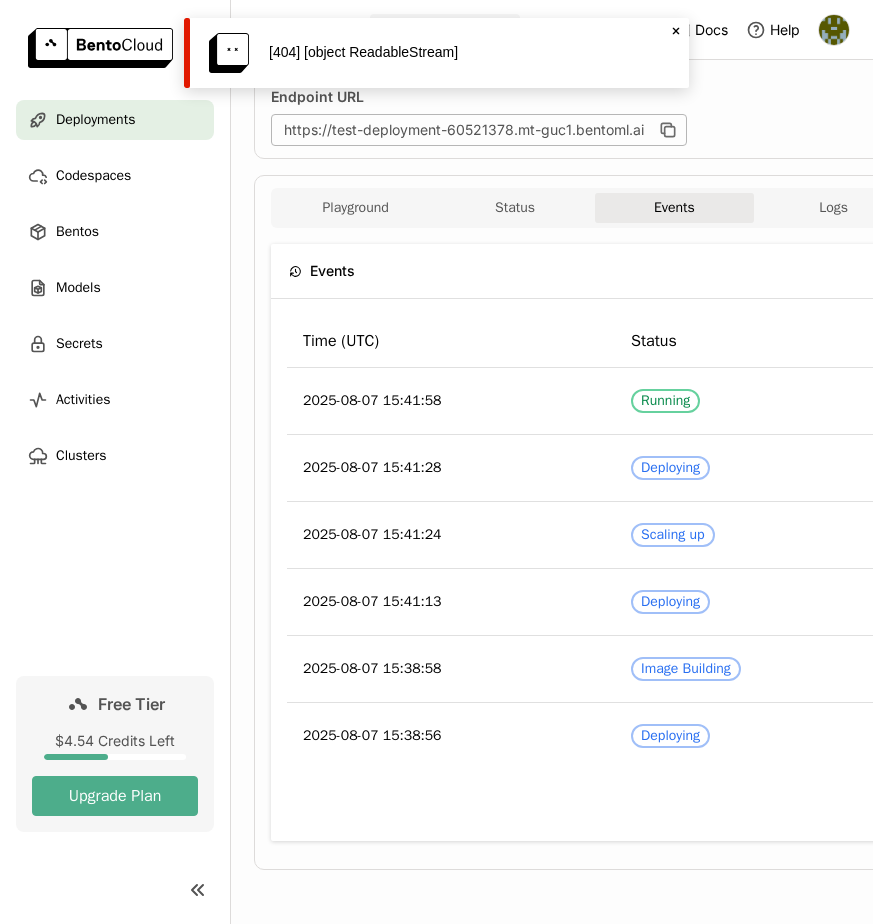 scroll, scrollTop: 245, scrollLeft: 405, axis: both 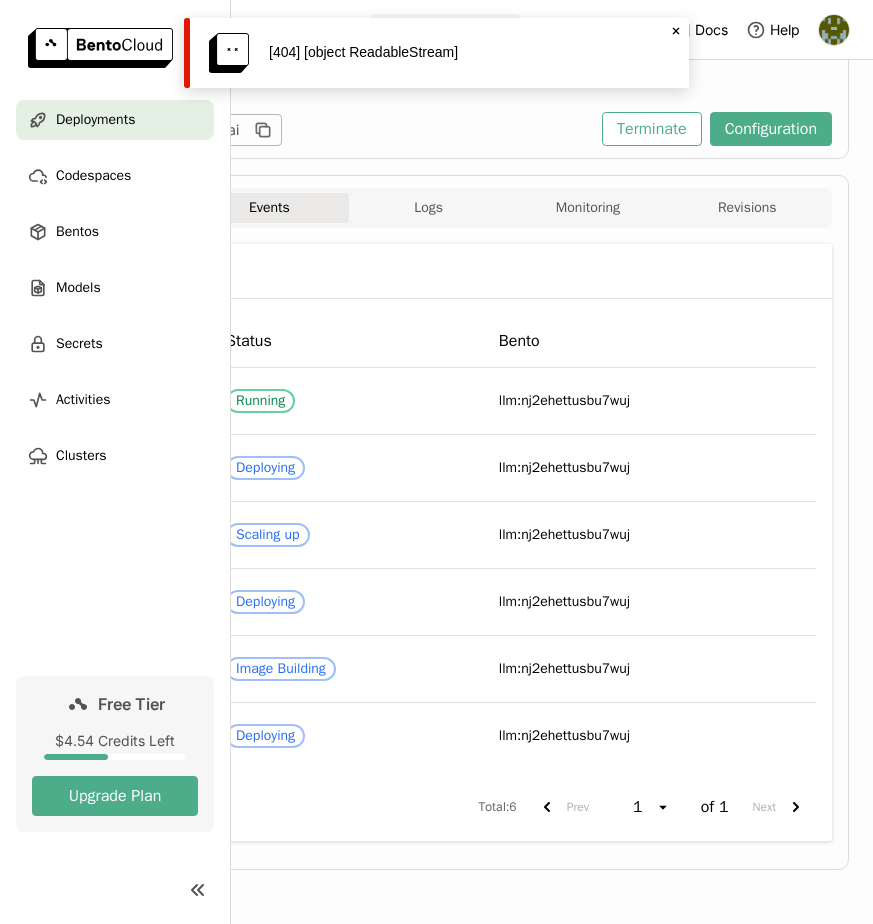 click on "Playground Status Events Logs Monitoring Revisions Endpoint /v1/v1/chat/completions open Settings Models Select... open Max Tokens 4096 Temperature 1 0 1 System Prompt test test? Plus Status Service Name Instance Type Status Launch Time Replica ID Bento llm cpu.1 Running 5 hours ago test-deployment-7c557fd8df-4ng45 llm:nj2ehettusbu7wuj Events Time (UTC) Status Bento 2025-08-07 15:41:58 Running llm:nj2ehettusbu7wuj 2025-08-07 15:41:28 Deploying llm:nj2ehettusbu7wuj 2025-08-07 15:41:24 Scaling up llm:nj2ehettusbu7wuj 2025-08-07 15:41:13 Deploying llm:nj2ehettusbu7wuj 2025-08-07 15:38:58 Image Building llm:nj2ehettusbu7wuj 2025-08-07 15:38:56 Deploying llm:nj2ehettusbu7wuj Total :  6 Prev 1 open of 1 Next source:all   source:all Clear value Live All System Builder Services Levels View Metrics Load older logs 2025-08-07T15:43:40Z [Service:llm] [Replica: 4ng45 ] json.decoder.JSONDecodeError: Expecting value: line 1 column 1 (char 0) 2025-08-07T15:44:51Z [Service:llm] [Replica: 4ng45 ] 2025-08-07T15:44:55Z 4ng45 ]" at bounding box center [349, 522] 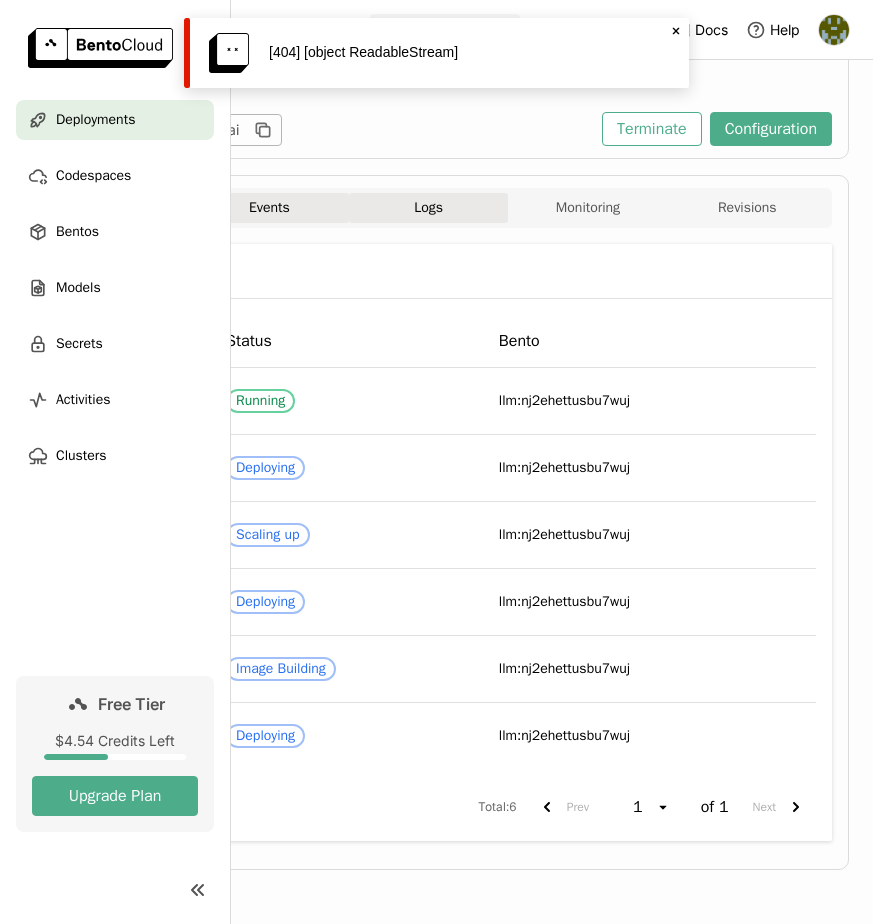 click on "Logs" at bounding box center [428, 208] 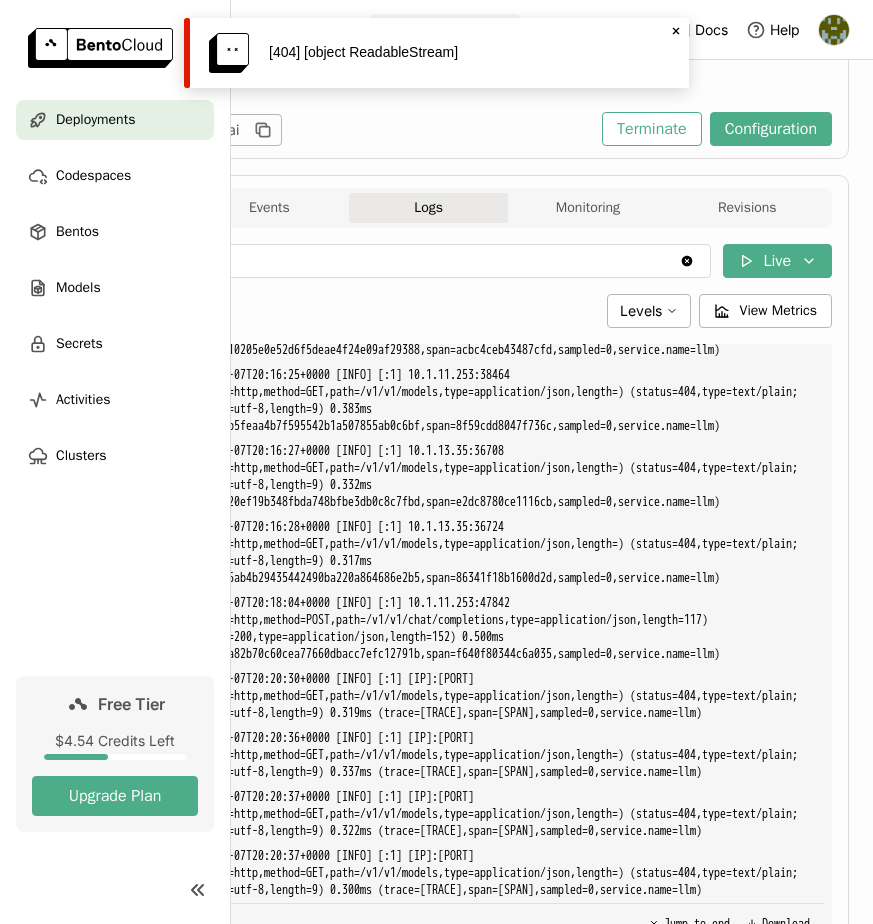 scroll, scrollTop: 13353, scrollLeft: 0, axis: vertical 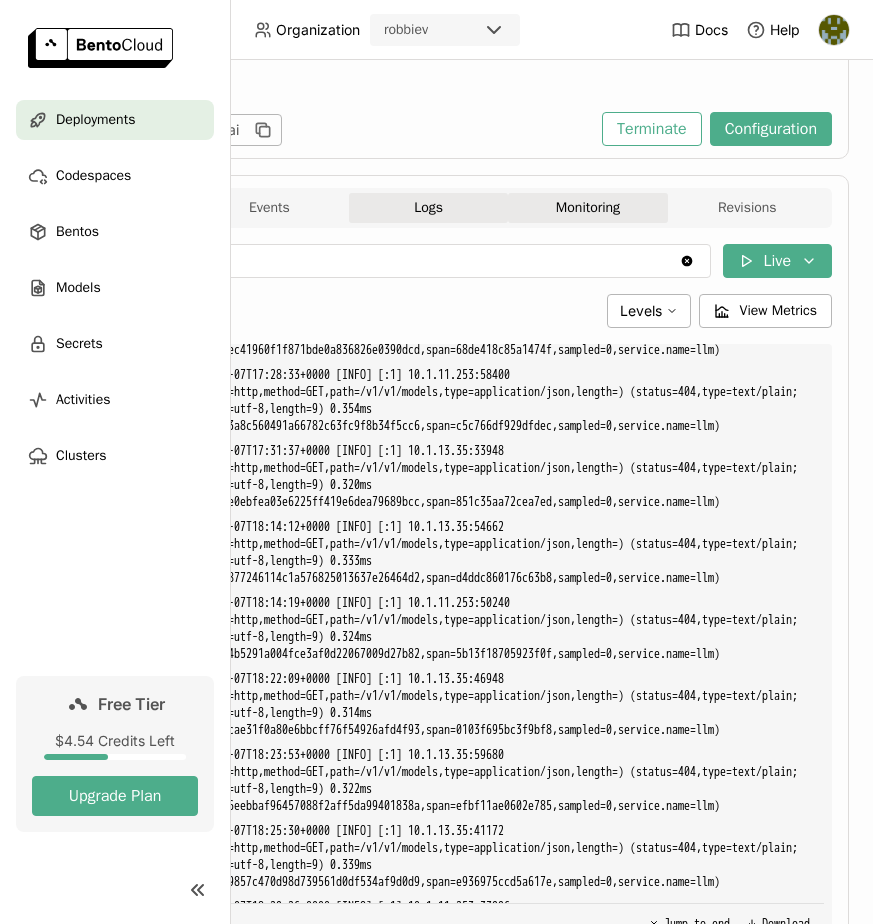 click on "Monitoring" at bounding box center [587, 208] 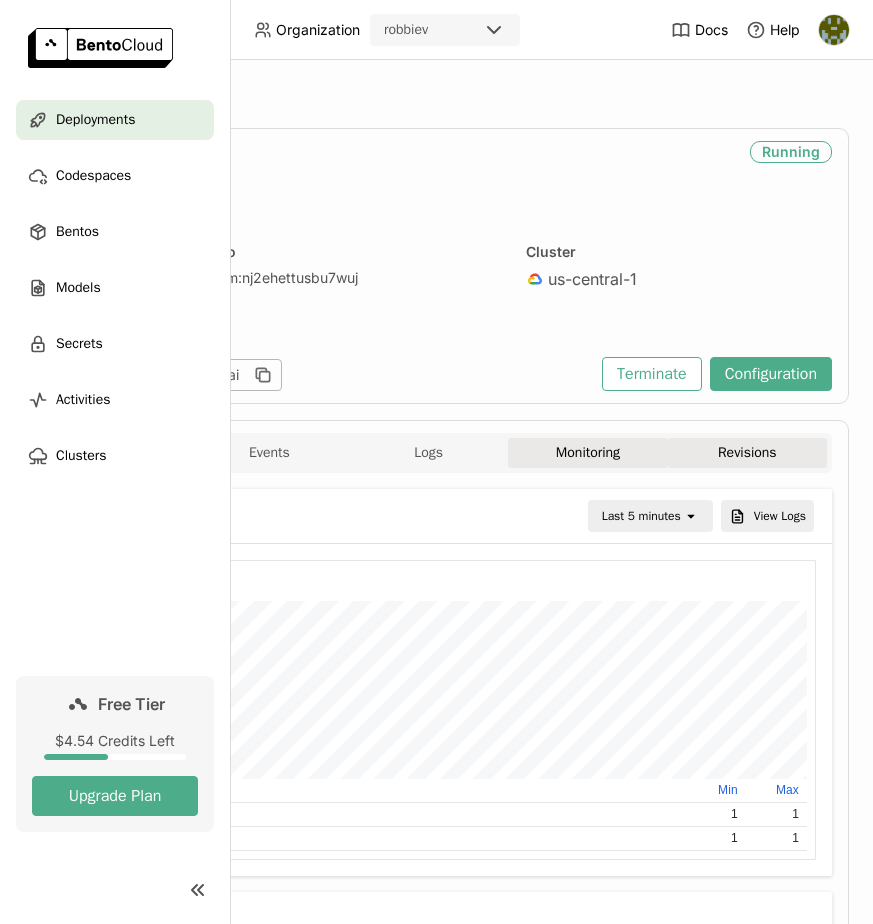 click on "Revisions" at bounding box center [747, 453] 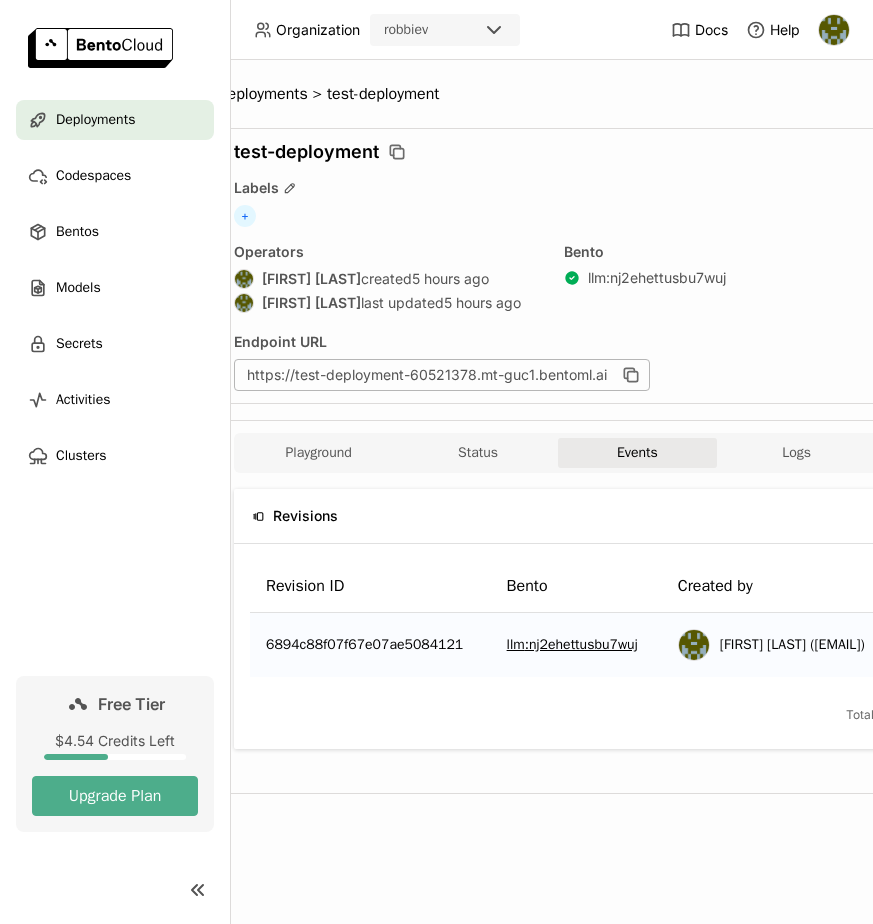 click on "Events" at bounding box center (637, 453) 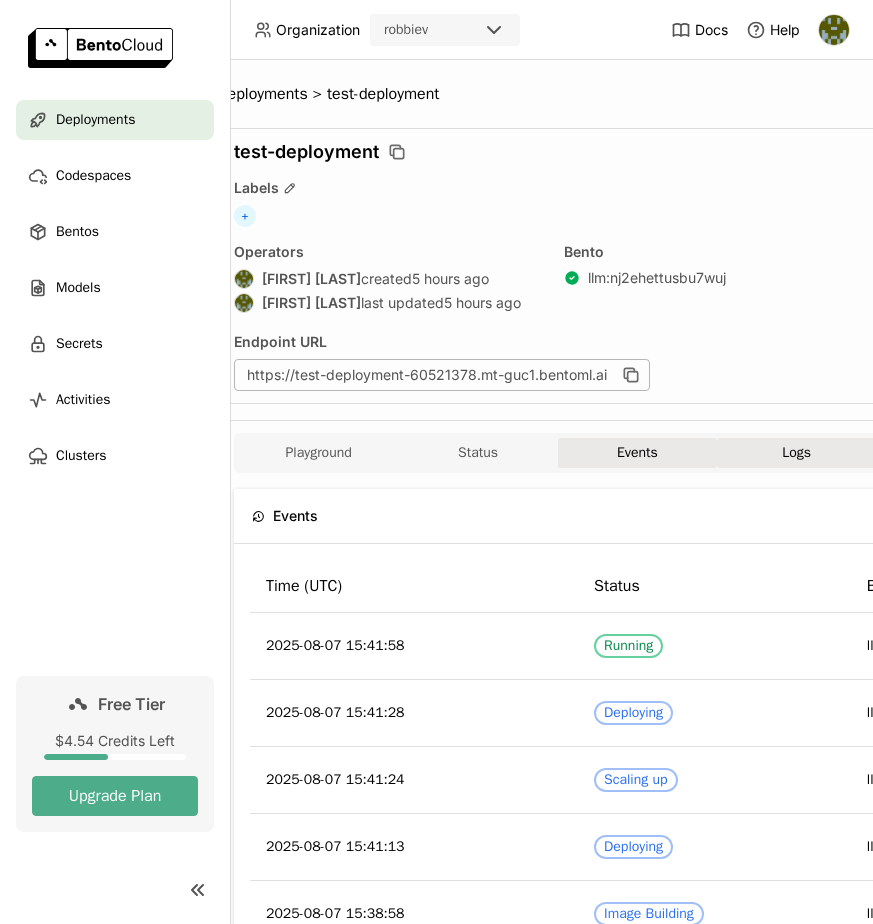 click on "Logs" at bounding box center [796, 453] 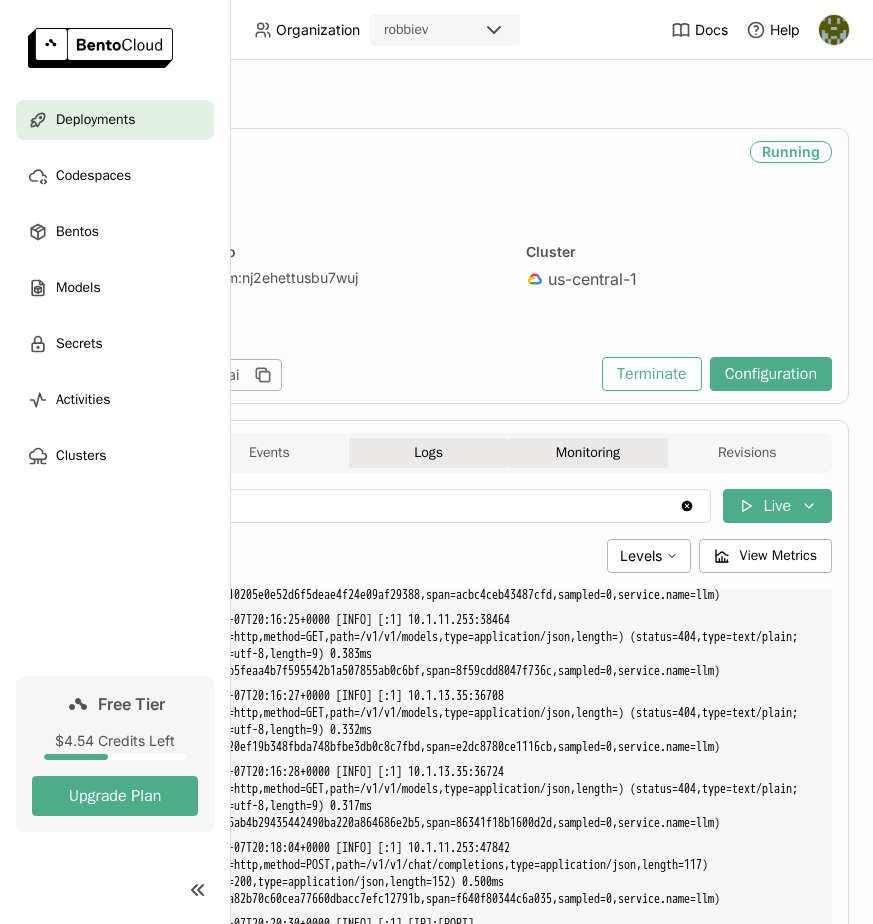 click on "Monitoring" at bounding box center (587, 453) 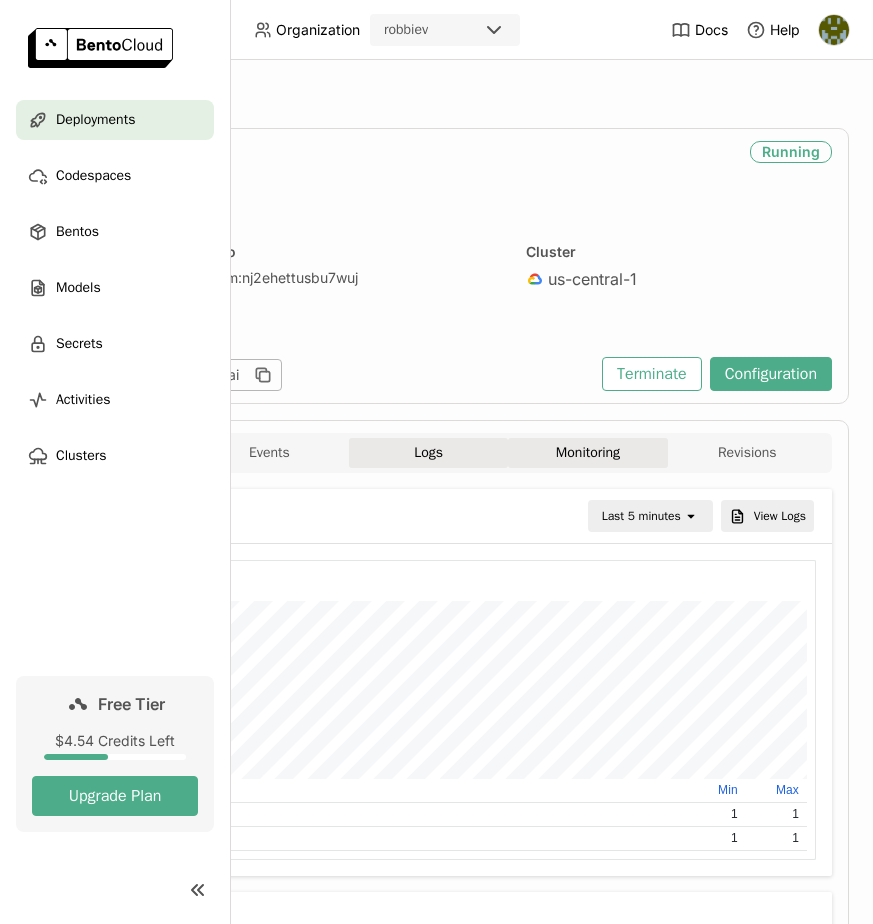 click on "Logs" at bounding box center (428, 453) 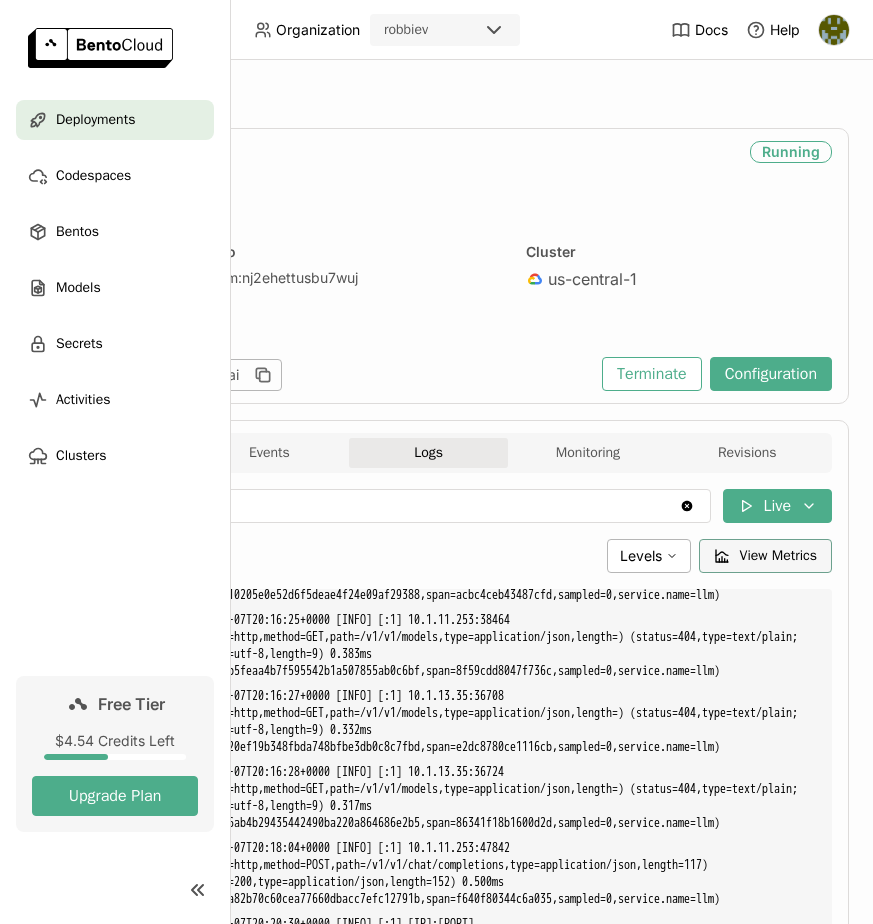 click on "View Metrics" at bounding box center (778, 556) 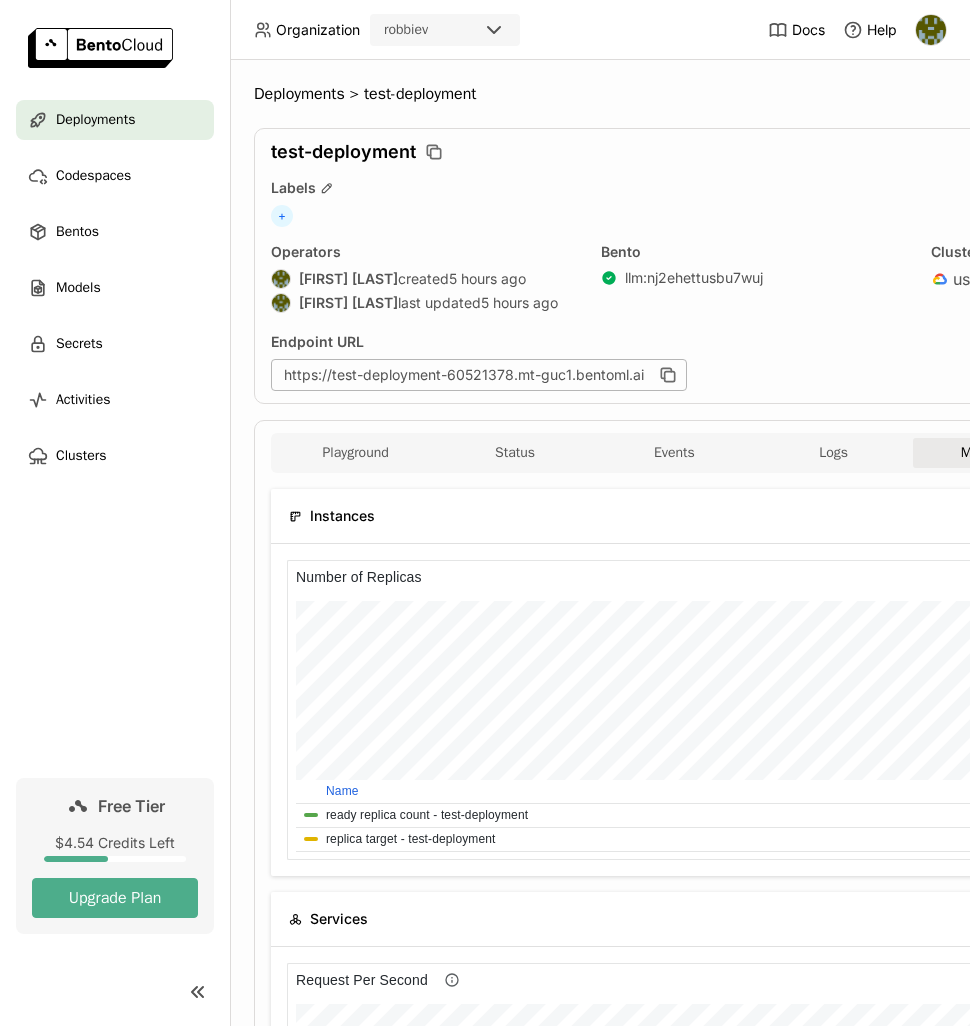 click on "Deployments" at bounding box center [95, 120] 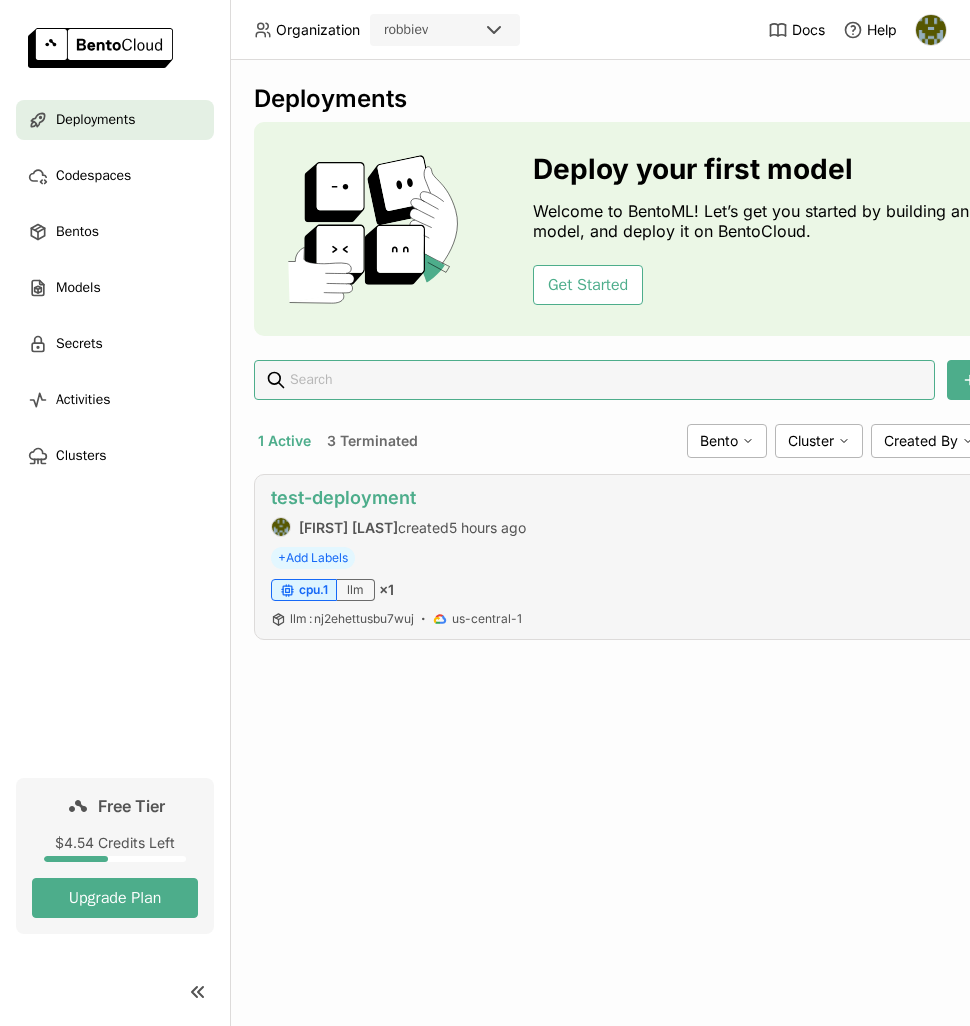 click on "test-deployment" at bounding box center [343, 497] 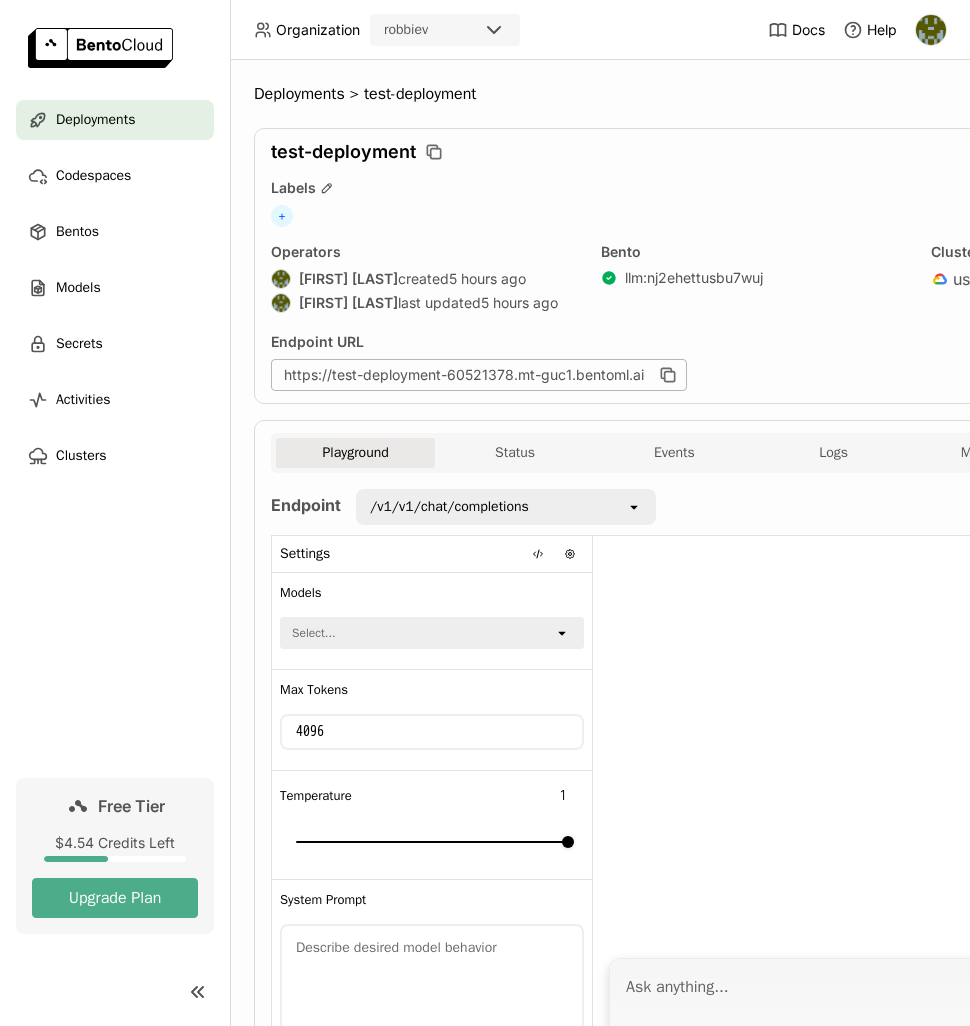 click on "Settings" at bounding box center (432, 554) 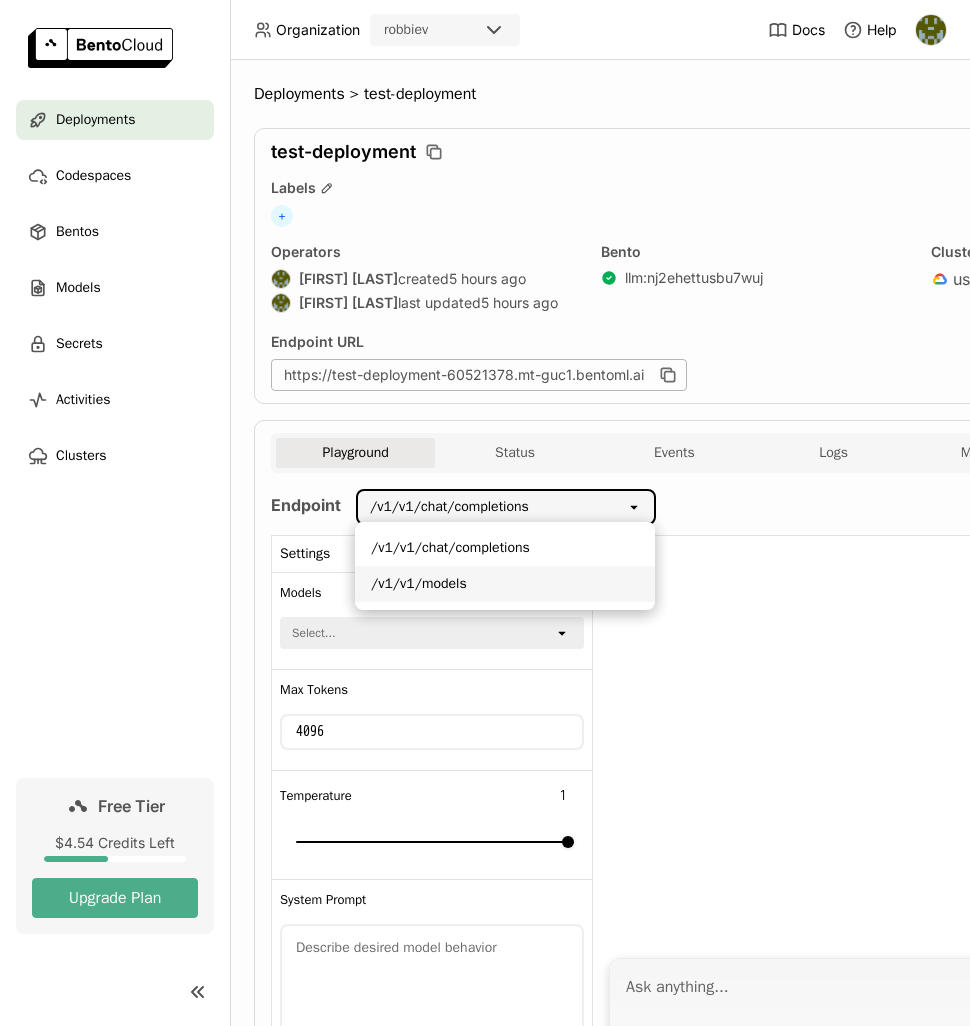 click on "/v1/v1/models" at bounding box center (505, 584) 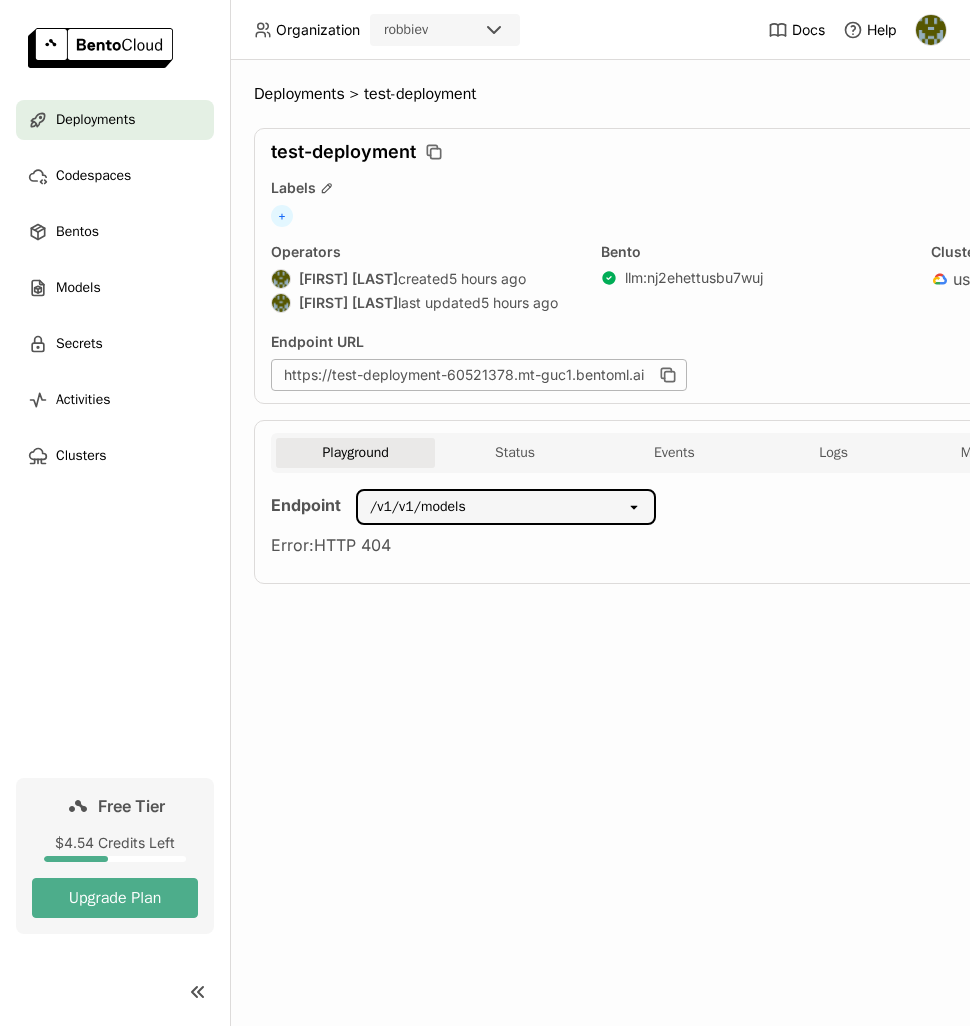 click on "/v1/v1/models" at bounding box center [492, 507] 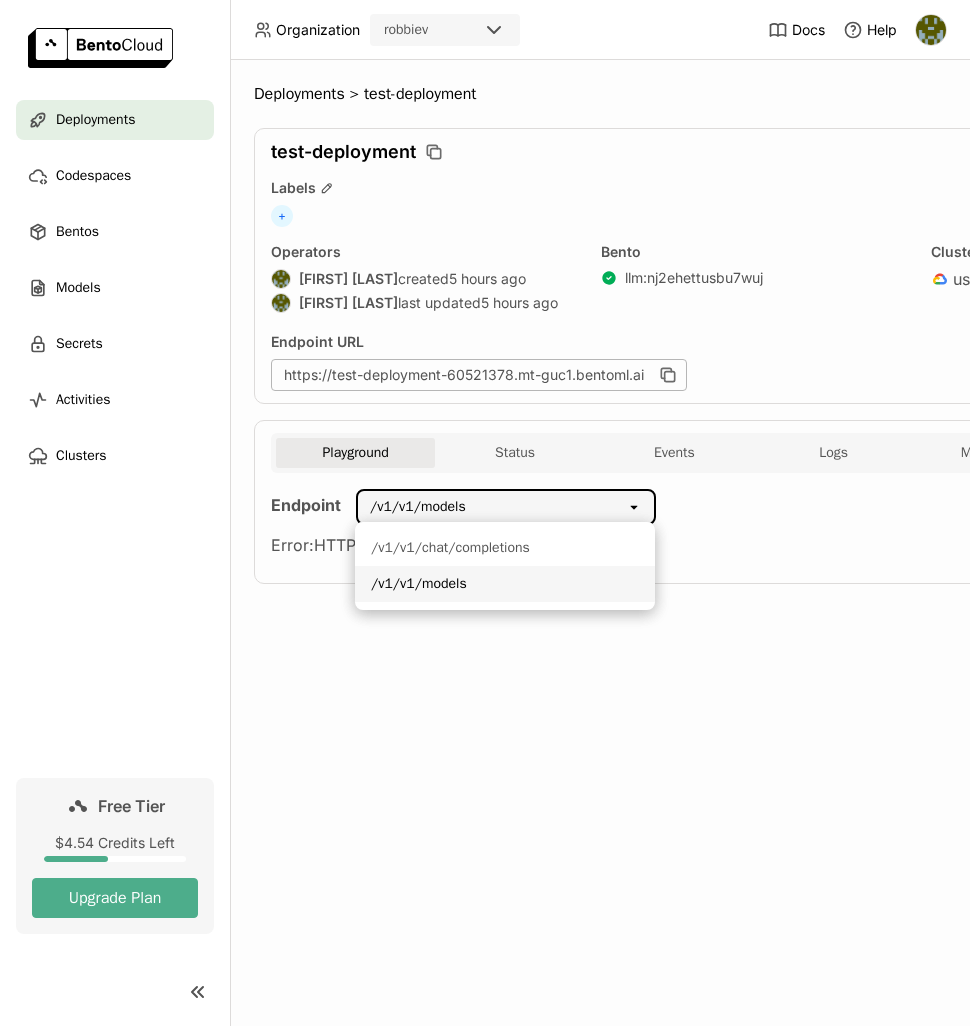 click on "/v1/v1/chat/completions" at bounding box center [505, 548] 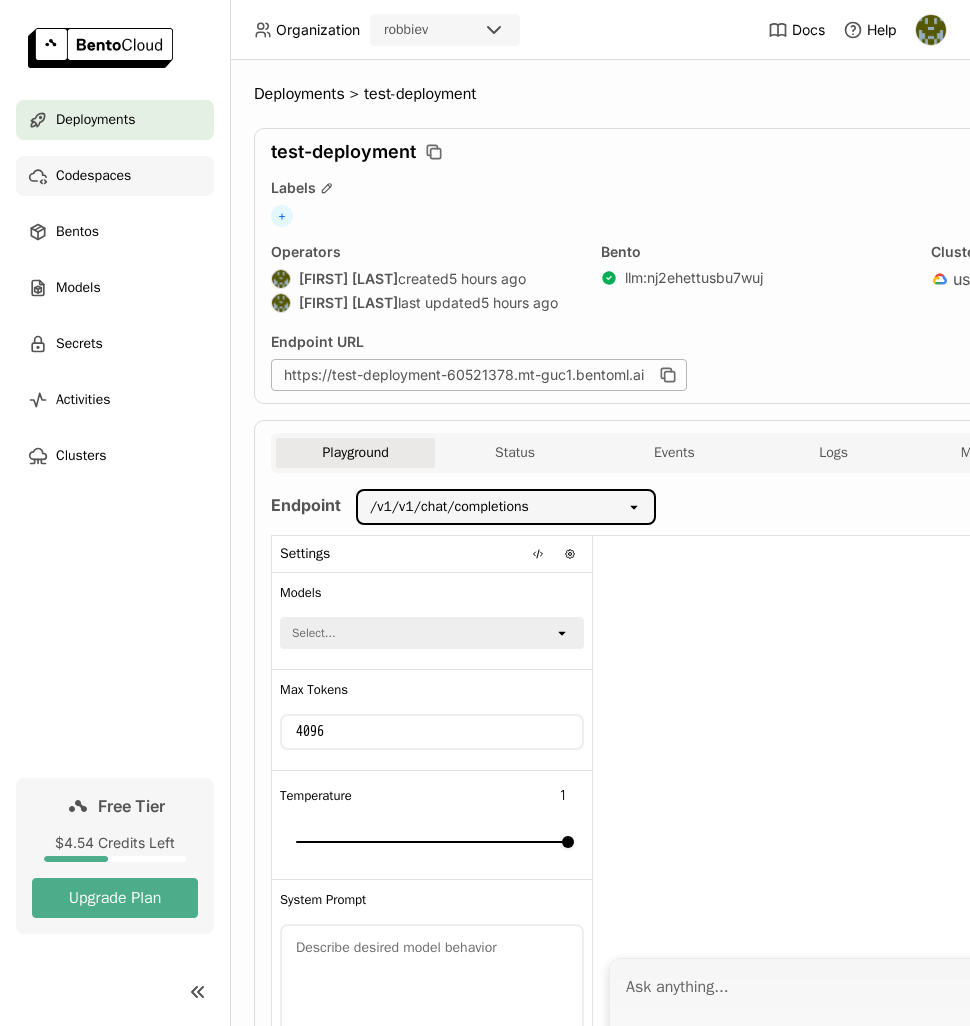 click on "Codespaces" at bounding box center [93, 176] 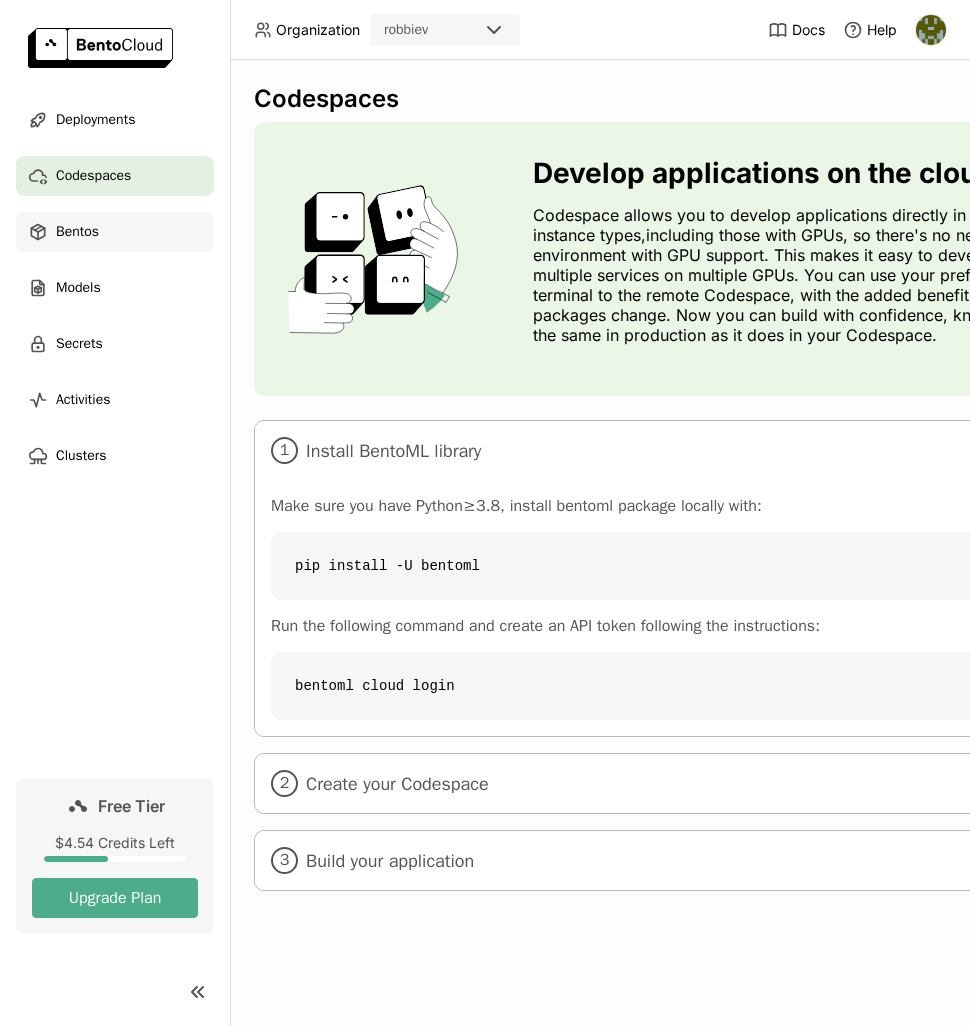click on "Bentos" at bounding box center (77, 232) 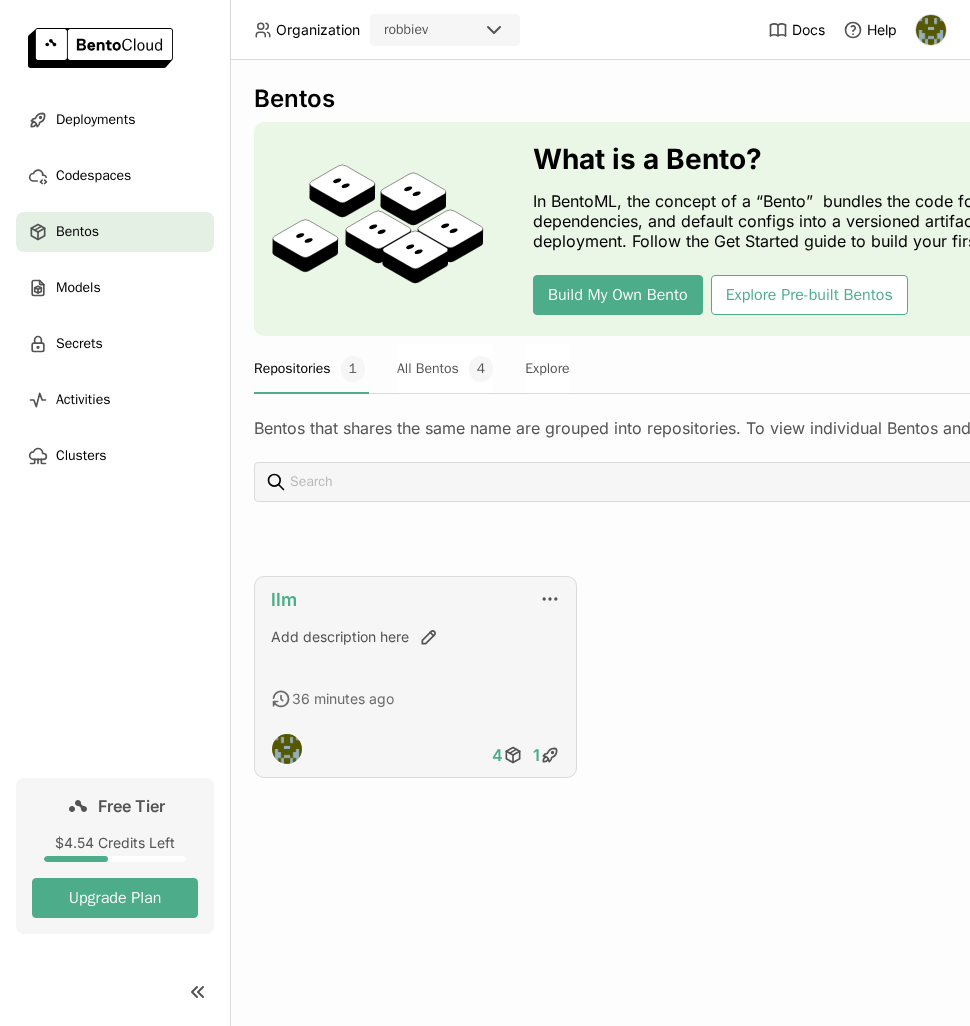 click on "llm" at bounding box center [284, 599] 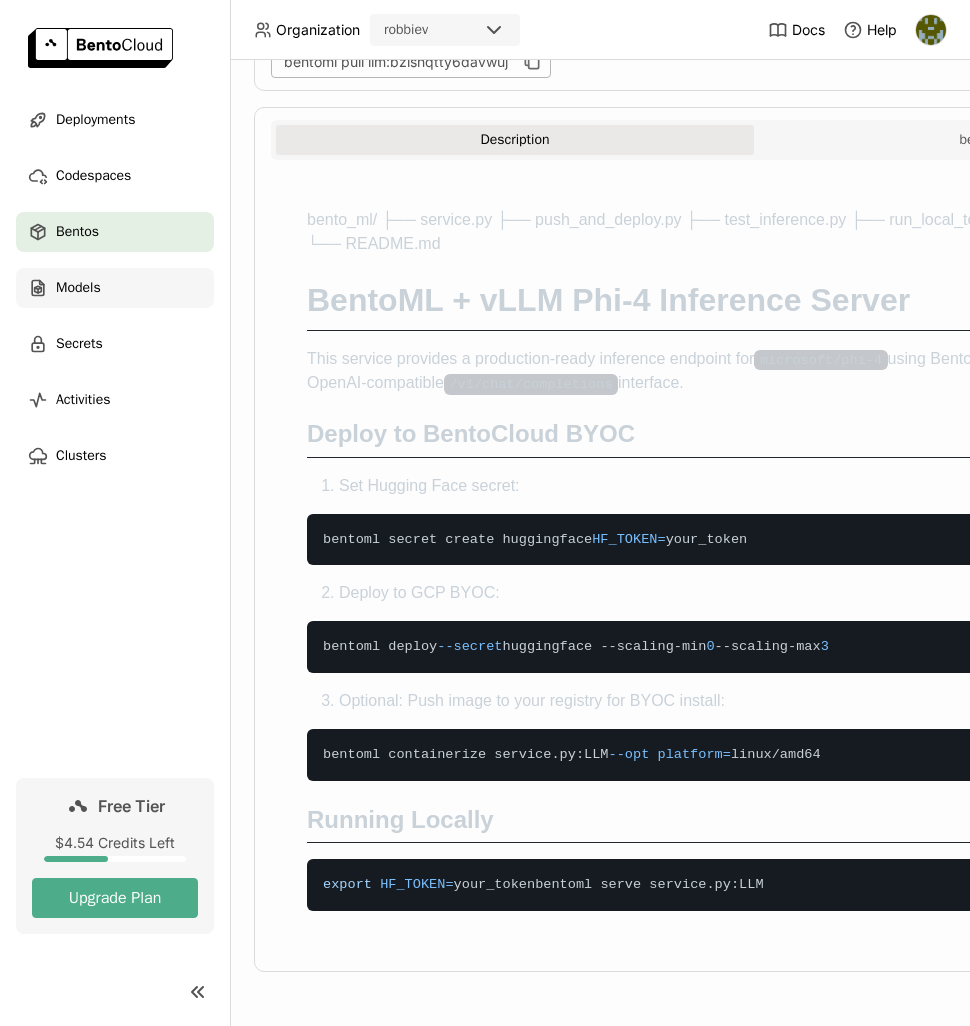 click on "Models" at bounding box center [115, 288] 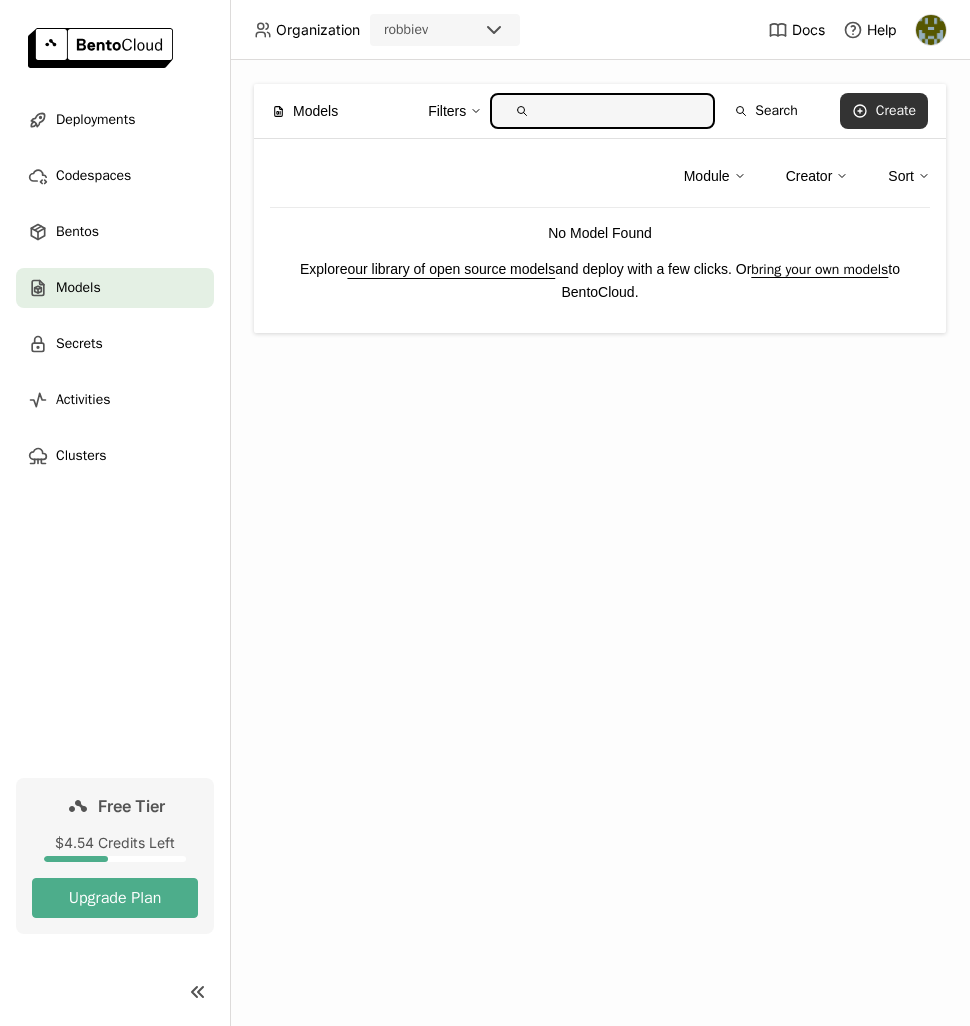 click on "Create" at bounding box center [896, 111] 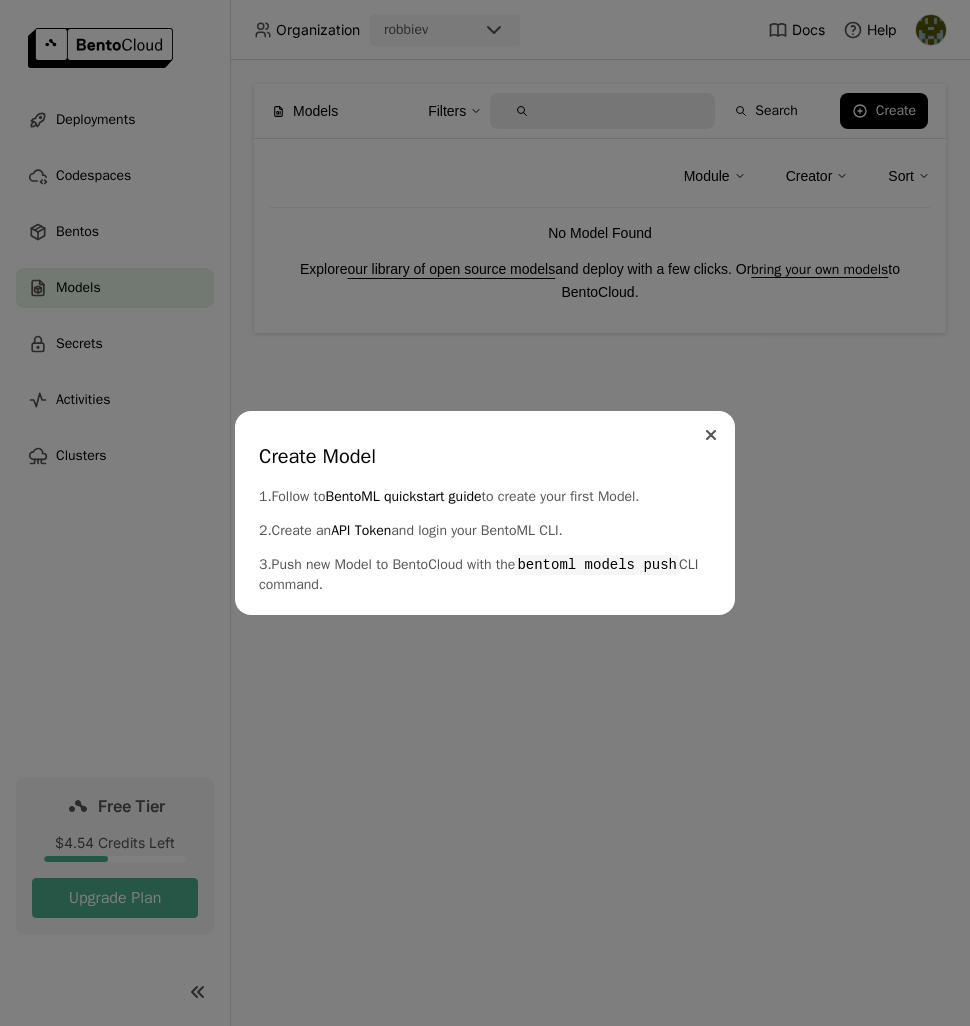 click at bounding box center (711, 435) 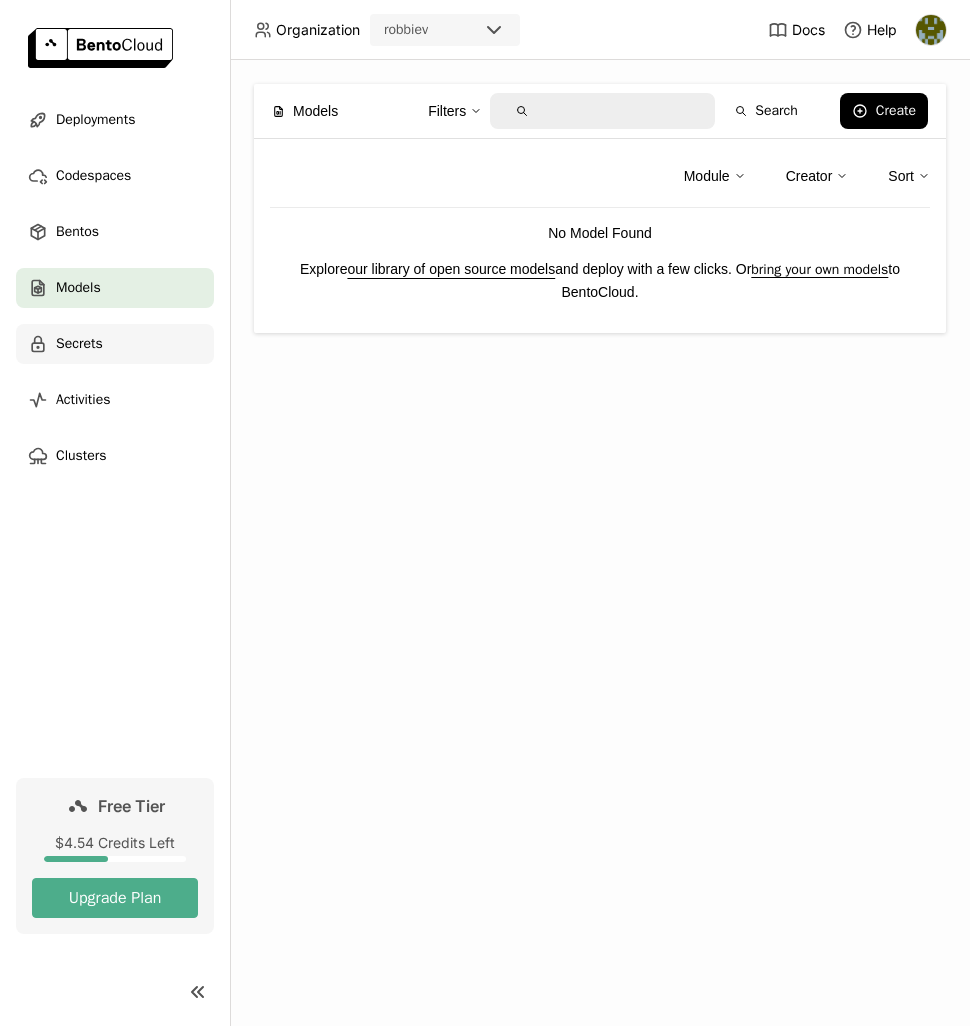 click on "Secrets" at bounding box center [79, 344] 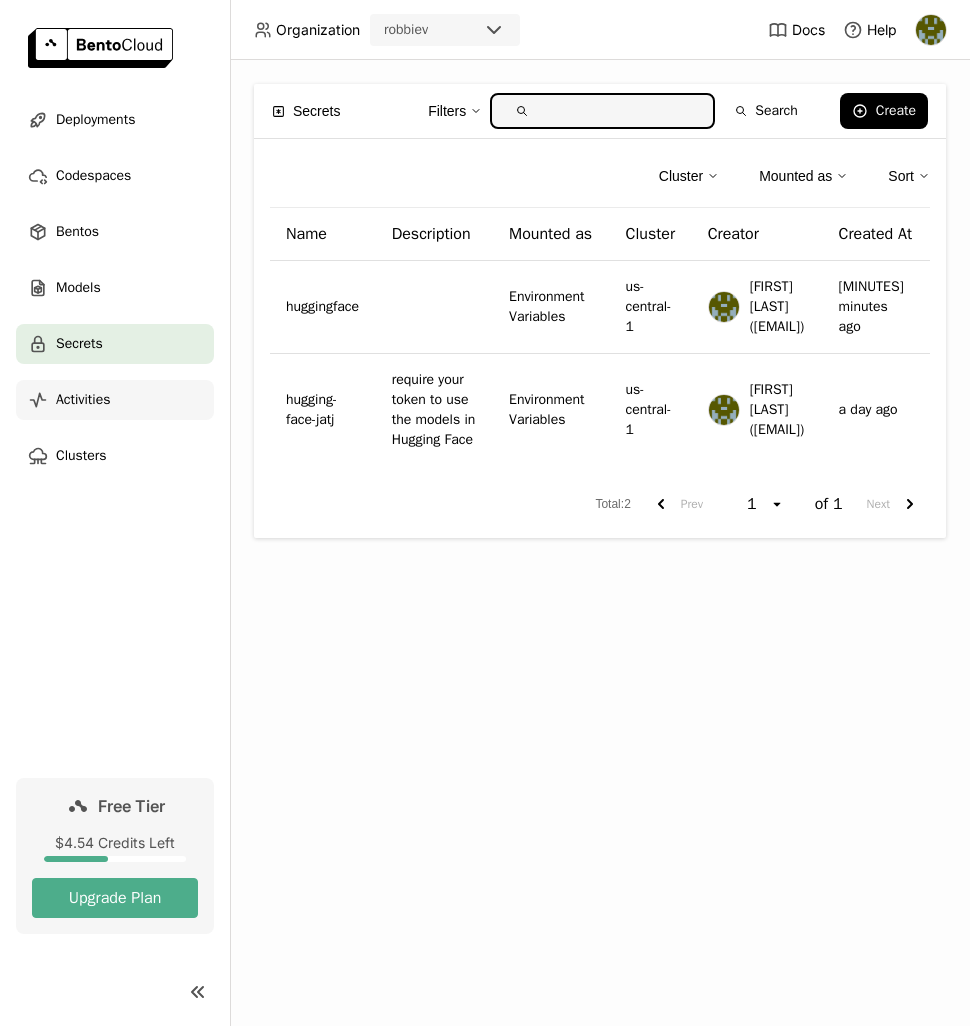 click on "Activities" at bounding box center [83, 400] 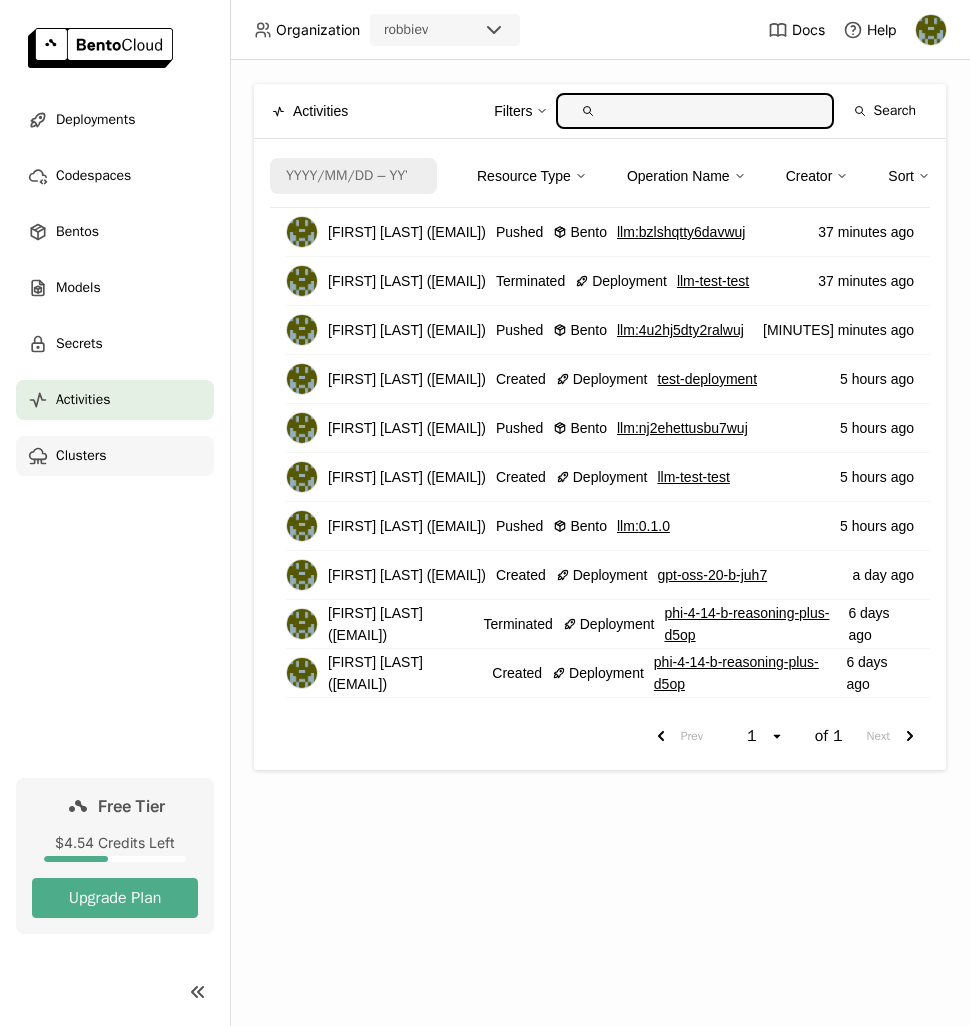 click on "Clusters" at bounding box center [115, 456] 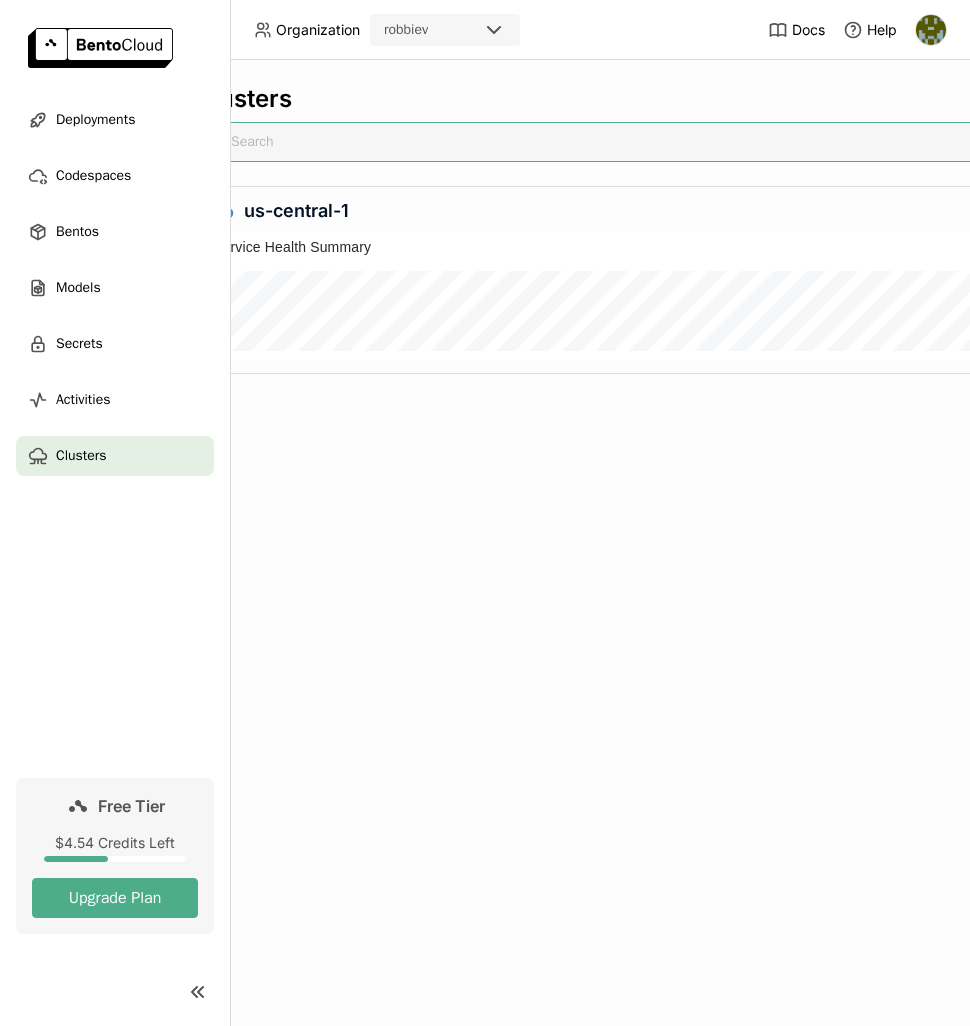 click at bounding box center (115, 50) 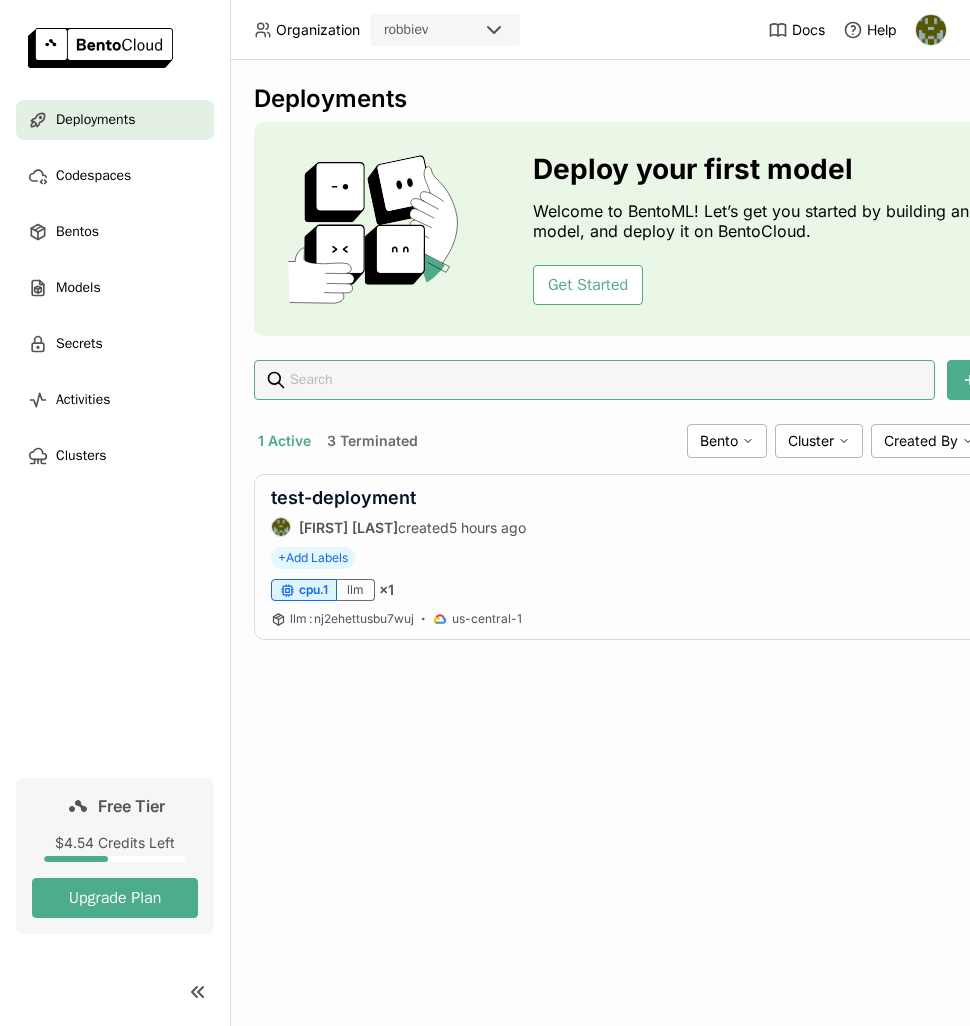 click on "robbiev" at bounding box center [427, 30] 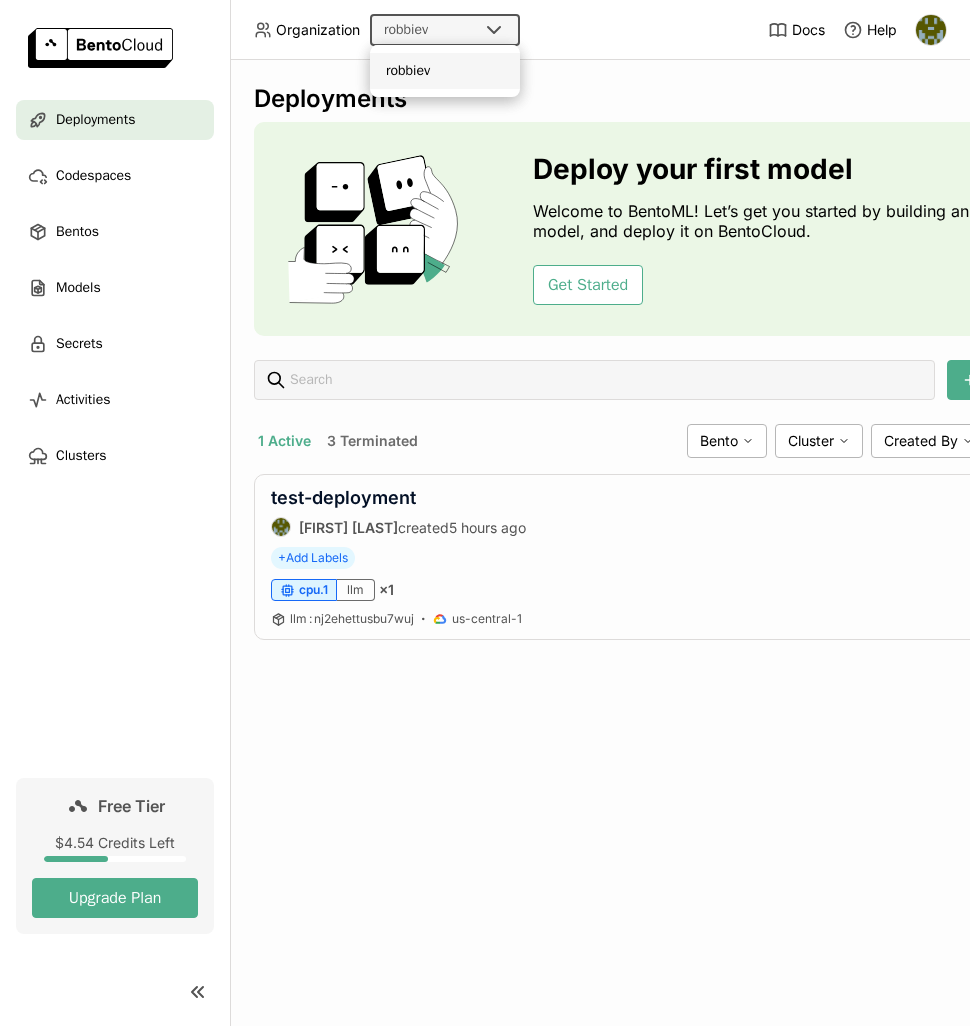 click on "Deployments Deploy your first model Welcome to BentoML! Let’s get you started by building an Inference API for an open source model, and deploy it on BentoCloud. Get Started Create Deployment Get Started 1   Active 3   Terminated Bento Cluster Created By Recently Updated By Sort test-deployment Robbie Veglahn  created  5 hours ago Running +  Add Labels cpu.1 llm × 1 llm : nj2ehettusbu7wuj us-central-1" at bounding box center (600, 543) 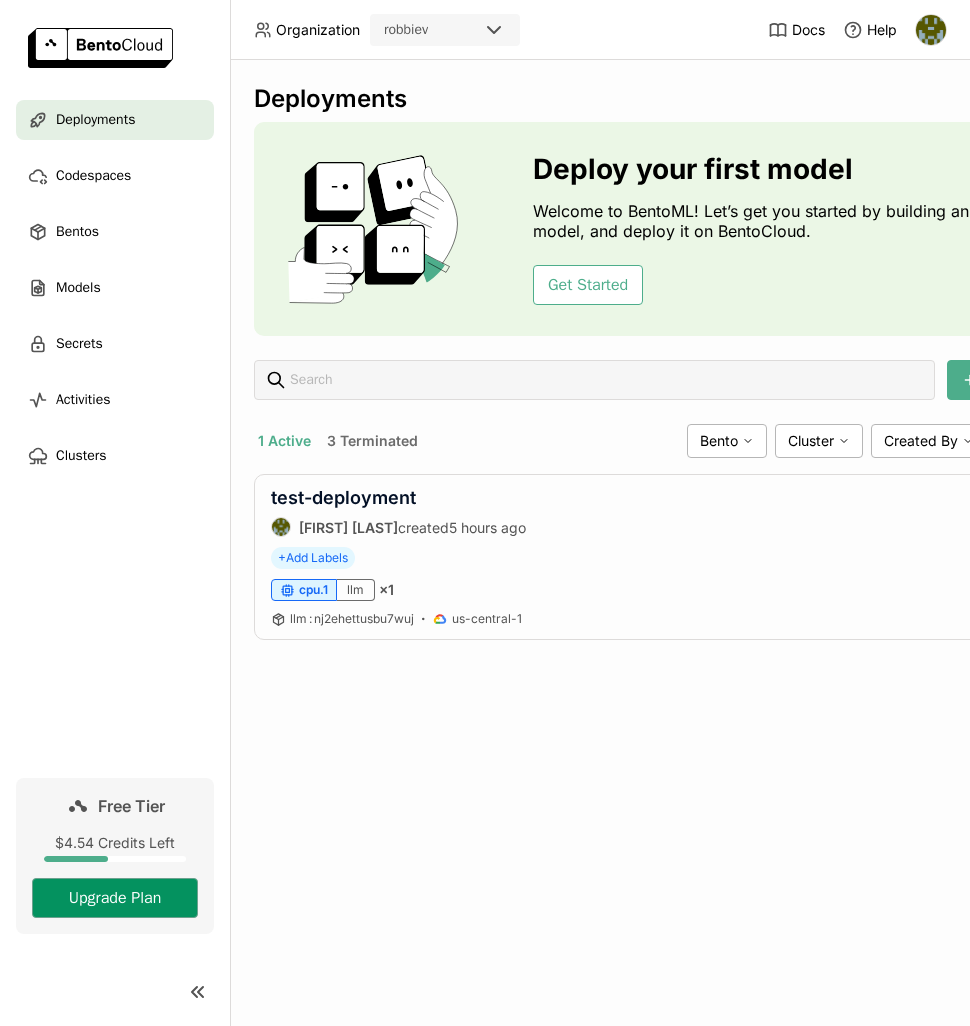 click on "Upgrade Plan" at bounding box center (115, 898) 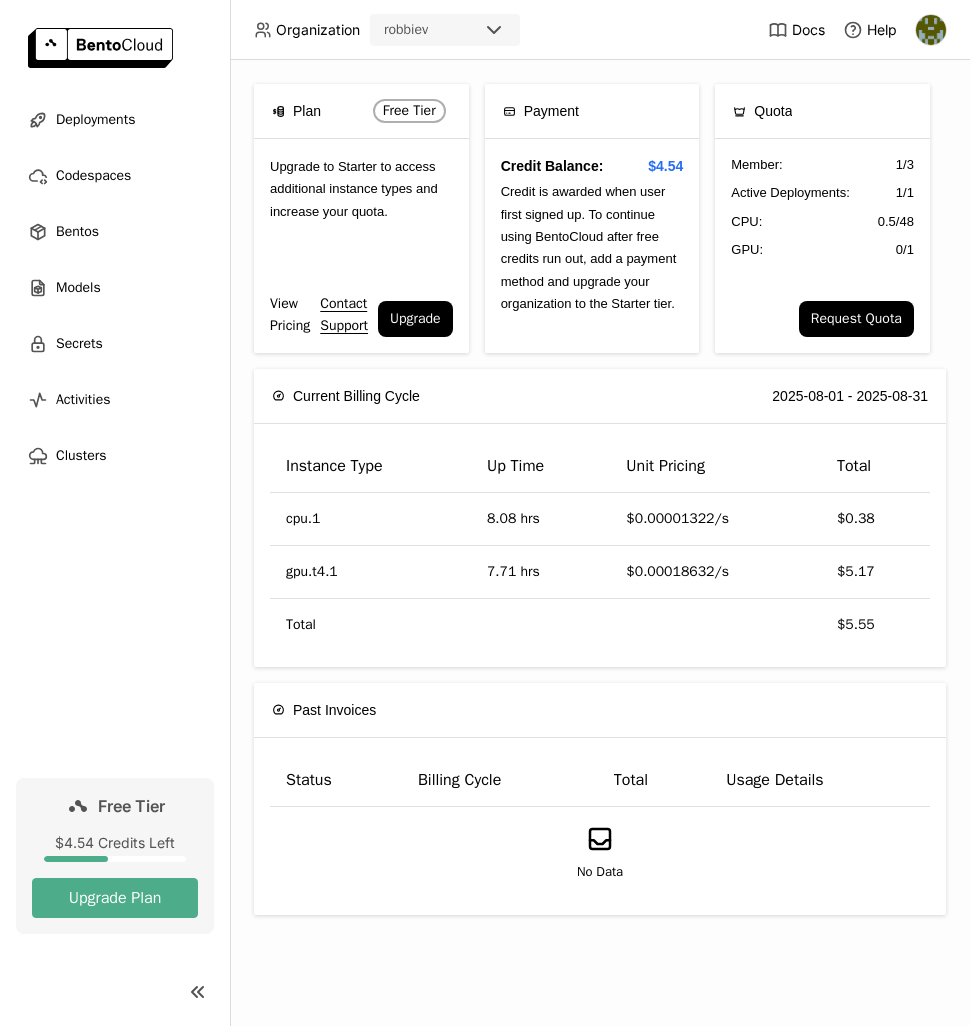 click on "View Pricing" at bounding box center [291, 315] 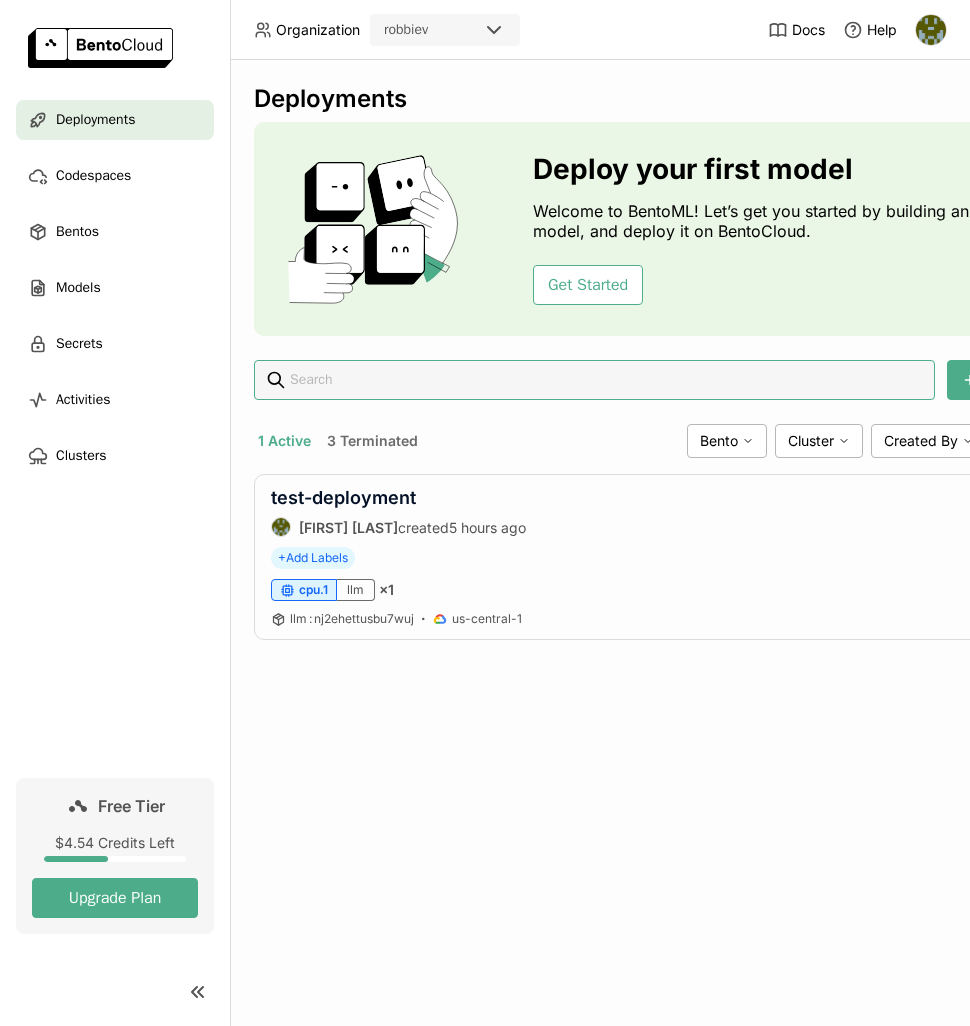scroll, scrollTop: 0, scrollLeft: 0, axis: both 